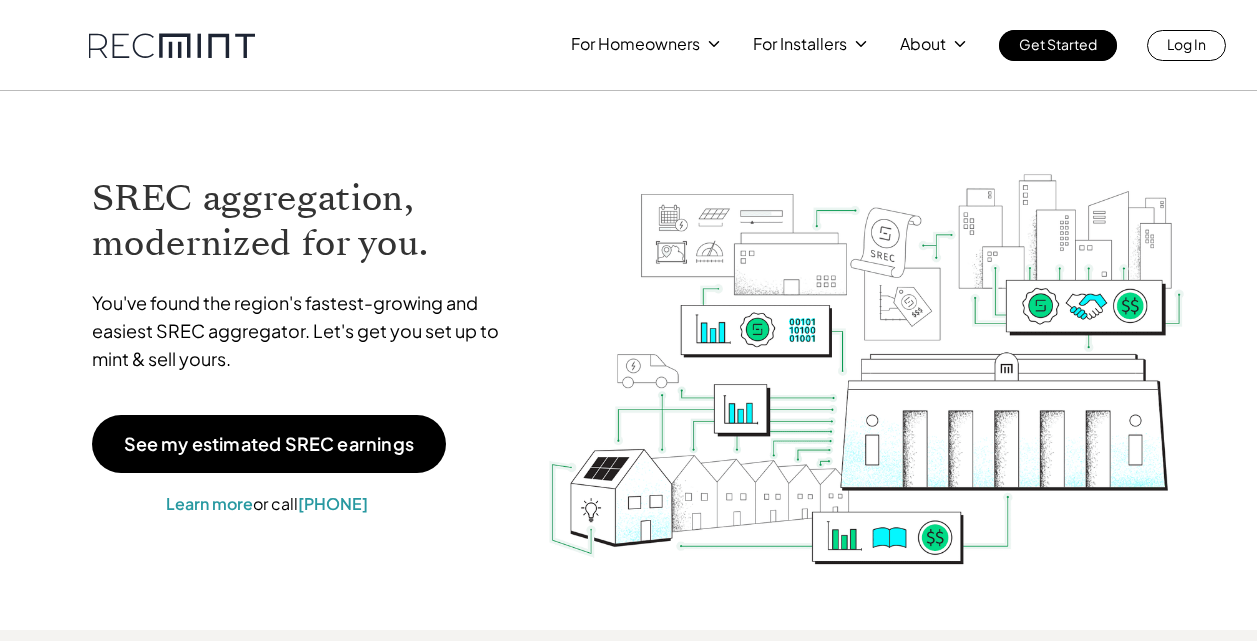 scroll, scrollTop: 0, scrollLeft: 0, axis: both 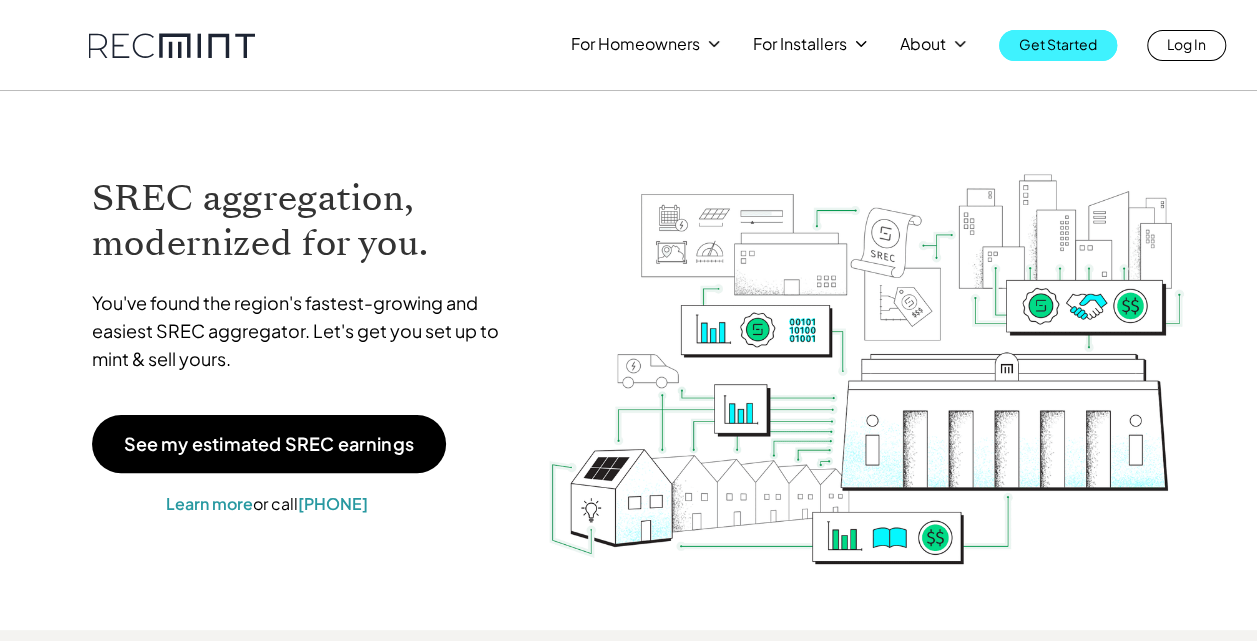 click on "Get Started" at bounding box center (1058, 44) 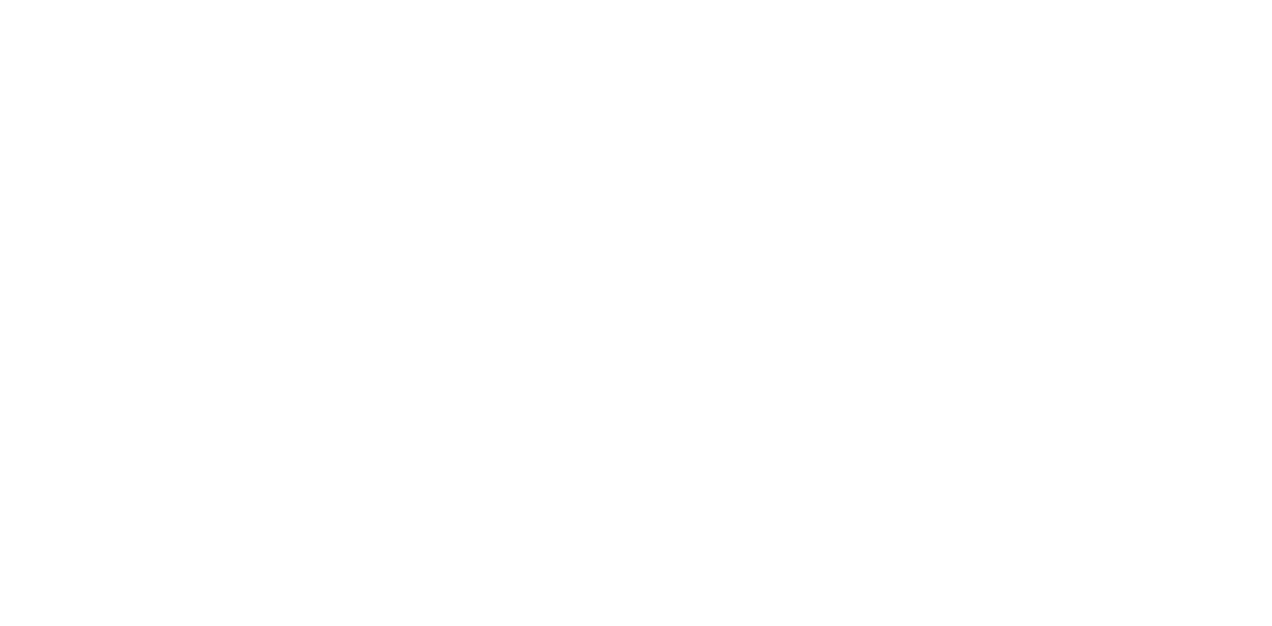 scroll, scrollTop: 0, scrollLeft: 0, axis: both 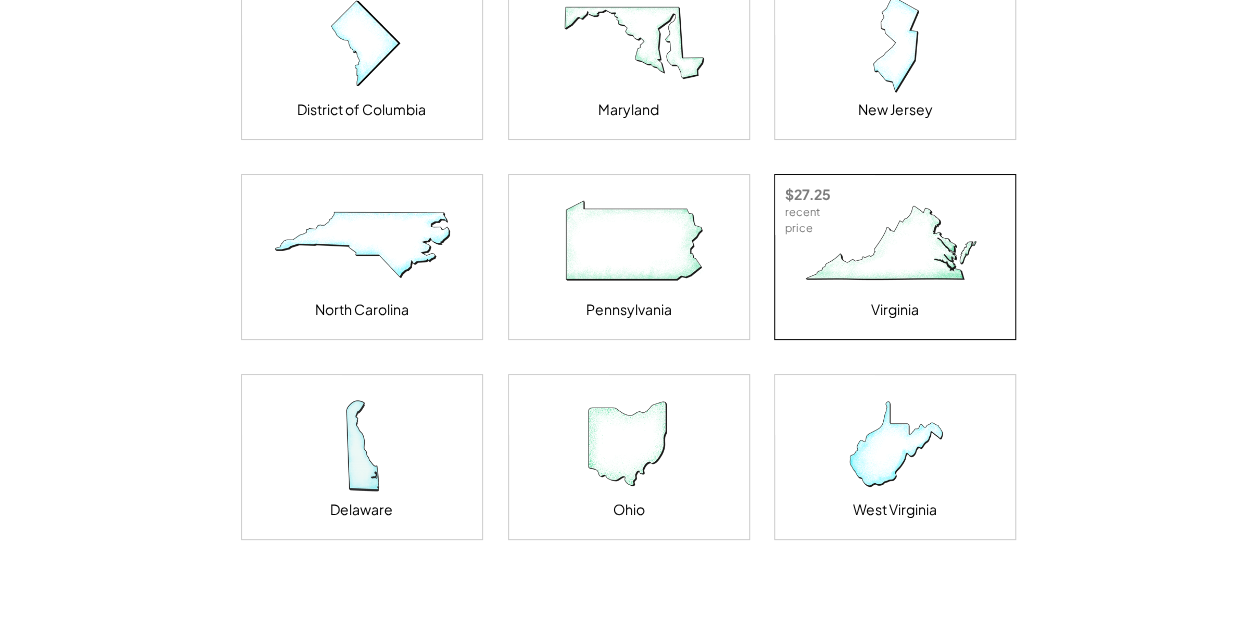 click at bounding box center (895, 245) 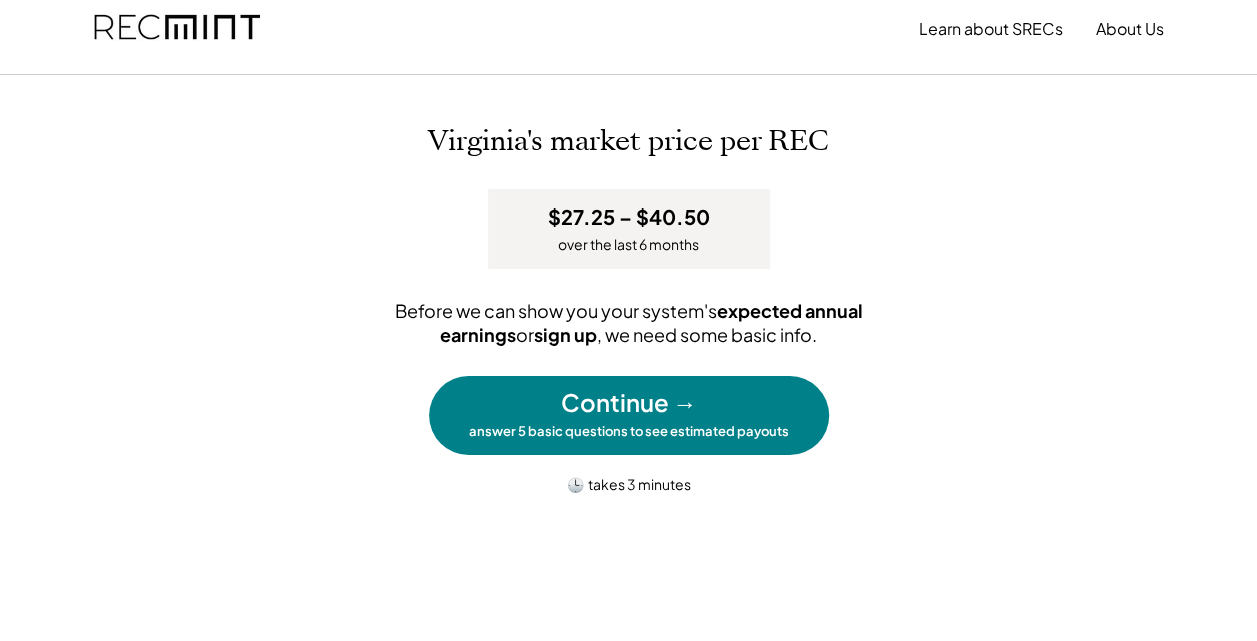 scroll, scrollTop: 0, scrollLeft: 0, axis: both 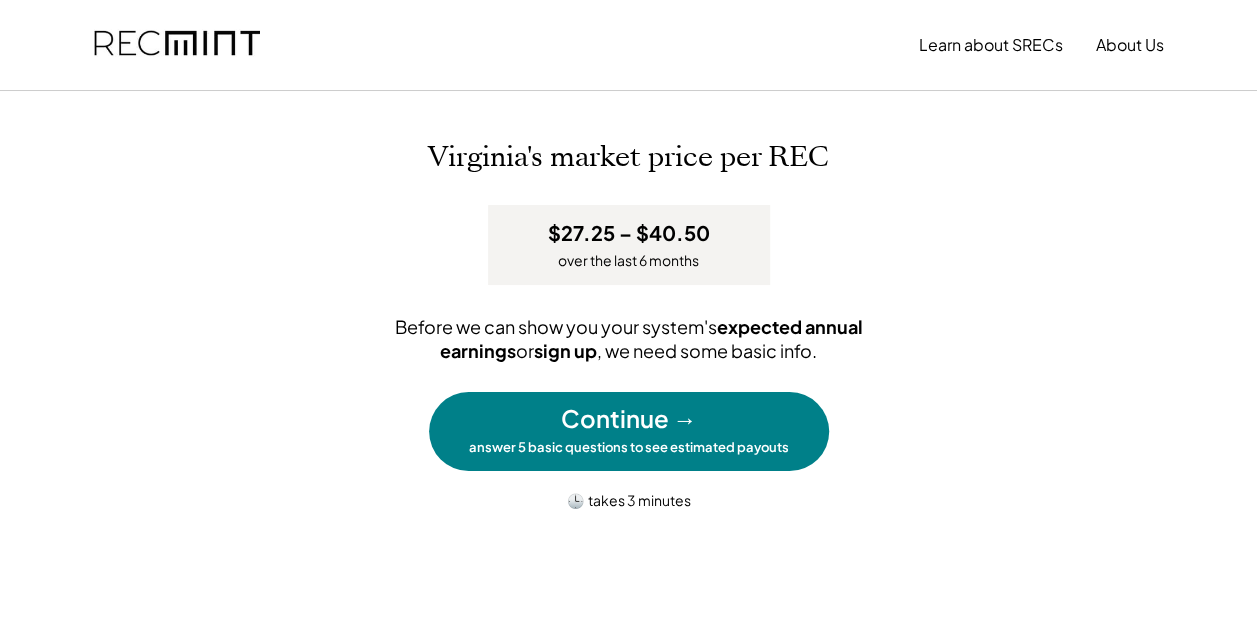 click on "Continue →" at bounding box center [629, 419] 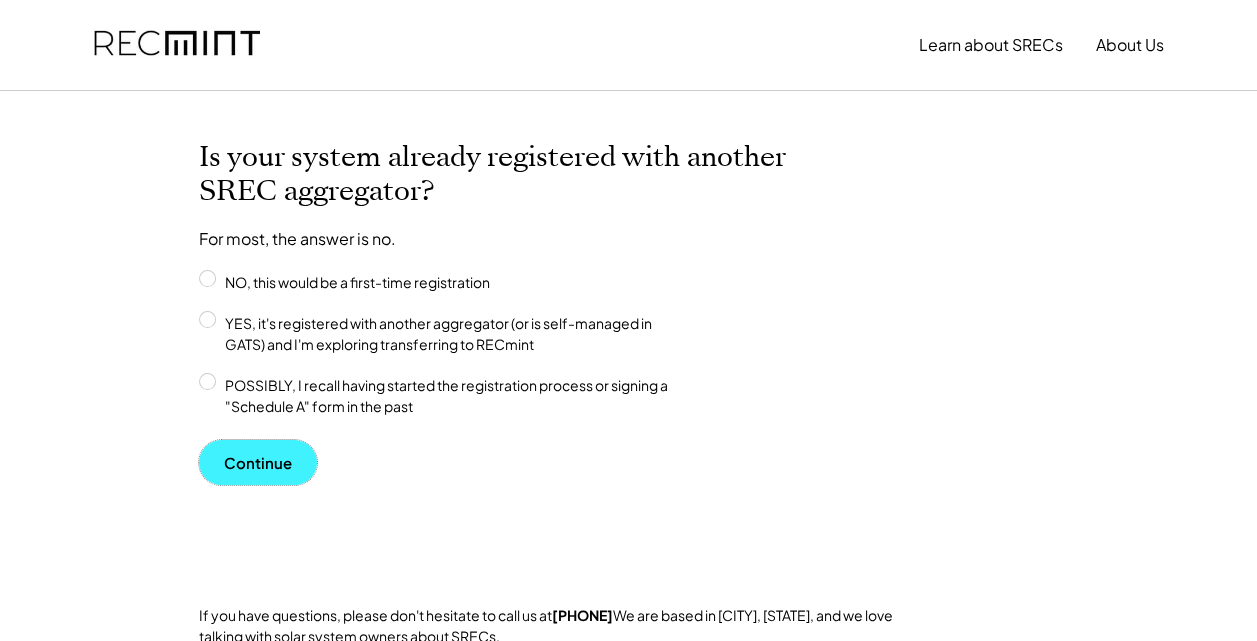 click on "Continue" at bounding box center [258, 462] 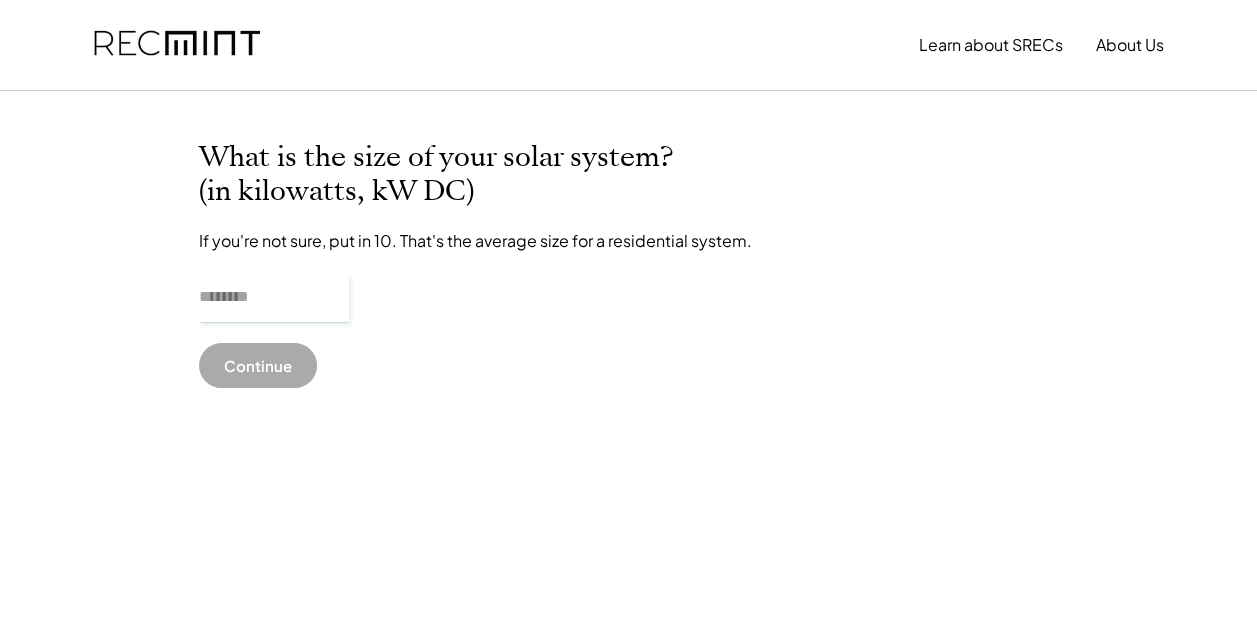 click at bounding box center (274, 298) 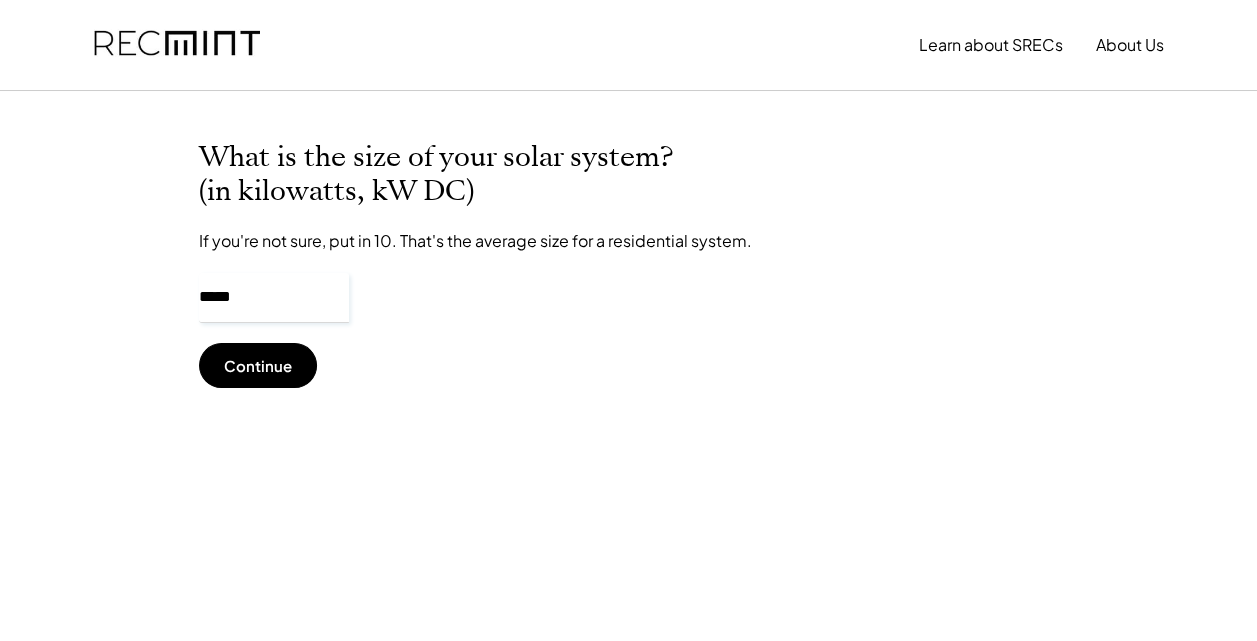 type on "*****" 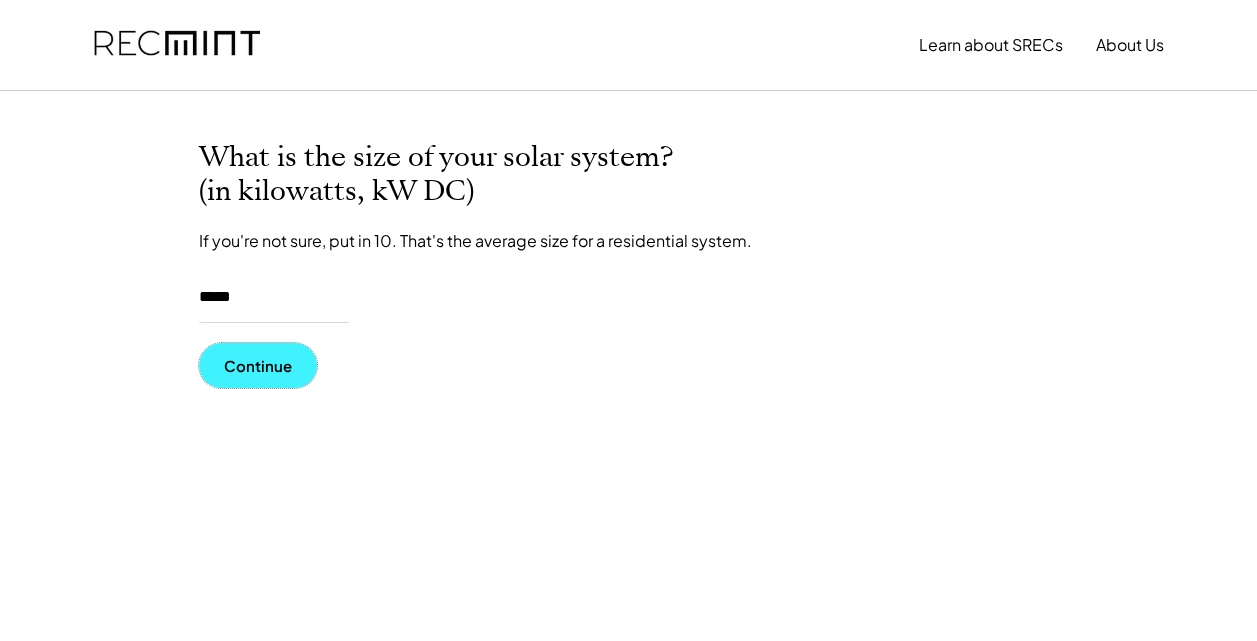 click on "Continue" at bounding box center [258, 365] 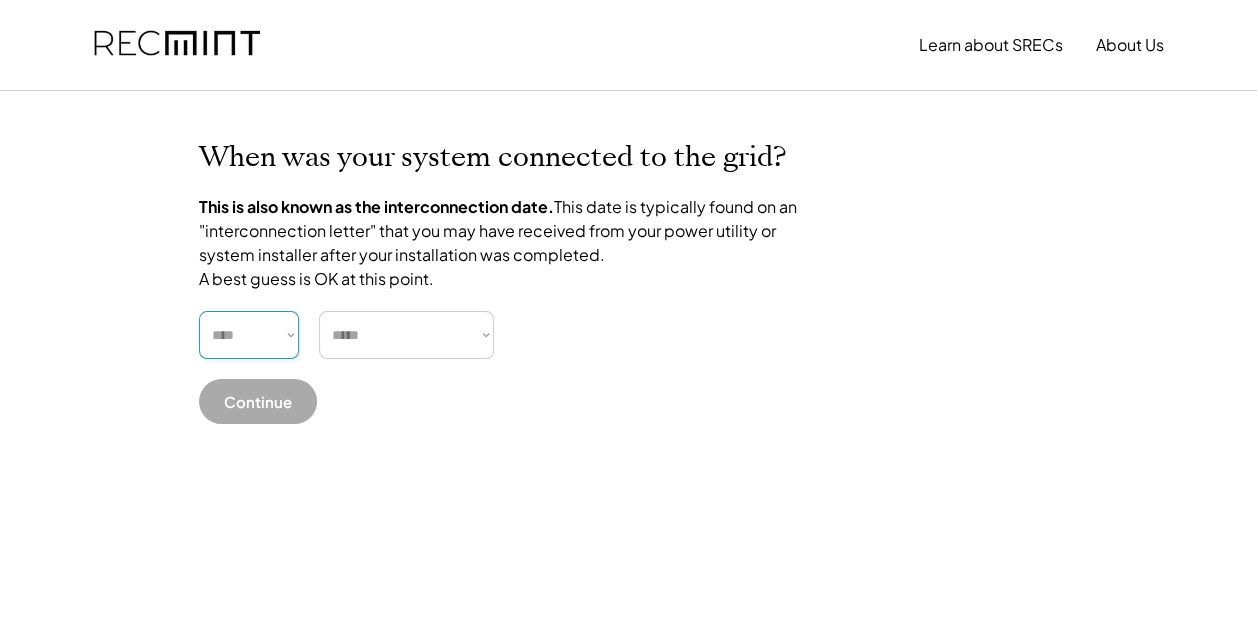 click on "**** **** **** **** **** **** **** **** **** **** **** **** **** **** ****" at bounding box center (249, 335) 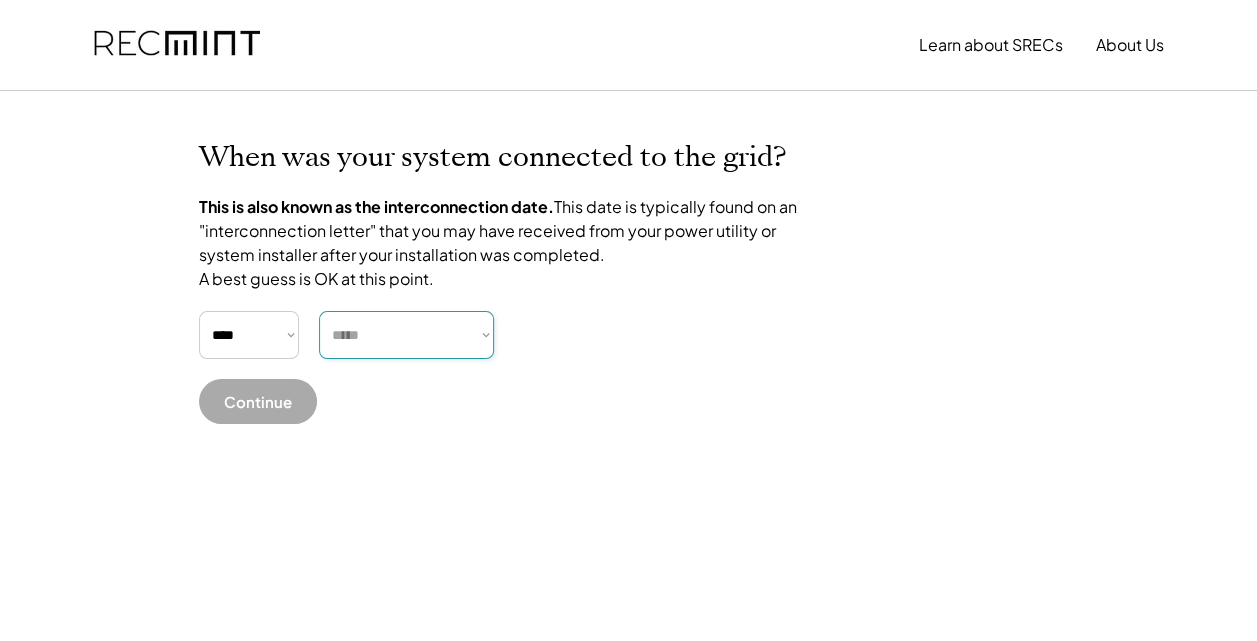 click on "***** ******* ******** ***** ***** *** **** **** ****** ********* ******* ******** ********" at bounding box center (406, 335) 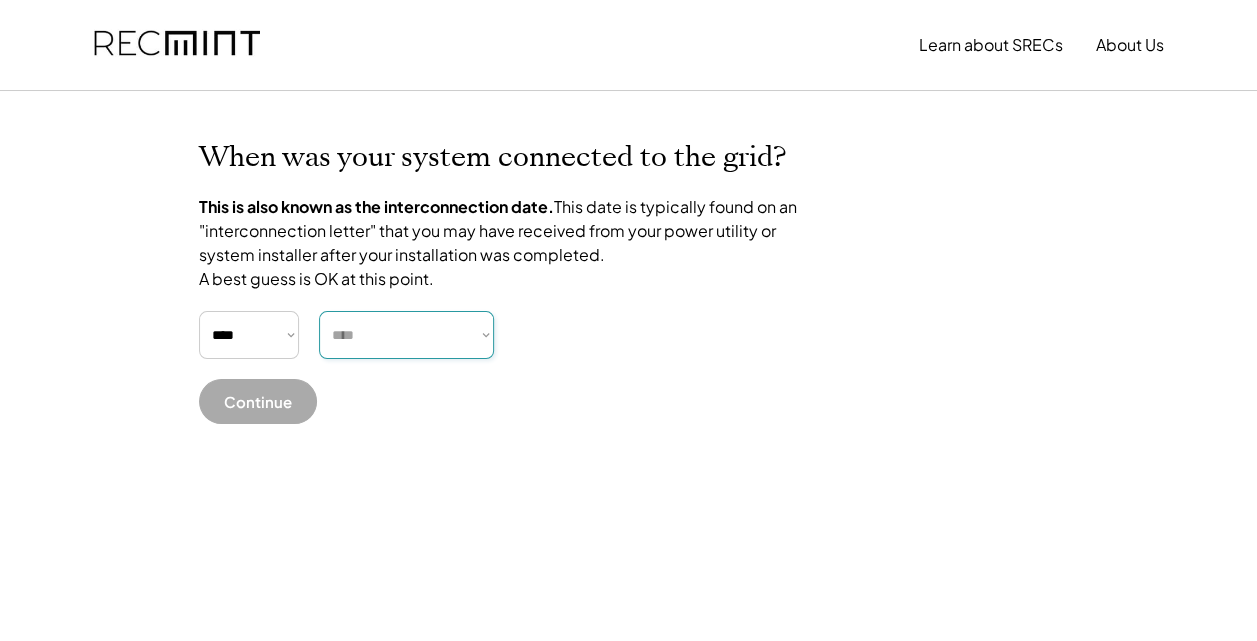 click on "***** ******* ******** ***** ***** *** **** **** ****** ********* ******* ******** ********" at bounding box center (406, 335) 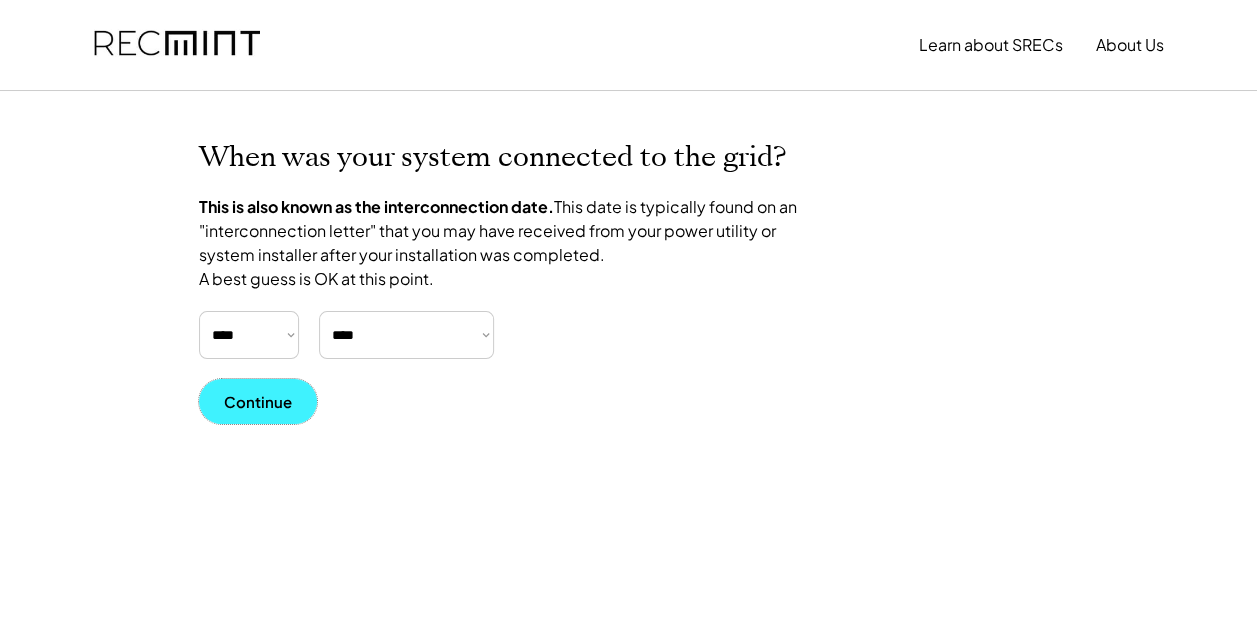 click on "Continue" at bounding box center [258, 401] 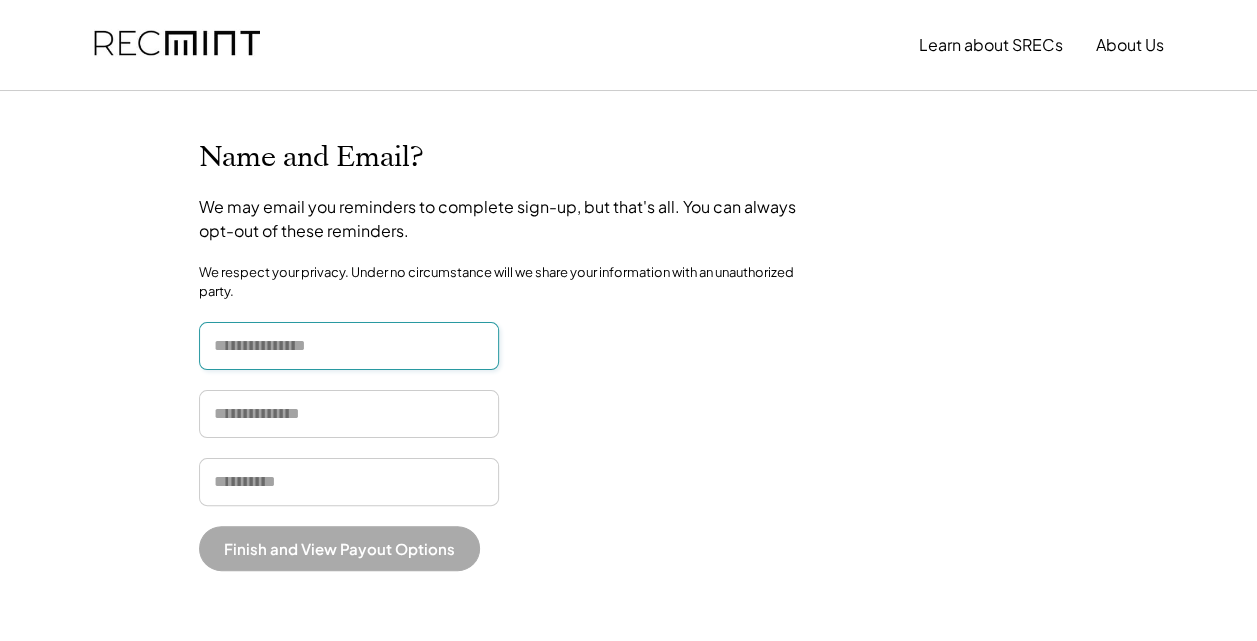click at bounding box center [349, 346] 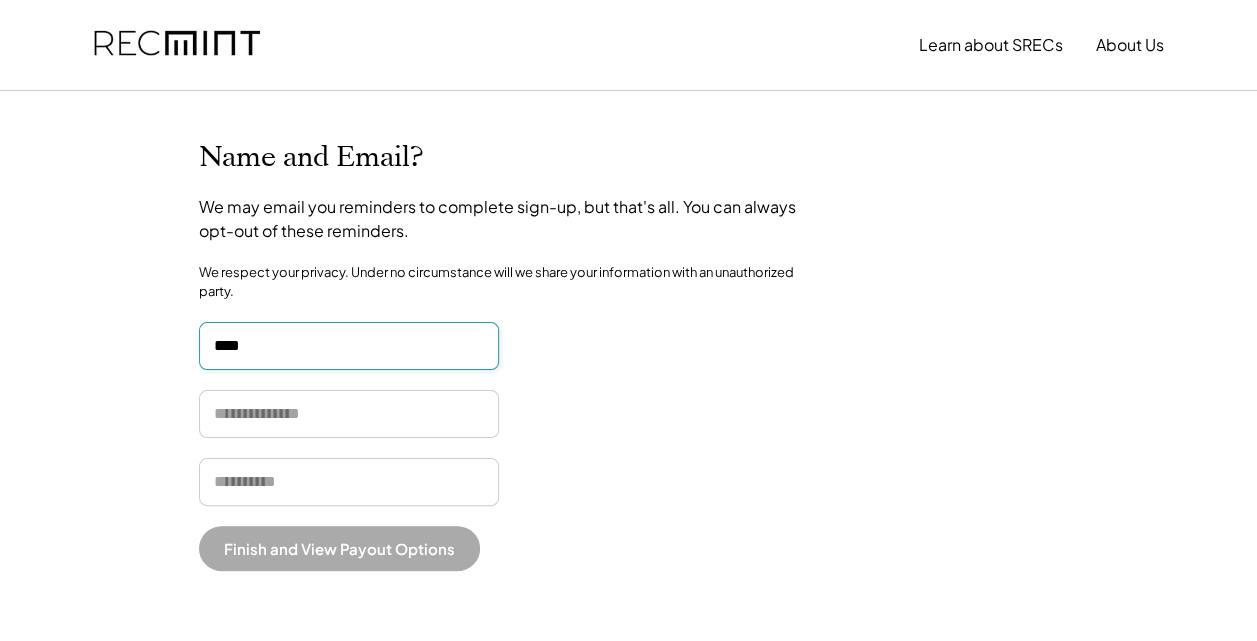type on "****" 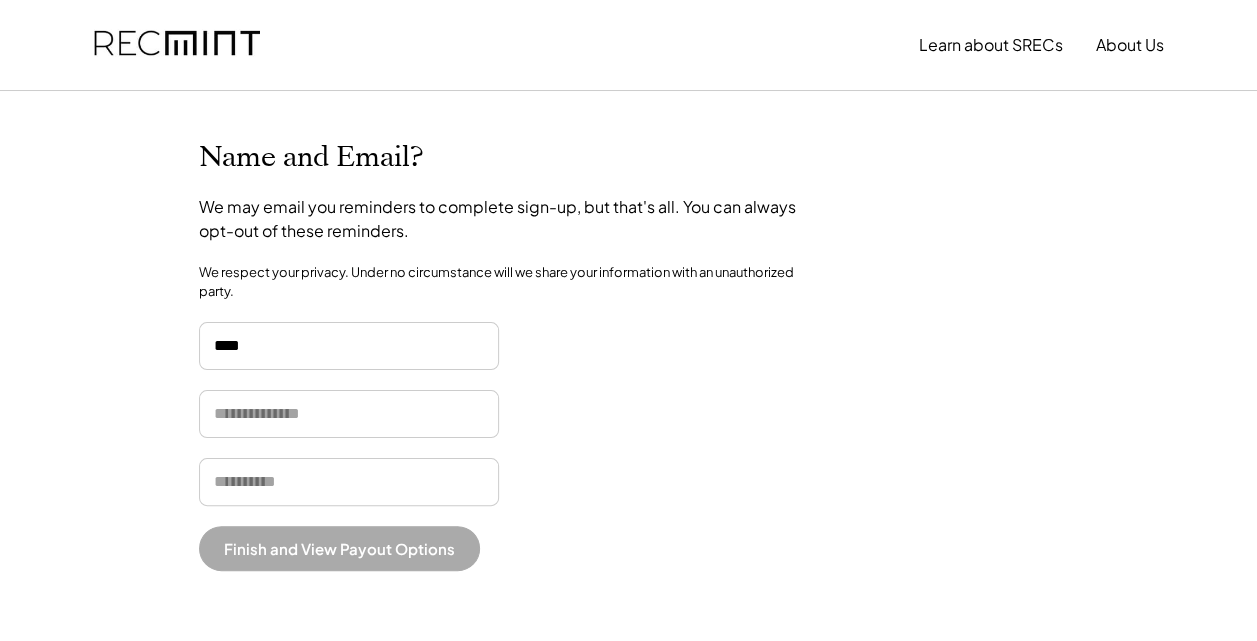 click on "Hello! Get SREC pricing specific to your system My system is located in: $420.00 recent
price District of Columbia $75.00 recent
price Maryland $85.00 recent
price New Jersey $26.00 recent
price North Carolina $26.00 recent
price Pennsylvania $27.25 recent
price Virginia $26.00 recent
price Delaware $26.00 recent
price Ohio $26.00 recent
price West Virginia Virginia's market price per REC $27.25 – $40.50 over the last 6 months Before we can show you your system's  expected annual earnings  or  sign up , we need some basic info. Continue → answer 5 basic questions to see estimated payouts 🕒  takes 3 minutes Is your system already registered with another SREC aggregator? For most, the answer is no. NO, this would be a first-time registration YES, it's registered with another aggregator (or is self-managed in GATS) and I'm exploring transferring to RECmint POSSIBLY, I recall having started the registration process or signing a "Schedule A" form in the past Continue 434-216-2090 Continue **** **** ****" at bounding box center (628, 391) 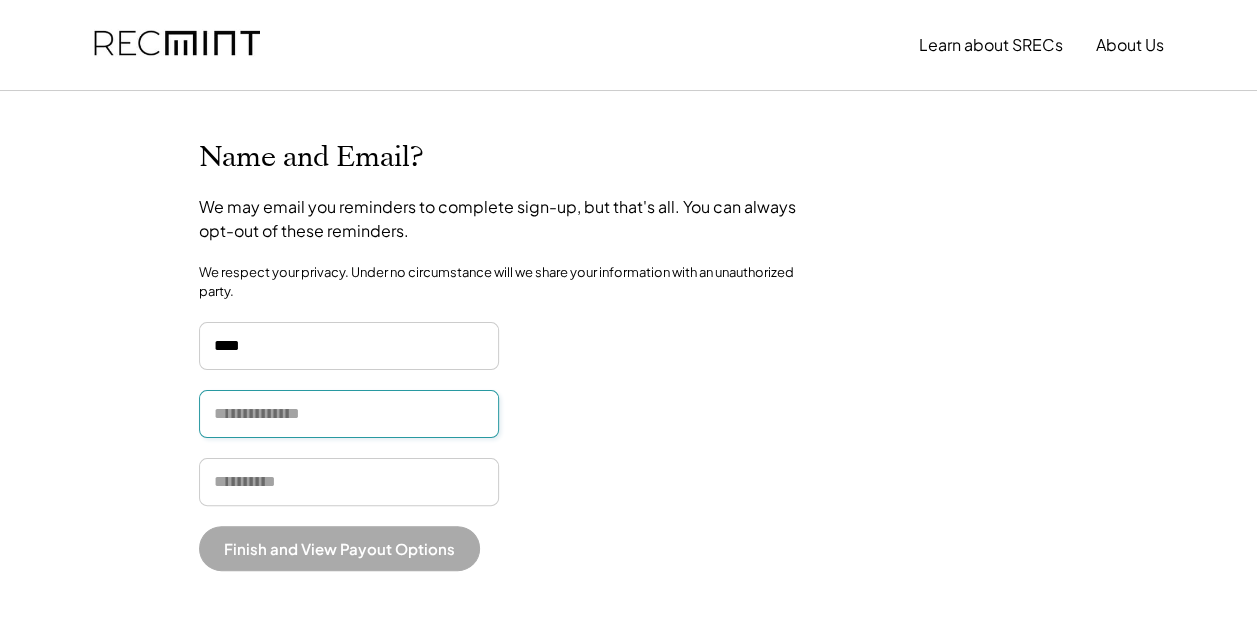 click at bounding box center (349, 414) 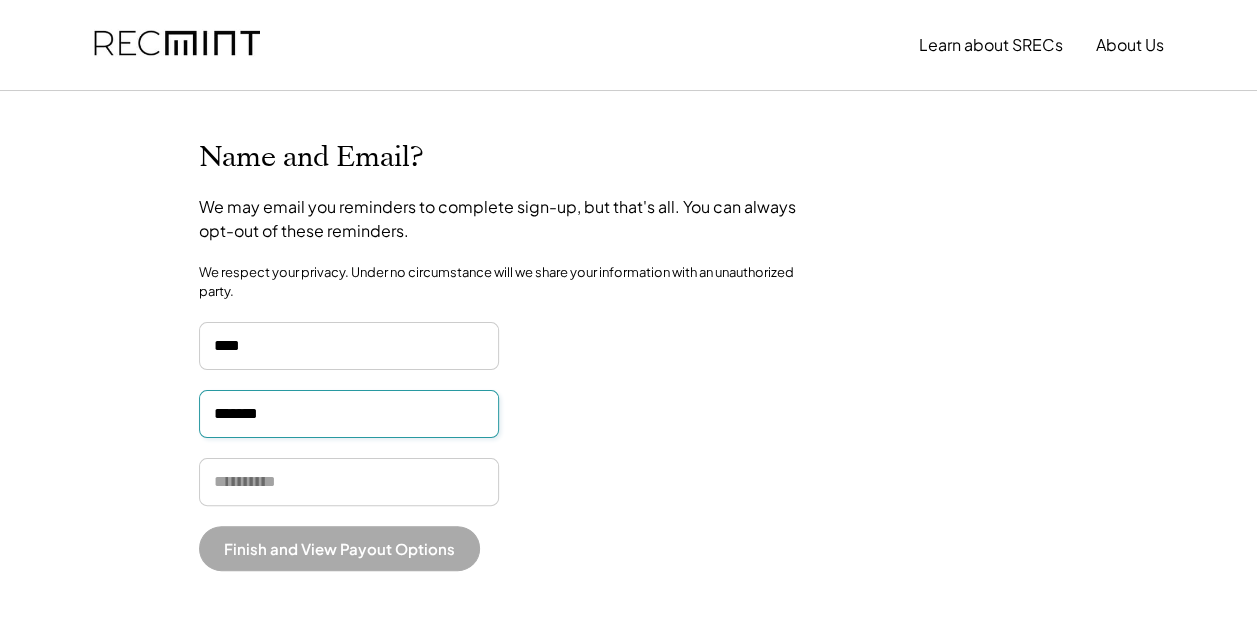 type on "*******" 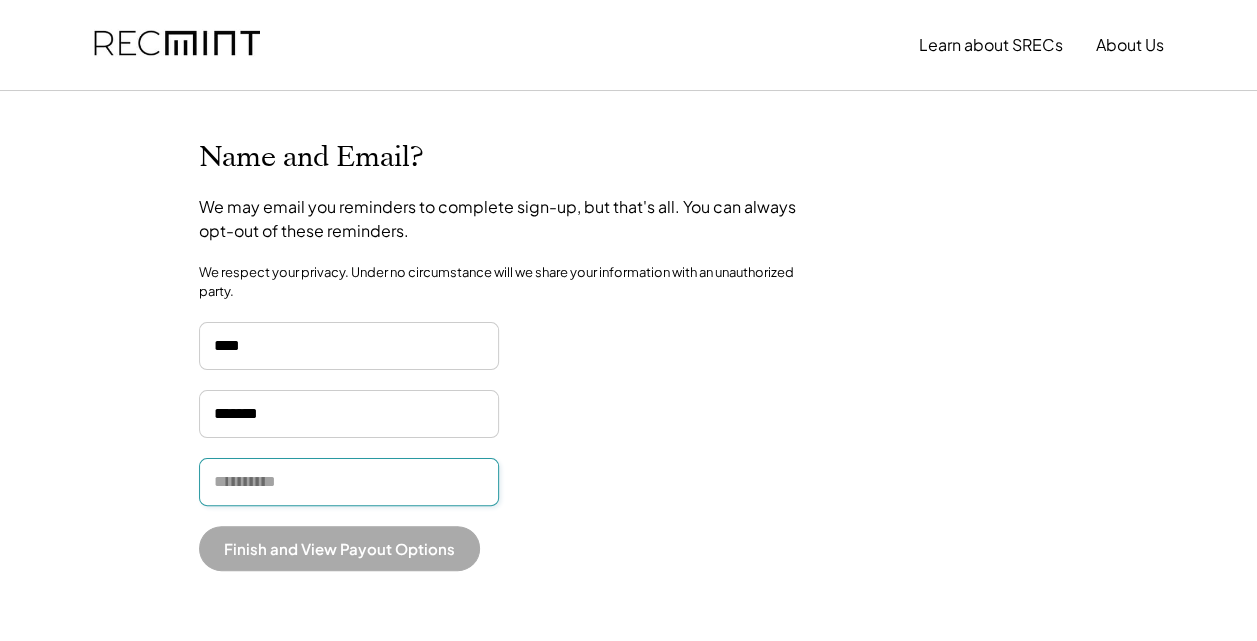 click at bounding box center (349, 482) 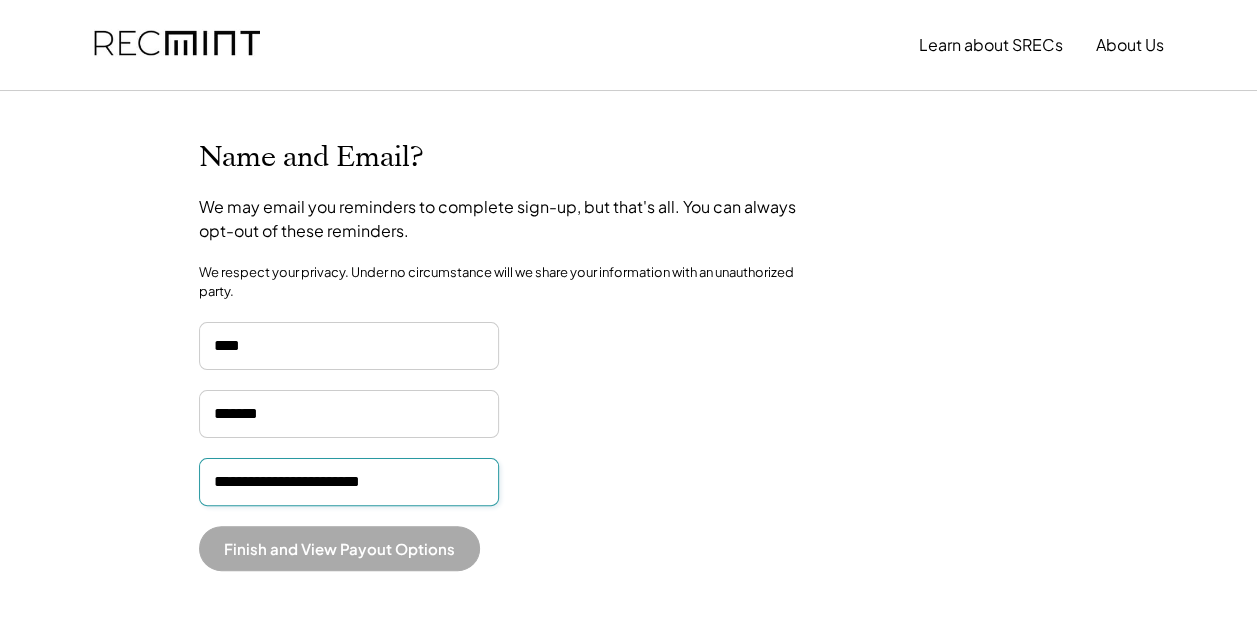 type on "**********" 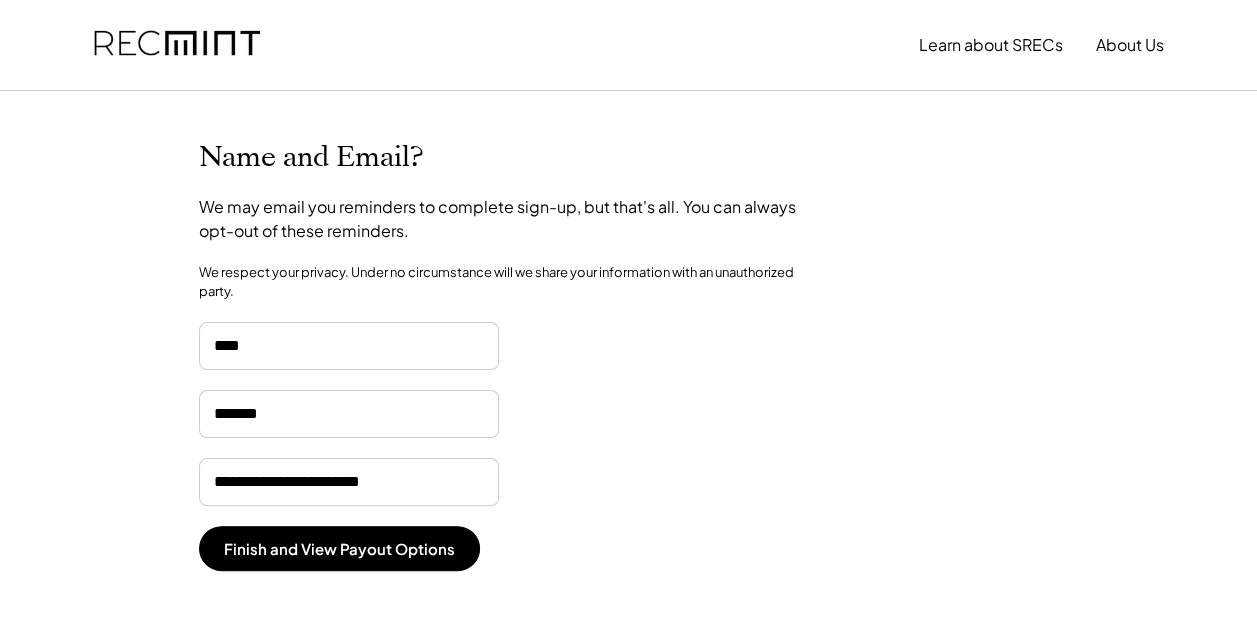 click on "**********" at bounding box center (629, 391) 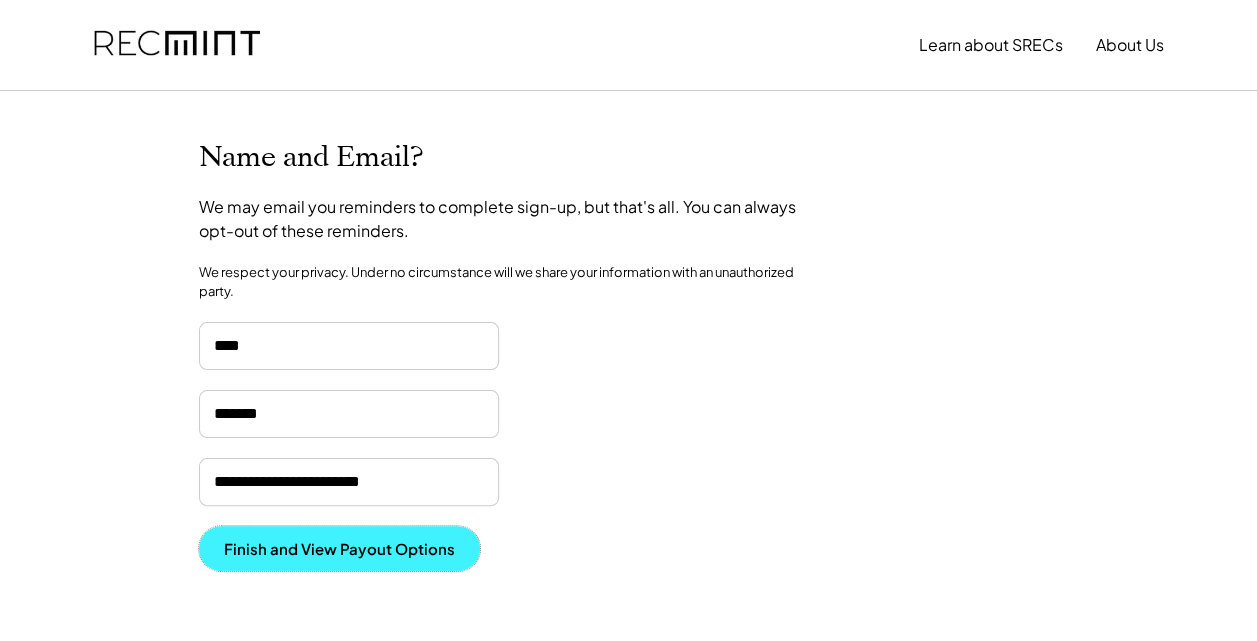 click on "Finish and View Payout Options" at bounding box center (339, 548) 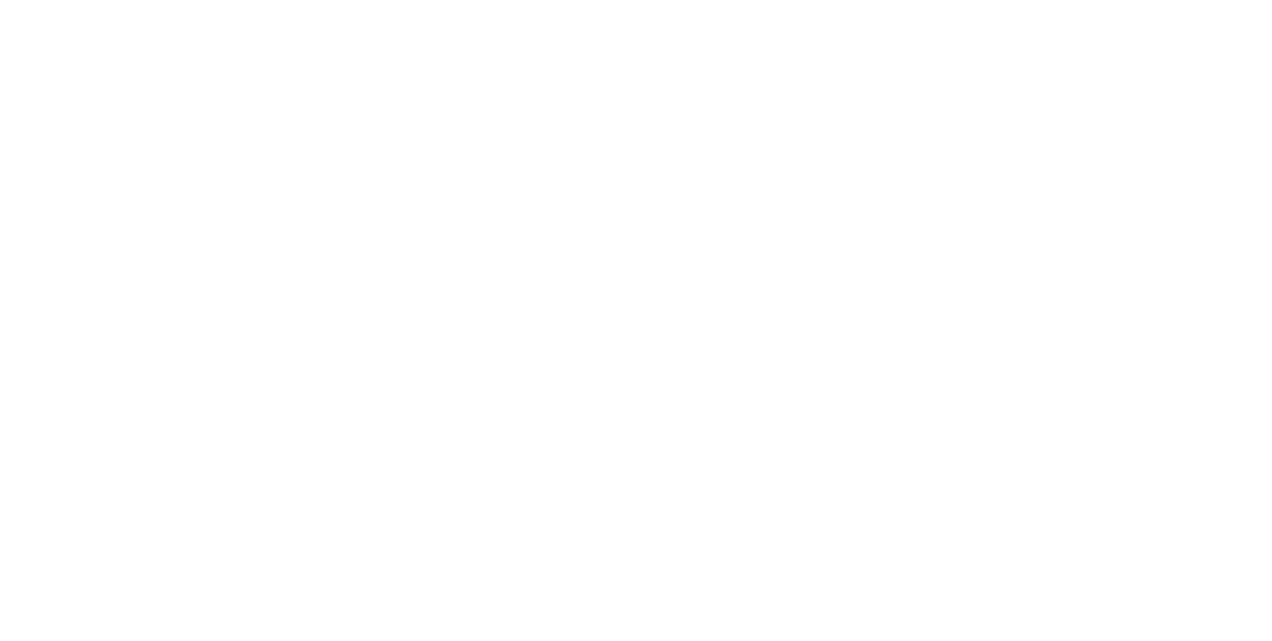 scroll, scrollTop: 0, scrollLeft: 0, axis: both 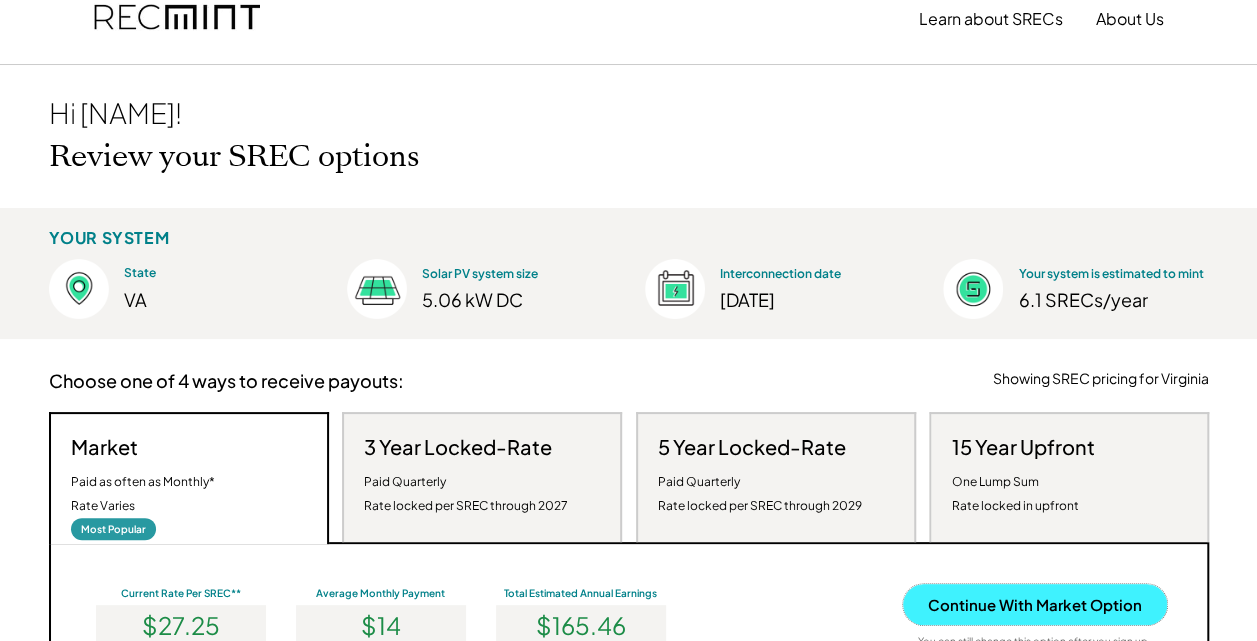 click on "Continue With Market Option" at bounding box center (1035, 604) 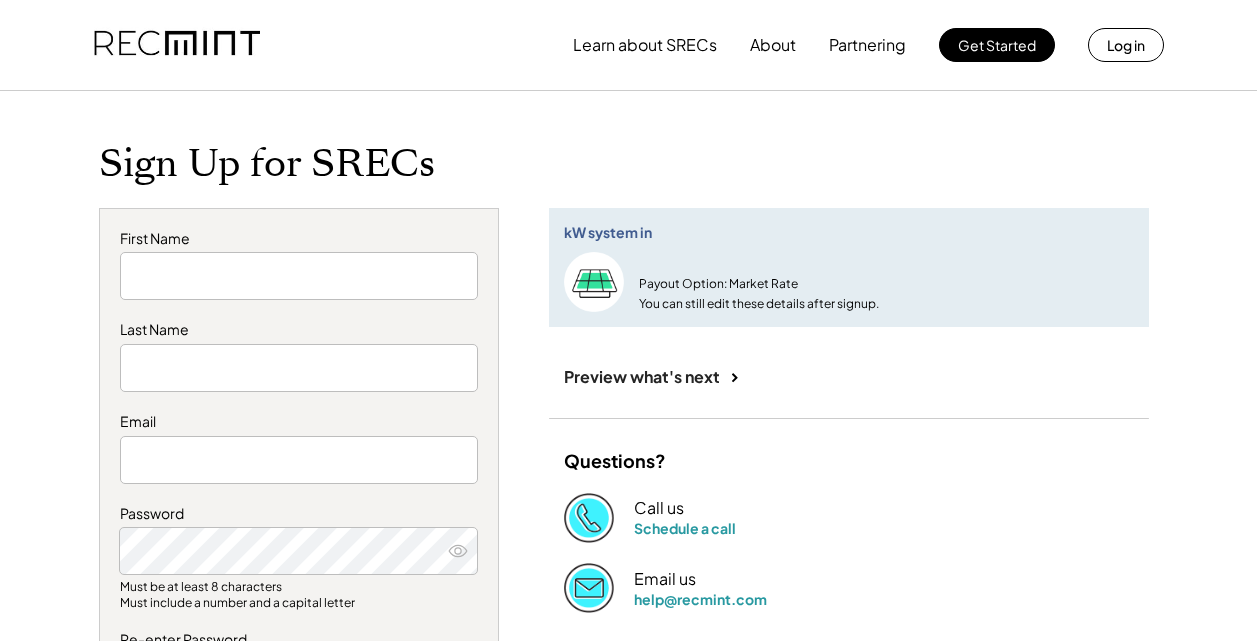 scroll, scrollTop: 0, scrollLeft: 0, axis: both 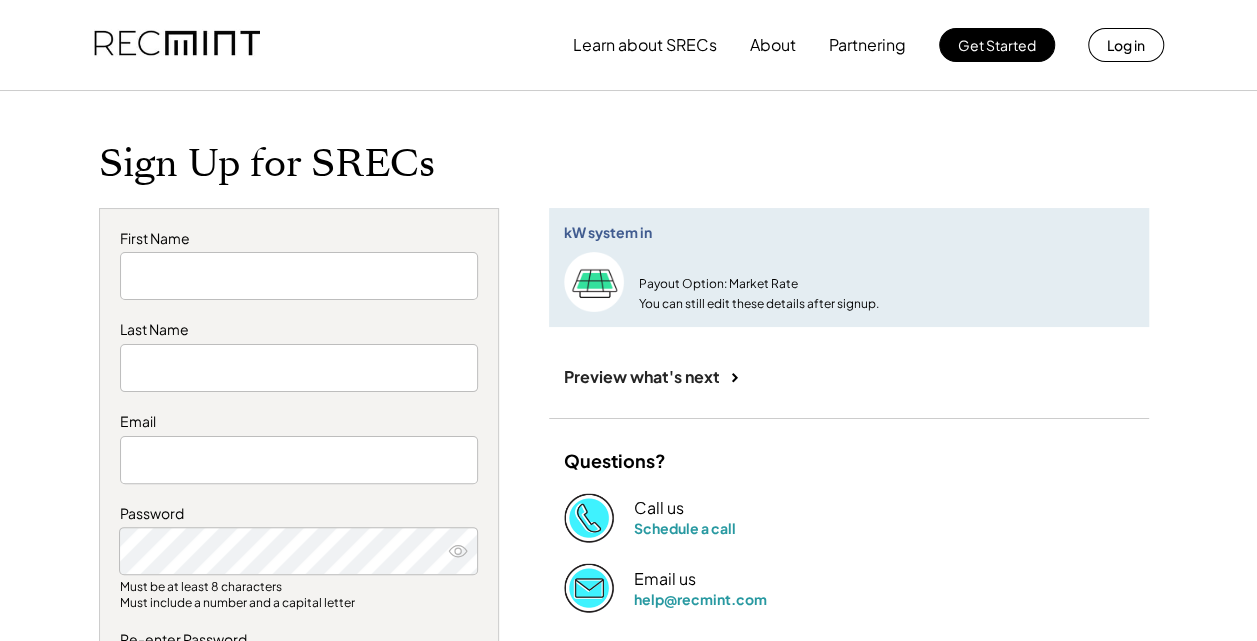 type on "****" 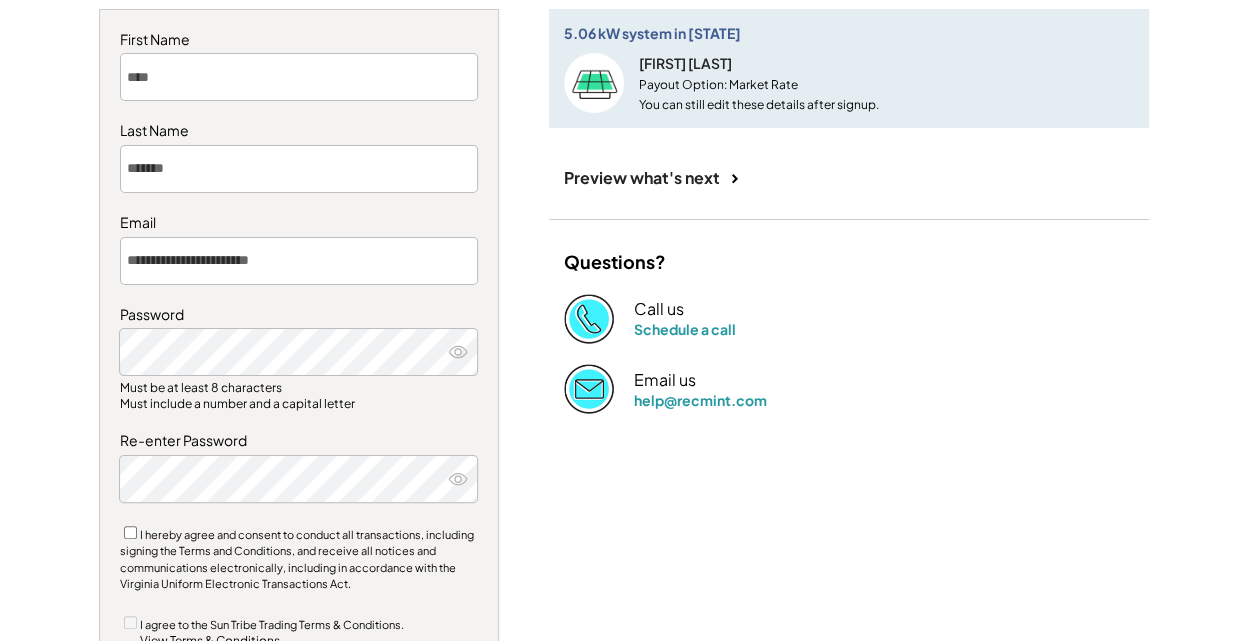 scroll, scrollTop: 200, scrollLeft: 0, axis: vertical 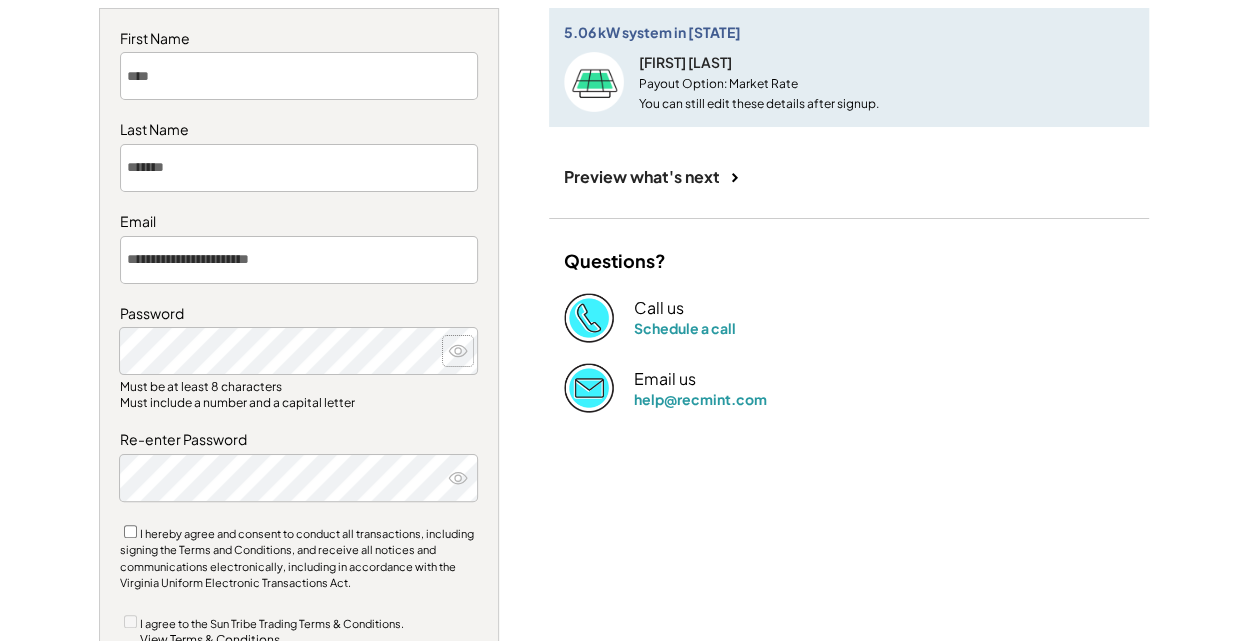 click 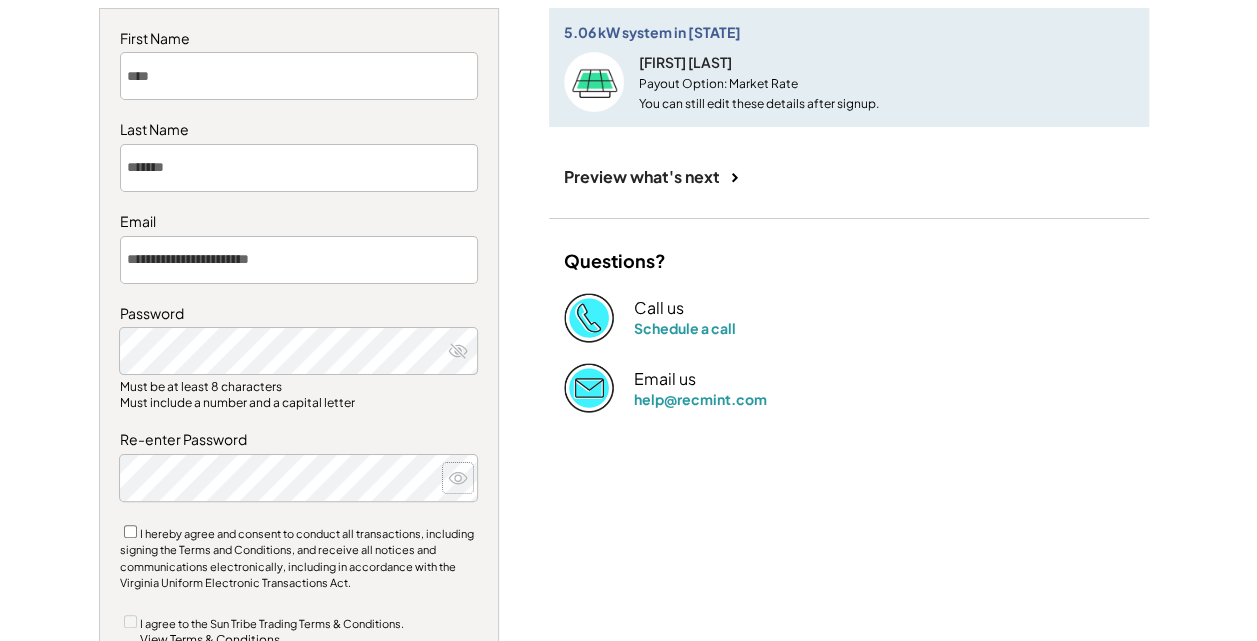 click 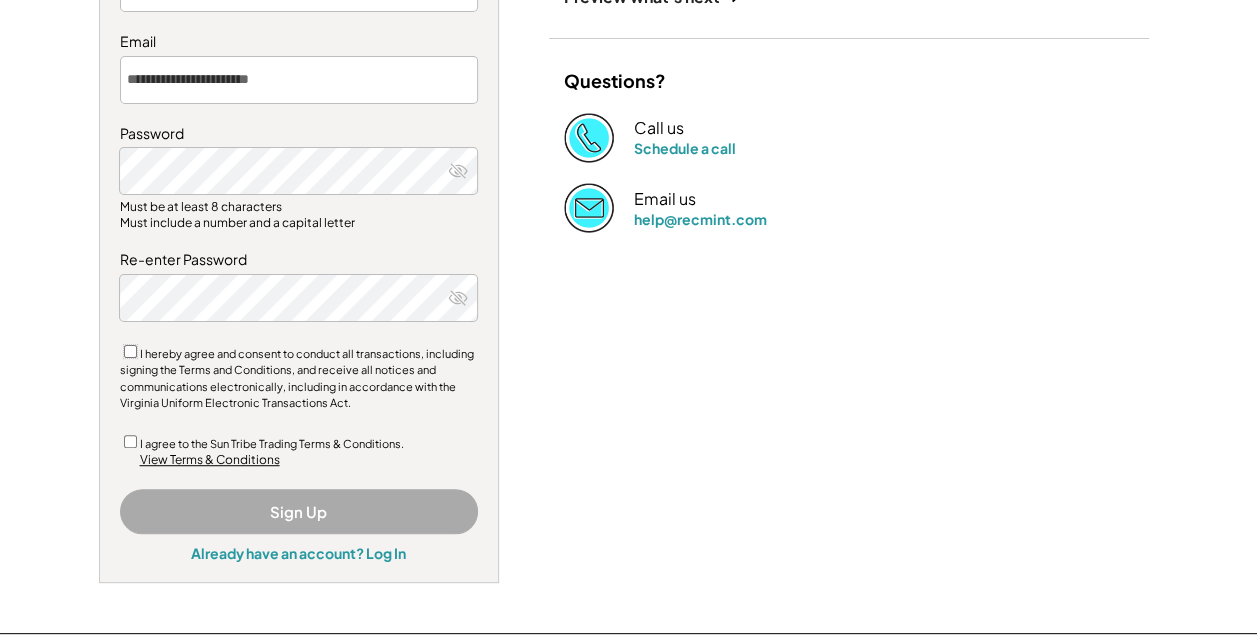 scroll, scrollTop: 400, scrollLeft: 0, axis: vertical 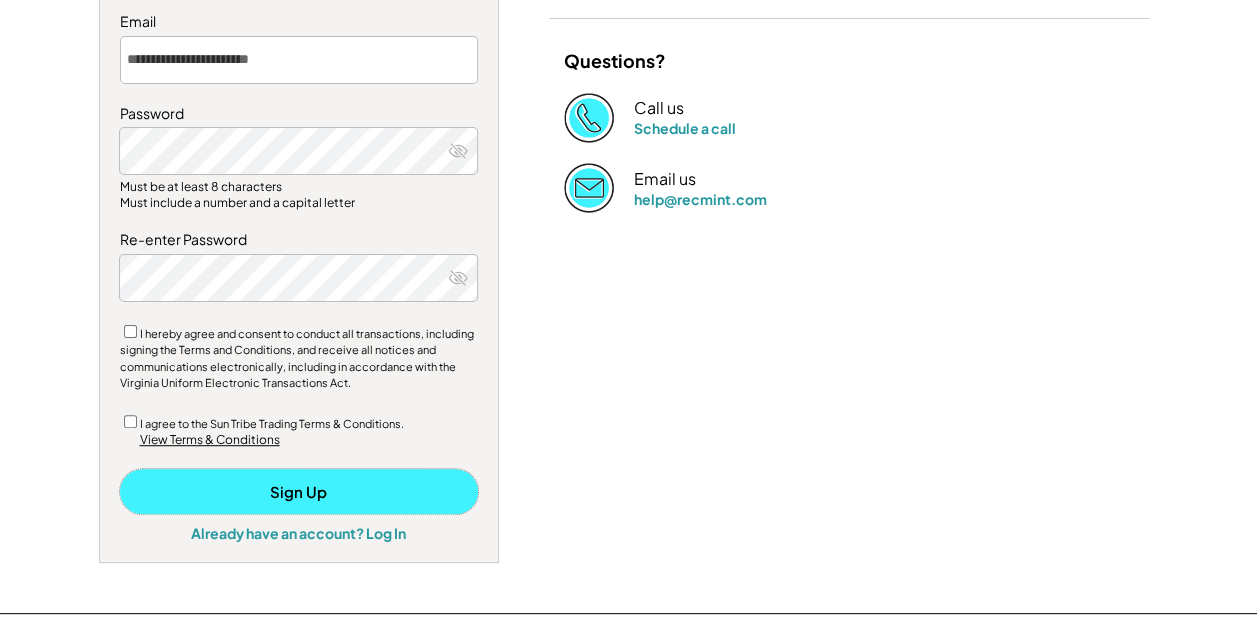 click on "Sign Up" at bounding box center [299, 491] 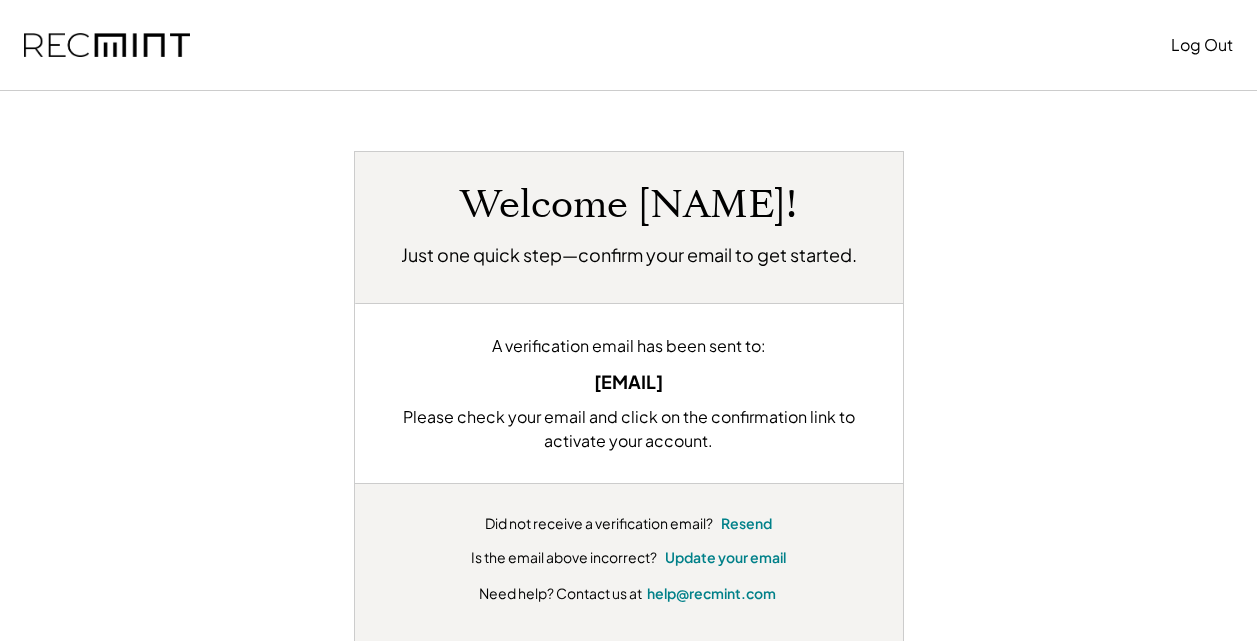 scroll, scrollTop: 0, scrollLeft: 0, axis: both 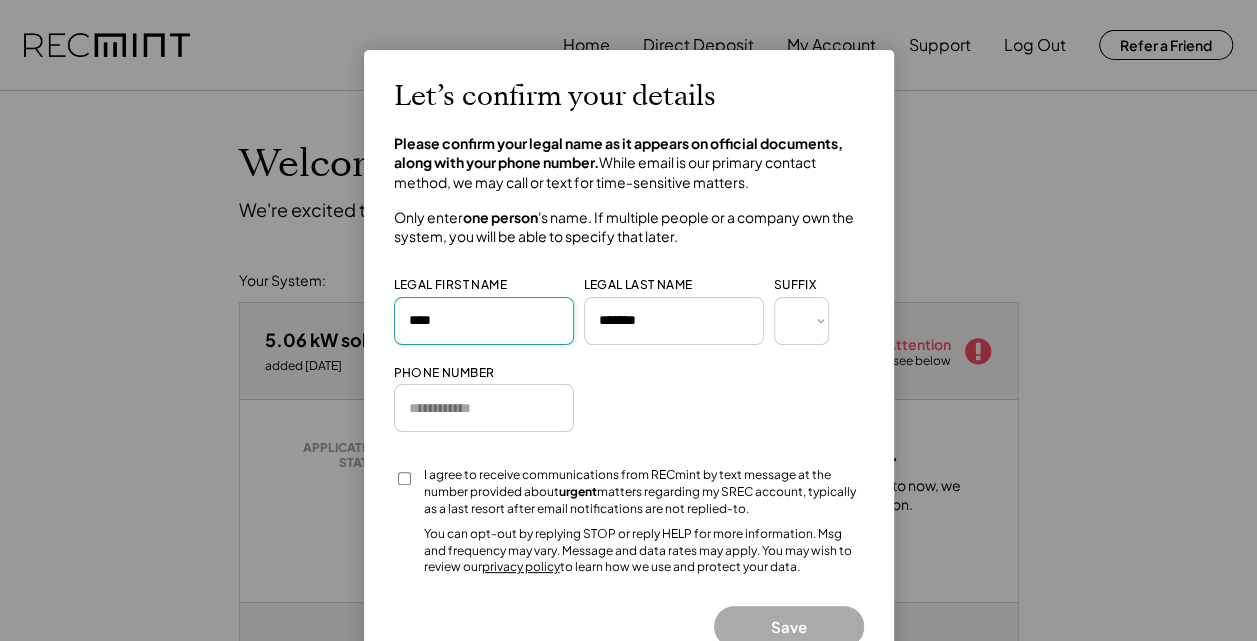 click at bounding box center [484, 321] 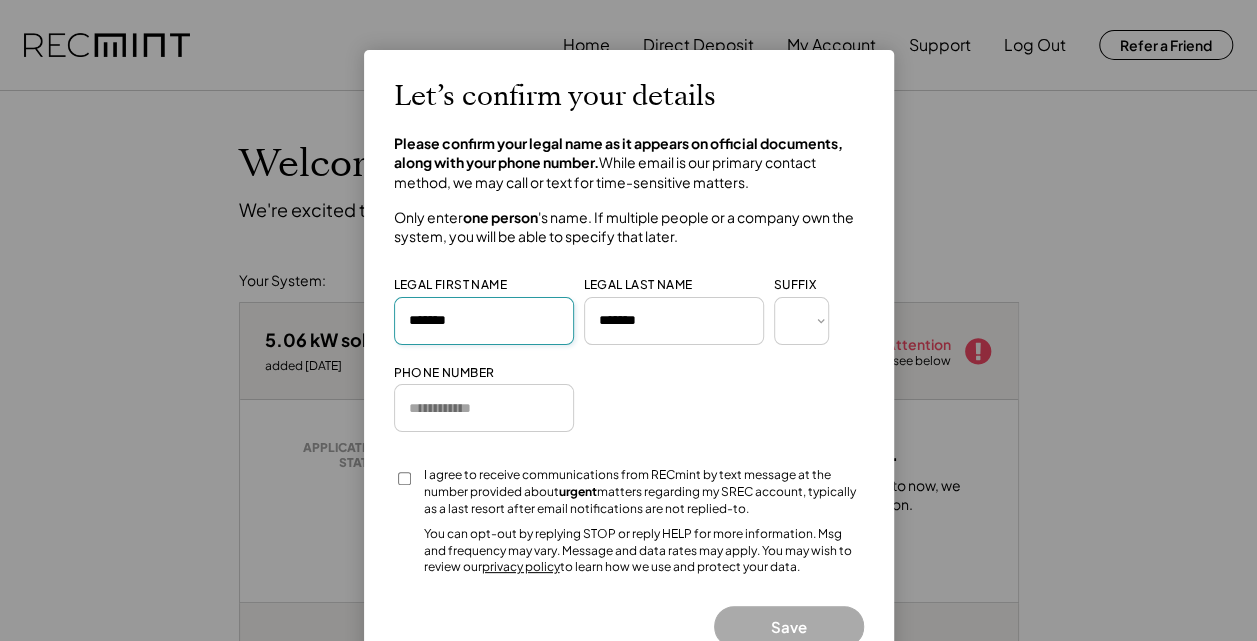 type on "*******" 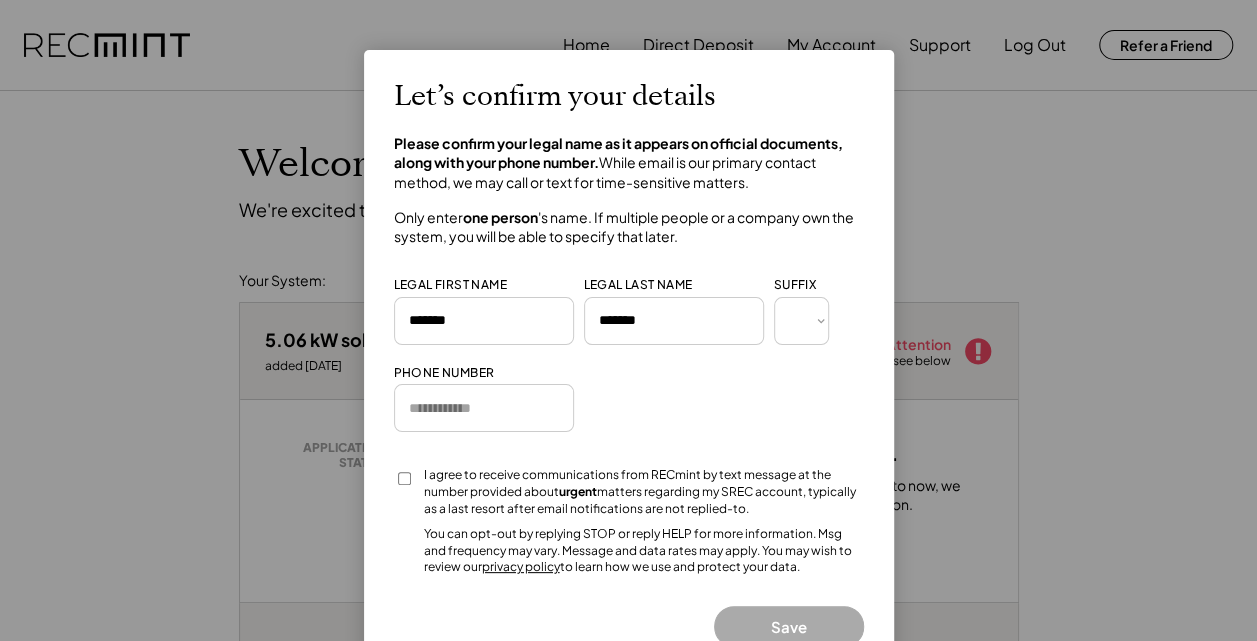 click on "Let’s confirm your details Please confirm your legal name as it appears on official documents, along with your phone number.  While email is our primary contact method, we may call or text for time-sensitive matters. Only enter  one person 's name. If multiple people or a company own the system, you will be able to specify that later.  LEGAL FIRST NAME LEGAL LAST NAME SUFFIX *** *** * ** *** ** * ** *** **** ** * PHONE NUMBER I agree to receive communications from RECmint by text message at the number provided about  urgent  matters regarding my SREC account, typically as a last resort after email notifications are not replied-to. You can opt-out by replying STOP or reply HELP for more information. Msg and frequency may vary. Message and data rates may apply. You may wish to review our  privacy policy  to learn how we use and protect your data. Save" at bounding box center [629, 363] 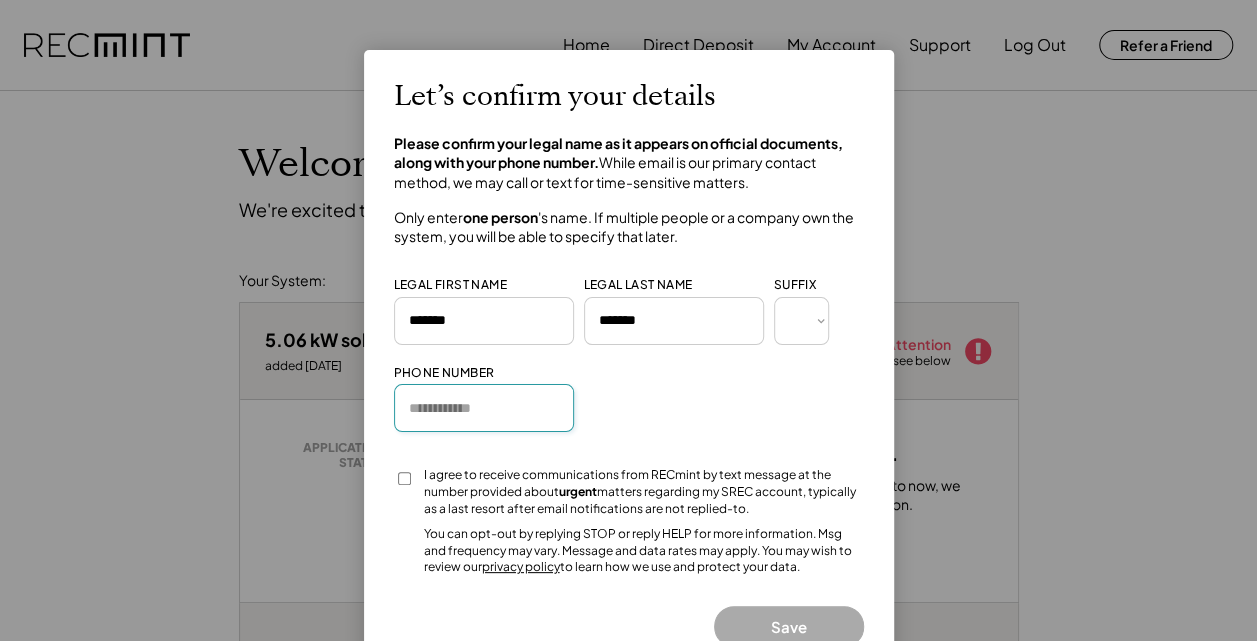 click at bounding box center [484, 408] 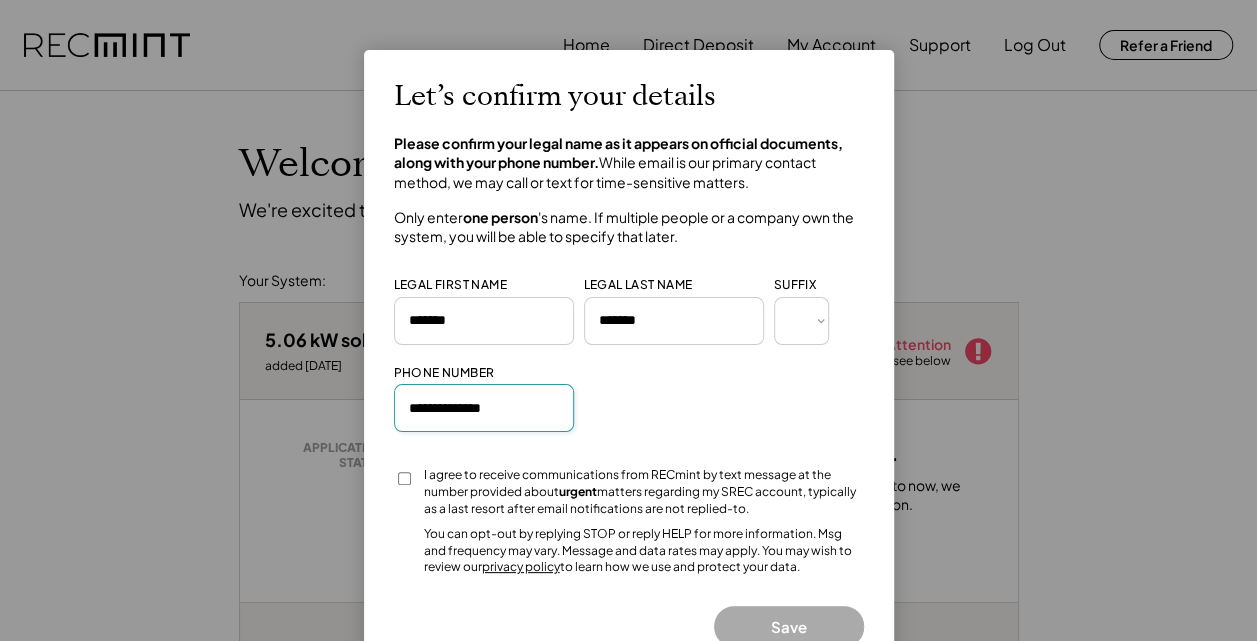 type on "**********" 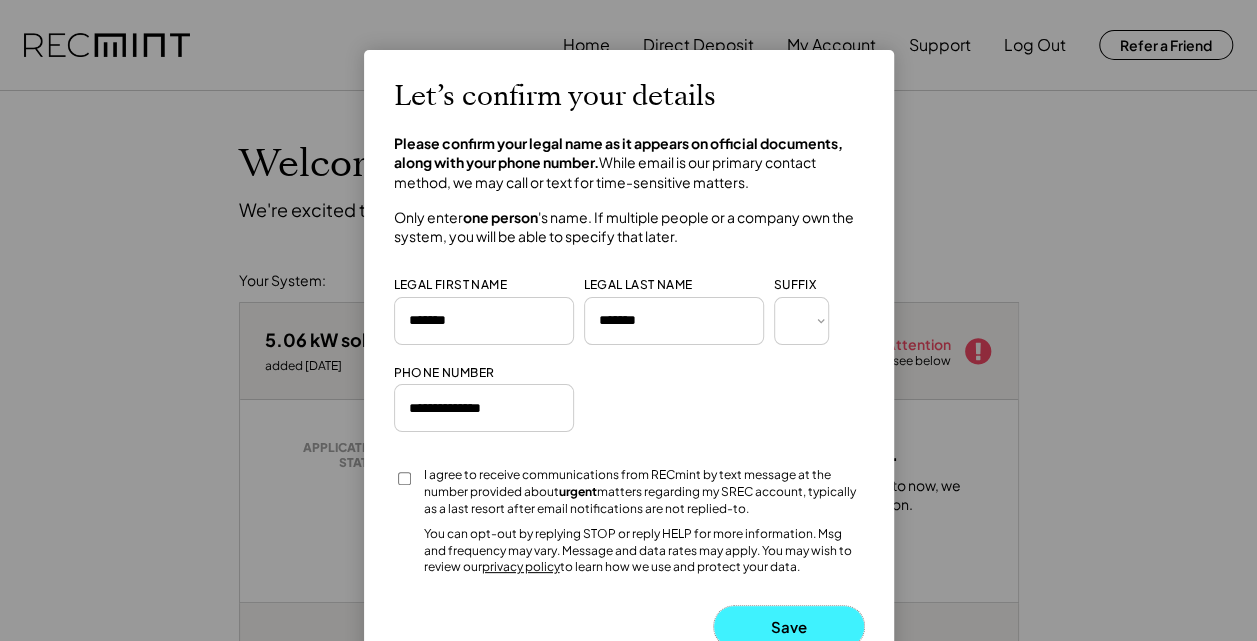 click on "Save" at bounding box center [789, 626] 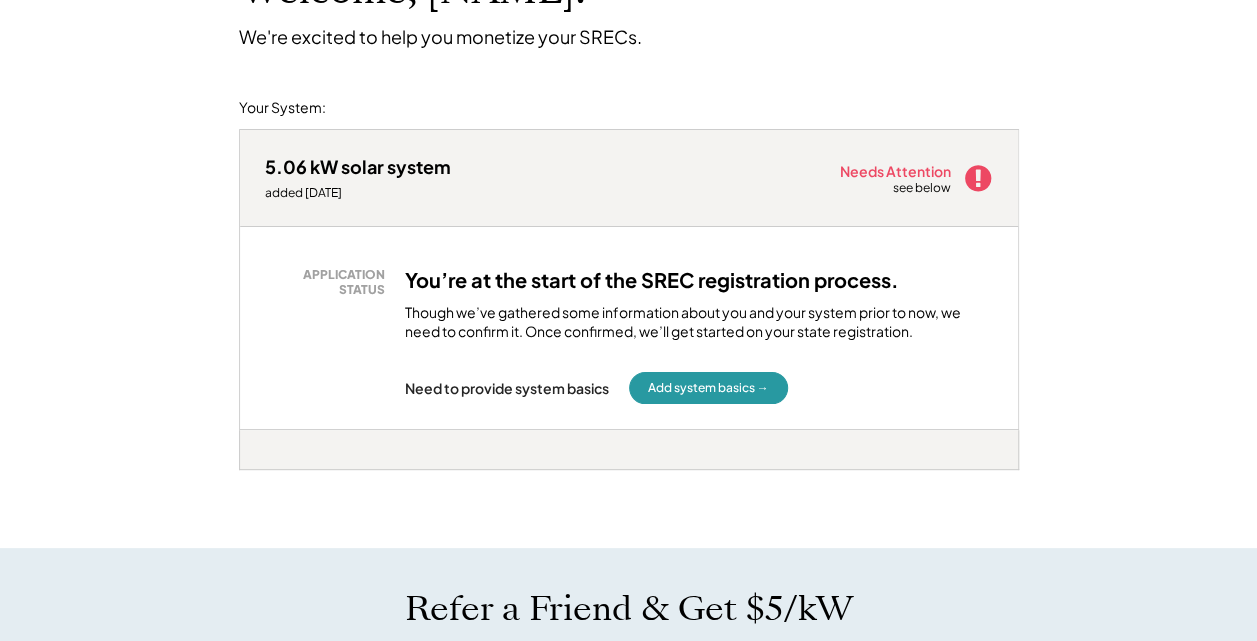 scroll, scrollTop: 226, scrollLeft: 0, axis: vertical 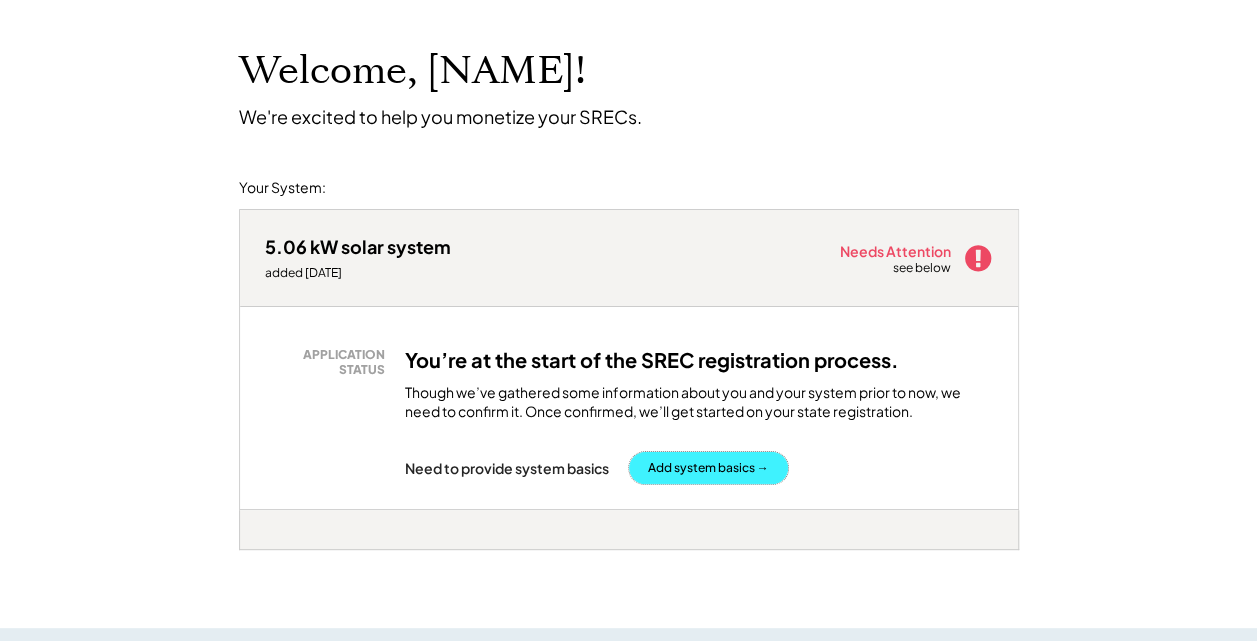 click on "Add system basics →" at bounding box center (708, 468) 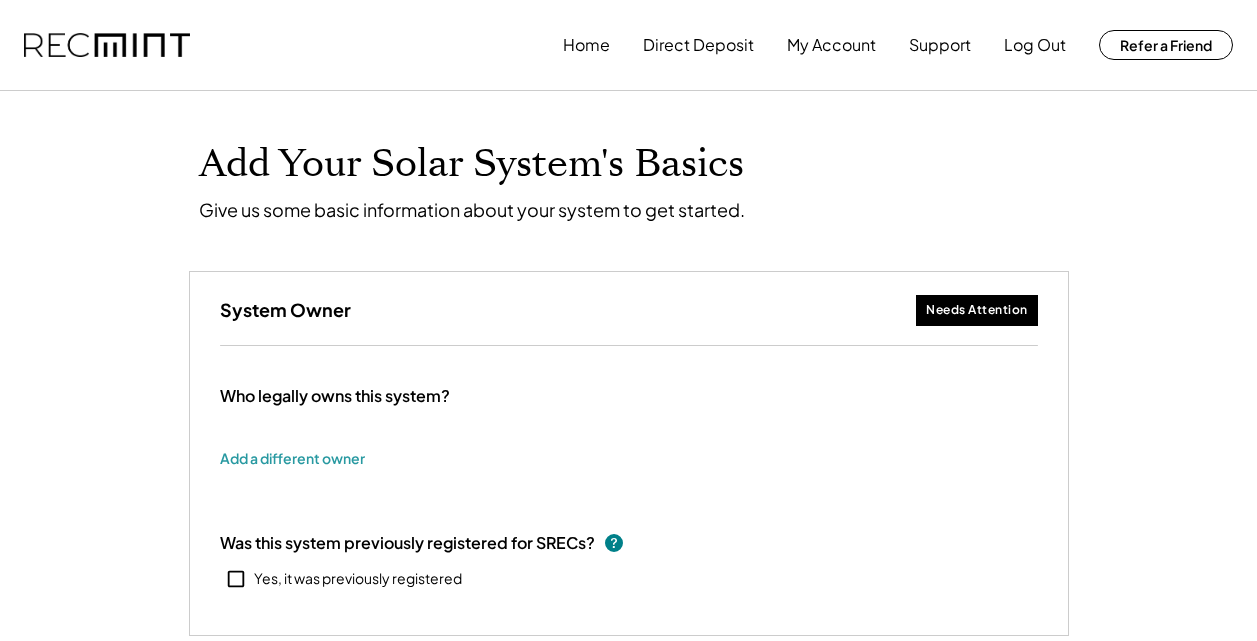 scroll, scrollTop: 0, scrollLeft: 0, axis: both 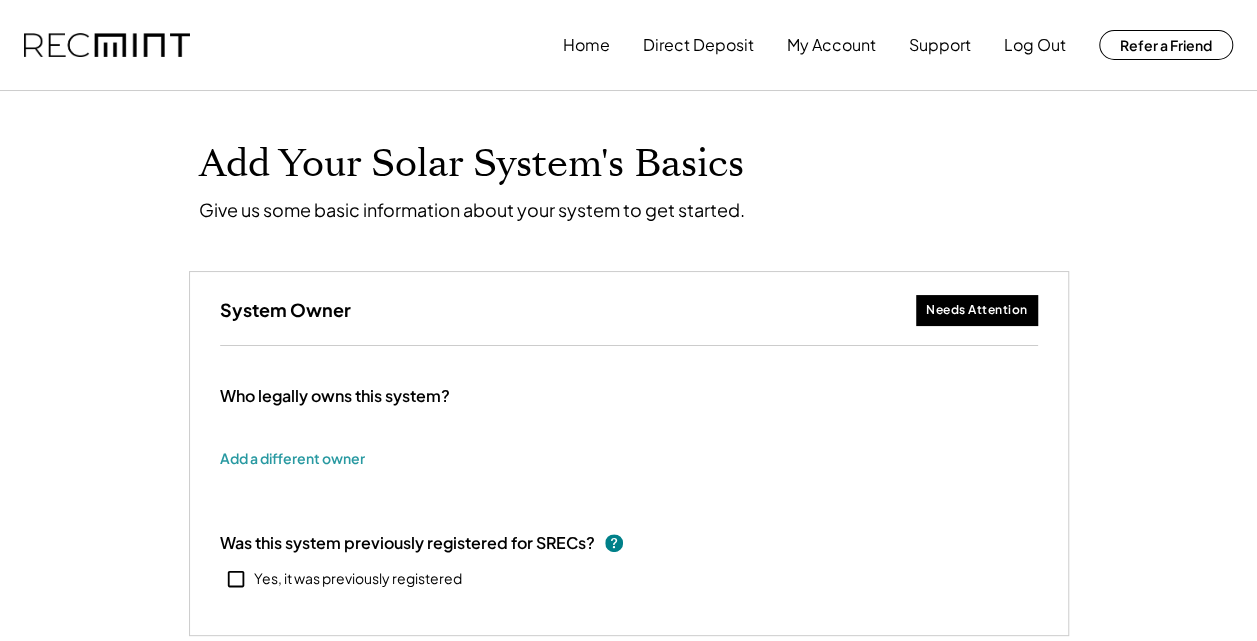 type on "*****" 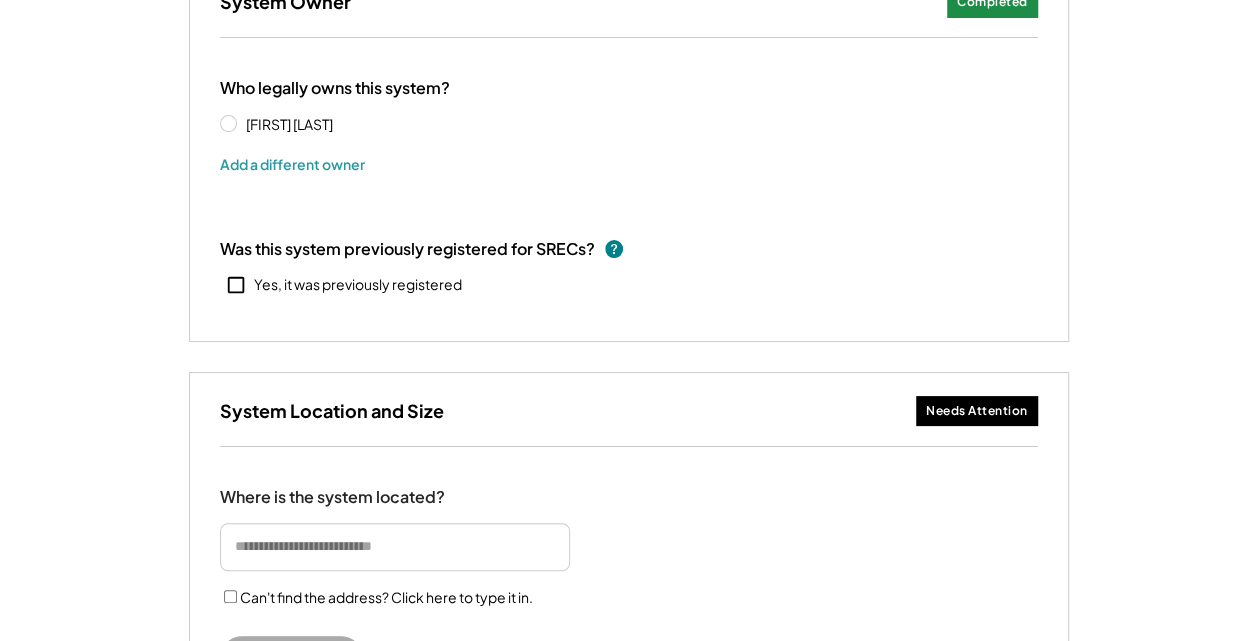 scroll, scrollTop: 320, scrollLeft: 0, axis: vertical 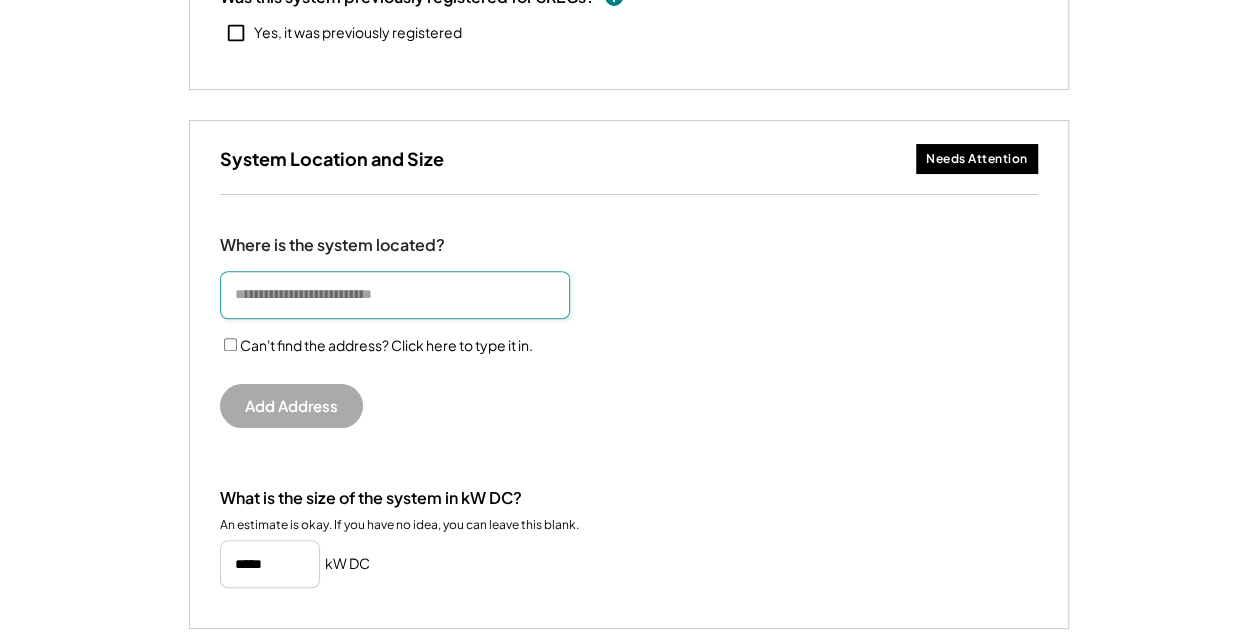 click at bounding box center (395, 295) 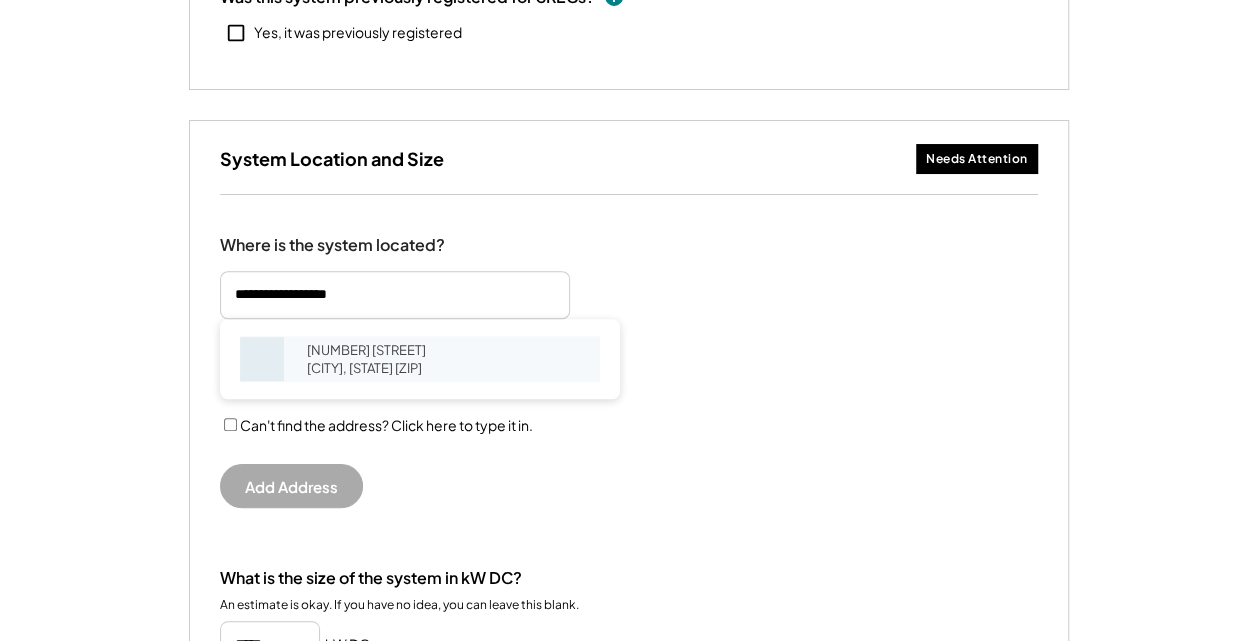 click on "304 Arbordale Loop
Williamsburg, VA 23188" at bounding box center (447, 359) 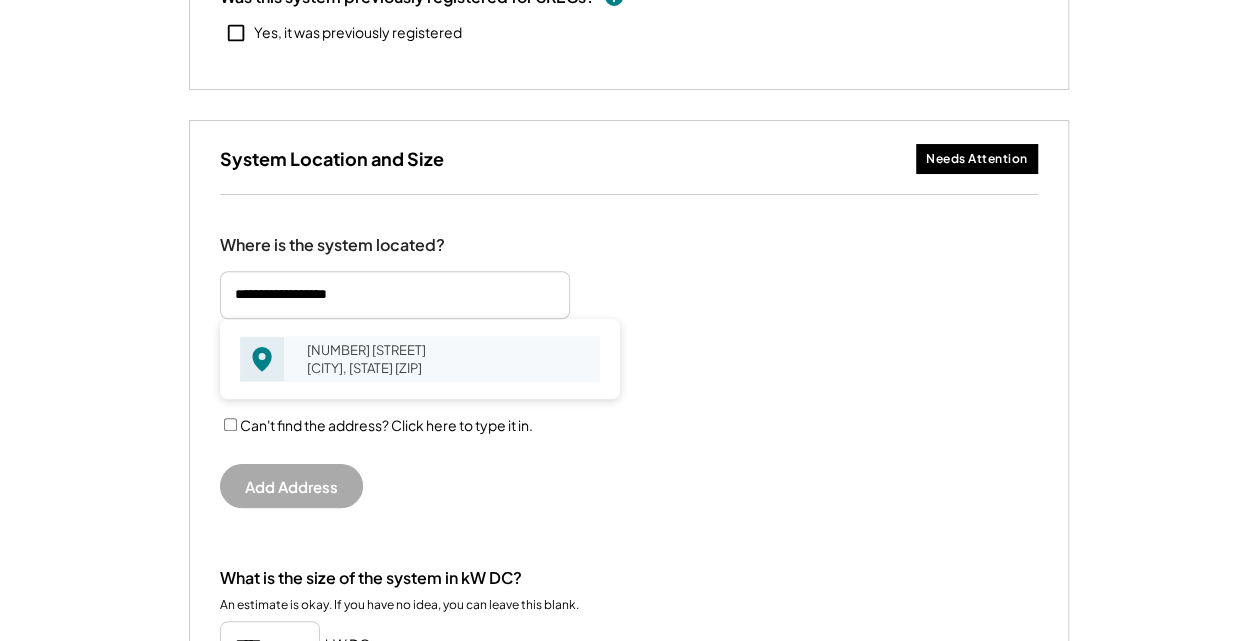 type on "**********" 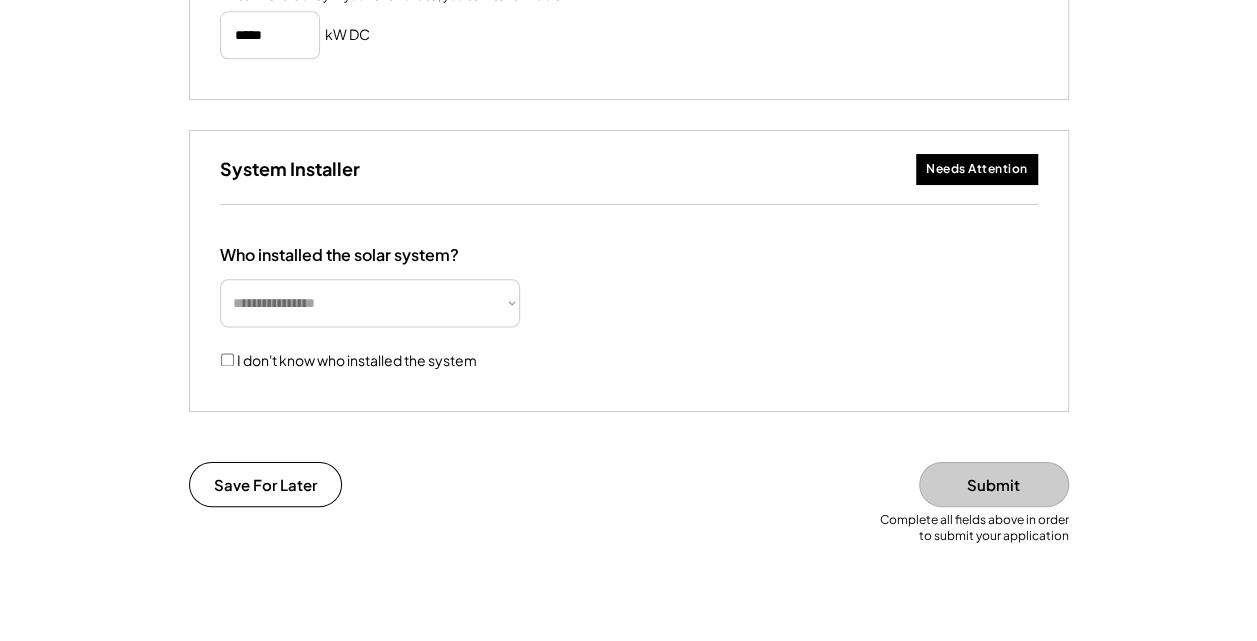 scroll, scrollTop: 1119, scrollLeft: 0, axis: vertical 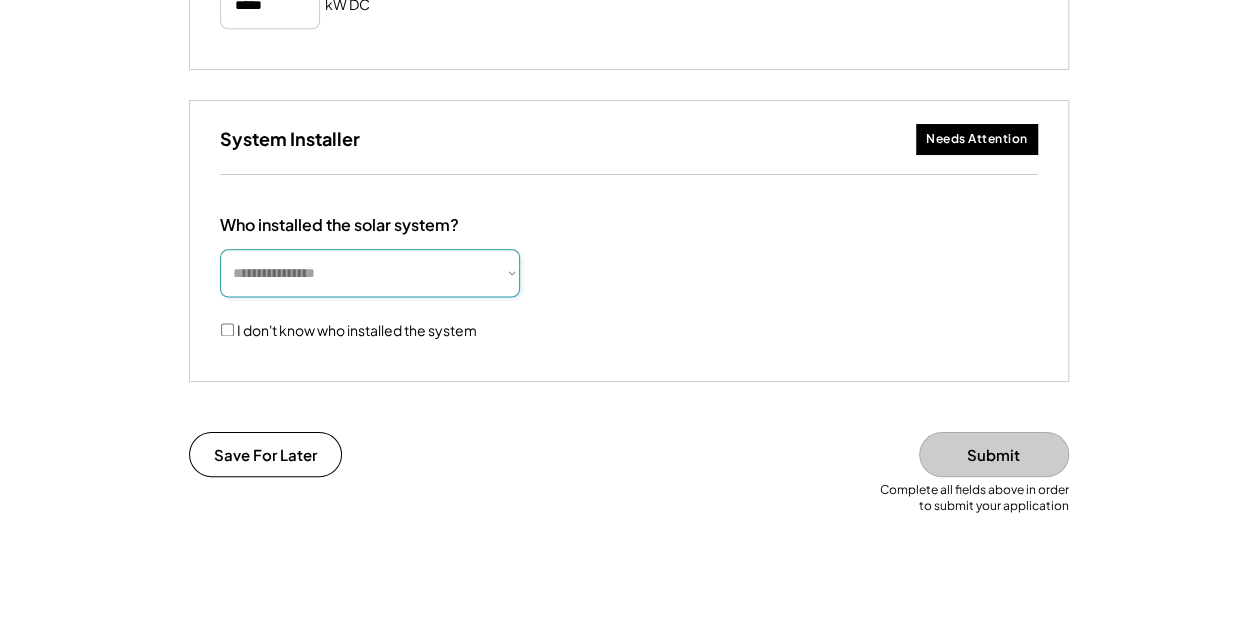 click on "**********" at bounding box center [370, 273] 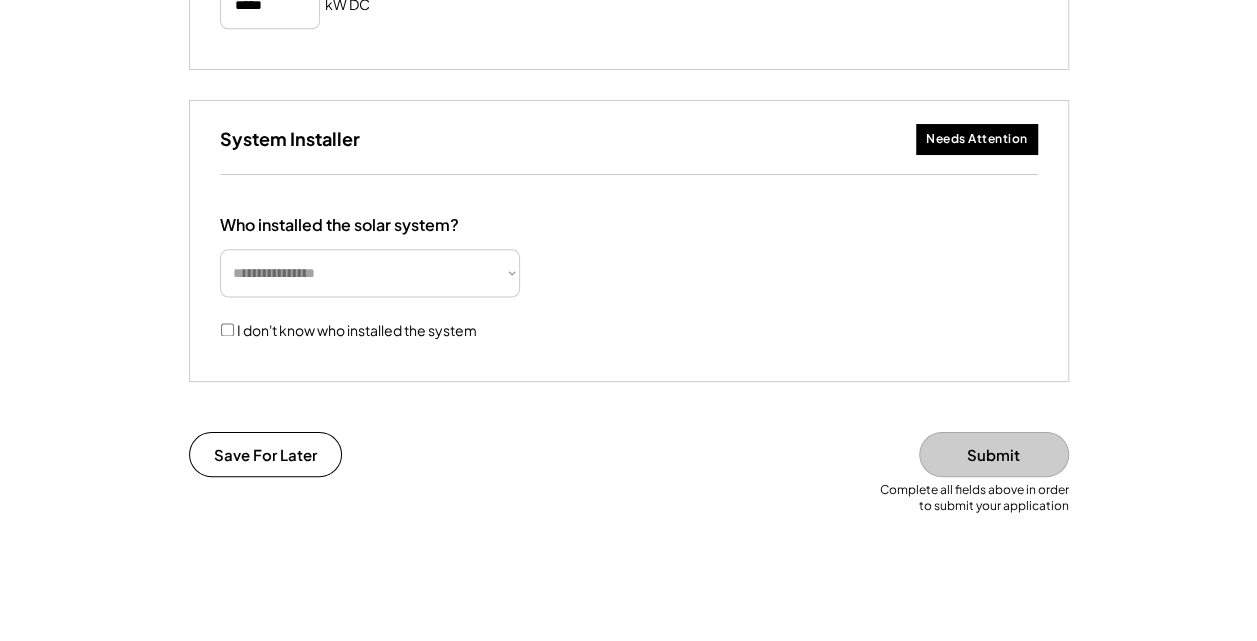 click on "**********" at bounding box center [629, 278] 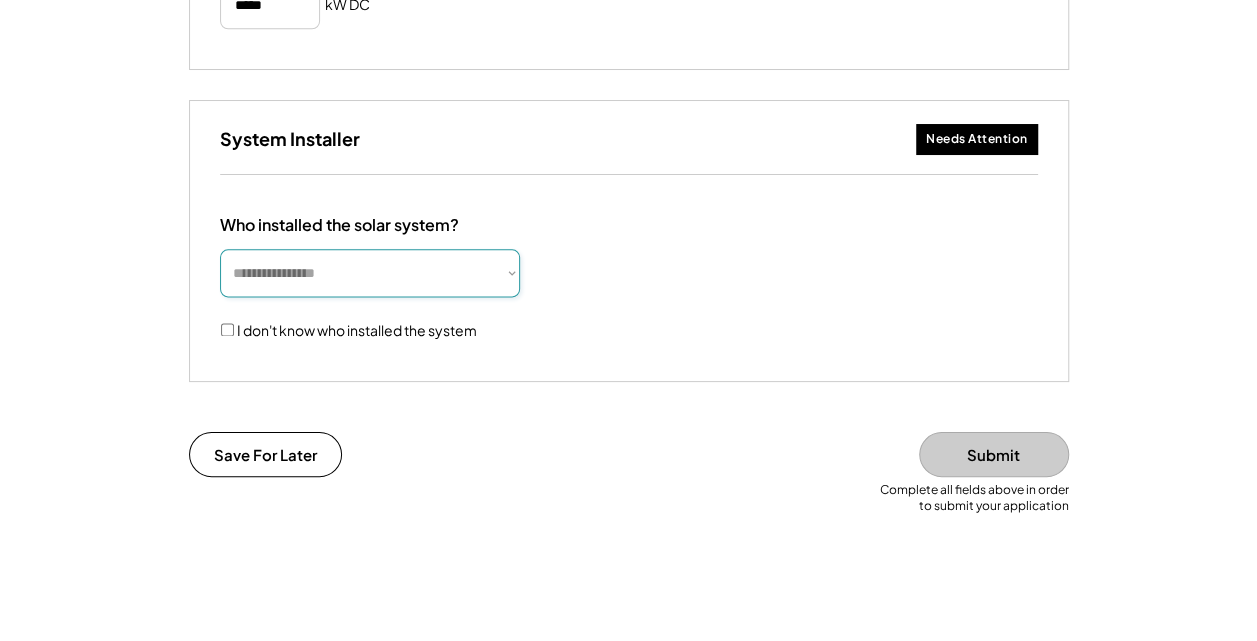 click on "**********" at bounding box center (370, 273) 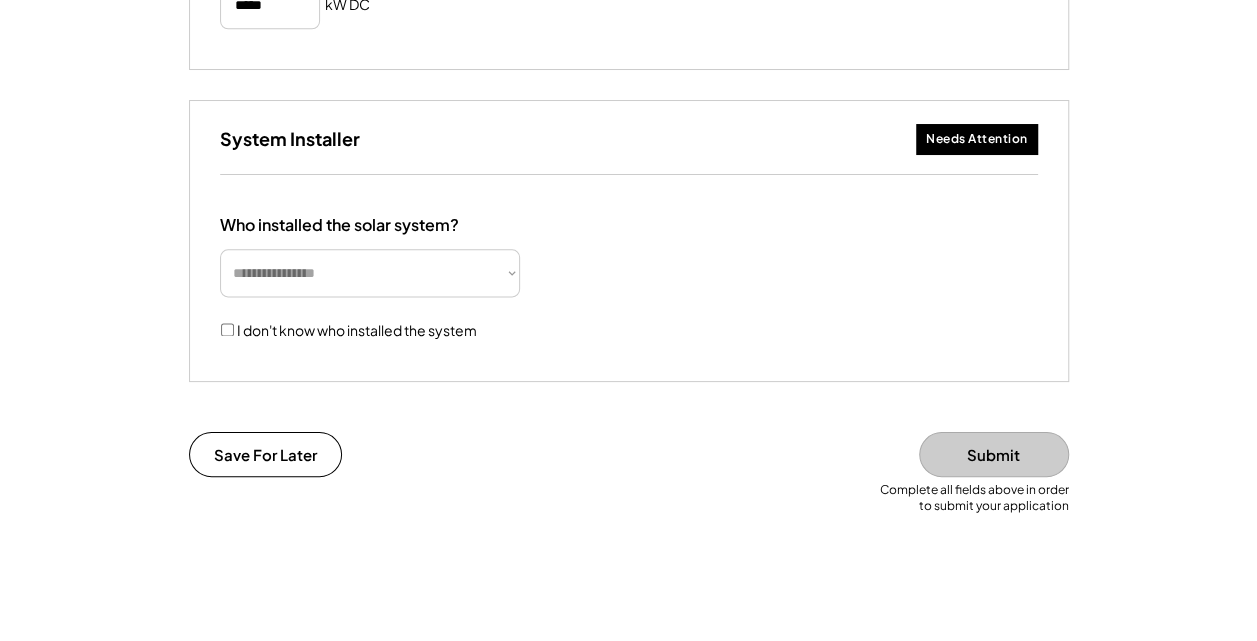 click on "**********" at bounding box center (629, 278) 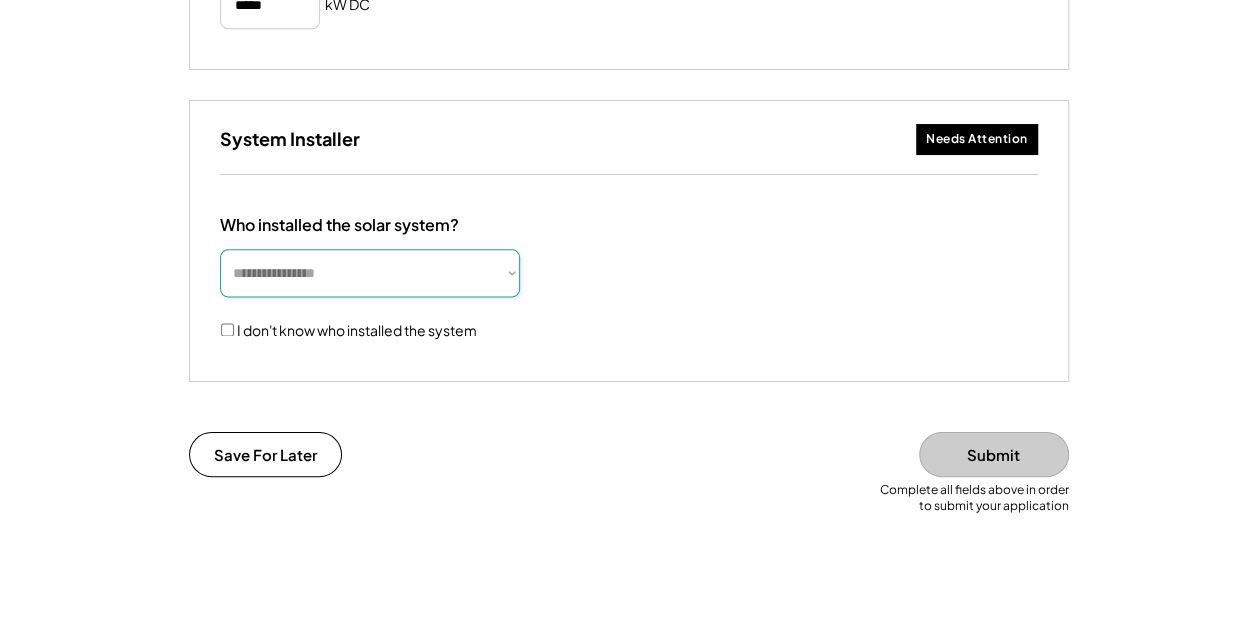 click on "**********" at bounding box center (370, 273) 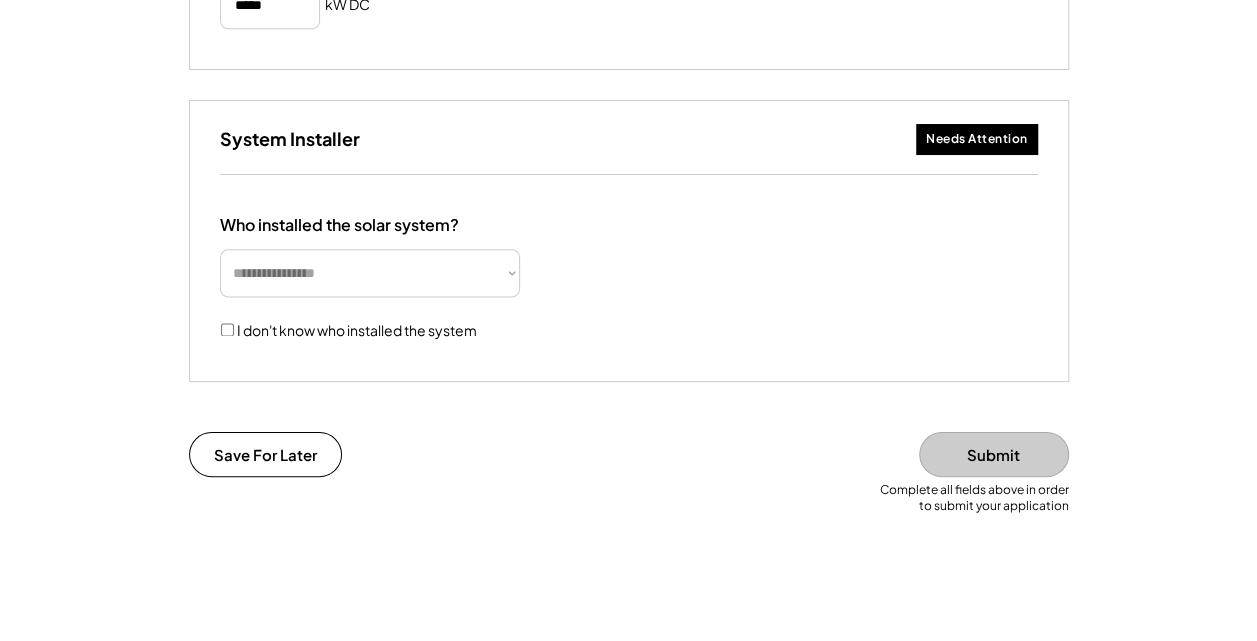 click on "Needs Attention" at bounding box center [977, 139] 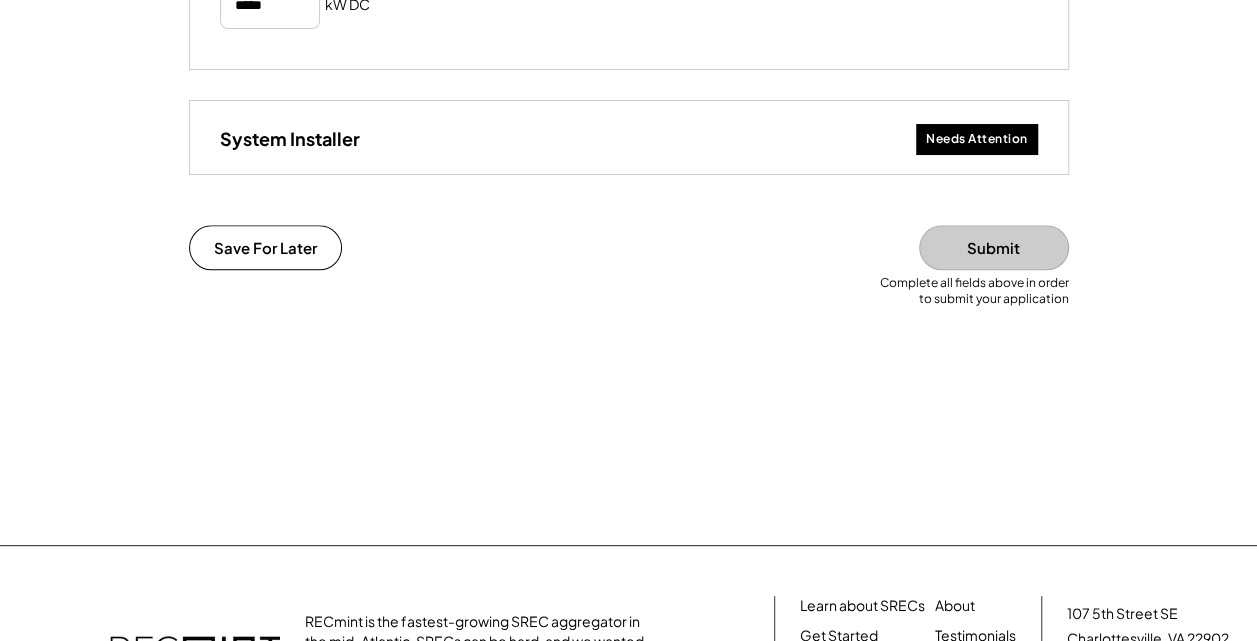 click on "Needs Attention" at bounding box center [977, 139] 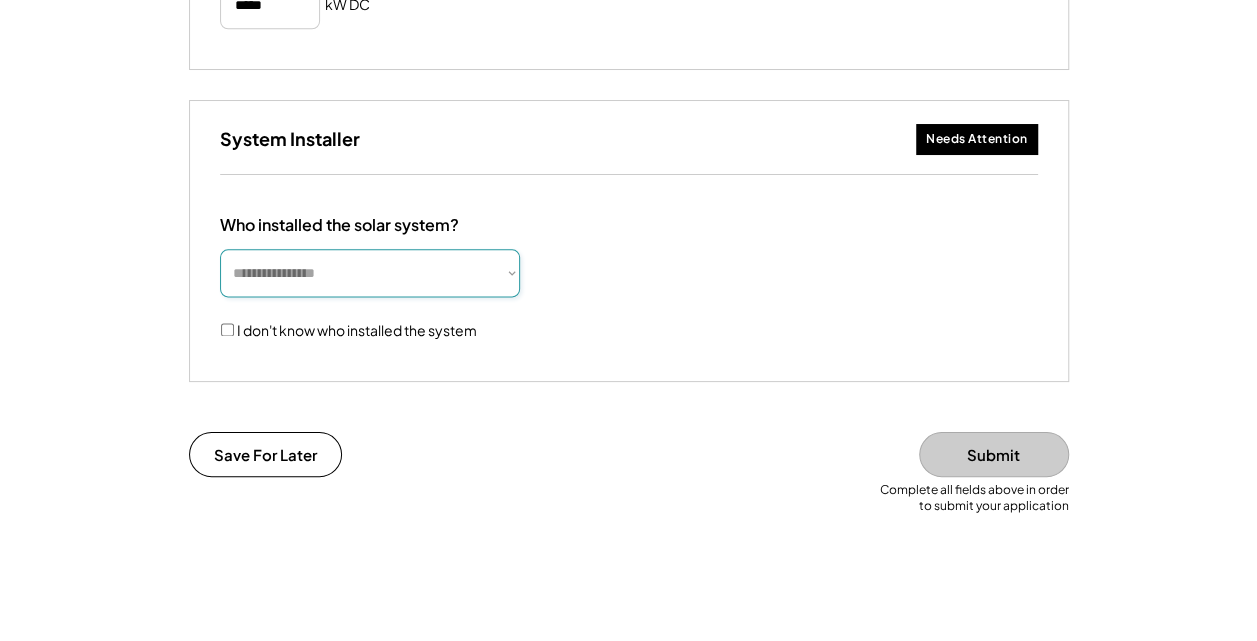 click on "**********" at bounding box center (370, 273) 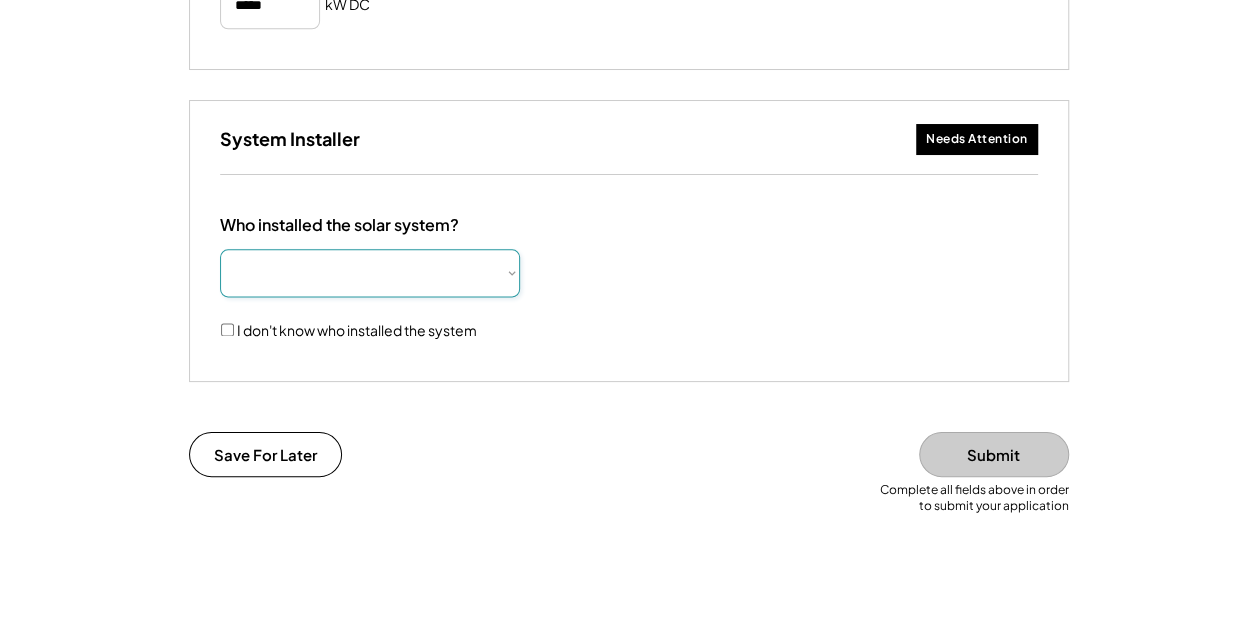 click on "**********" at bounding box center (370, 273) 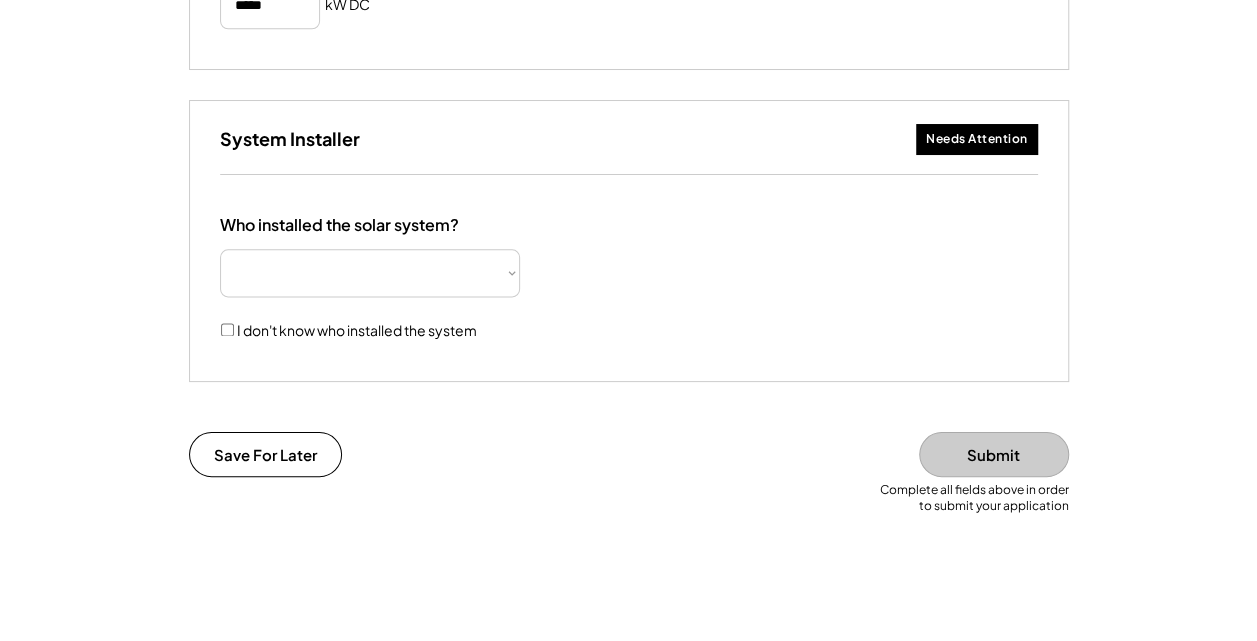click on "Needs Attention" at bounding box center [977, 139] 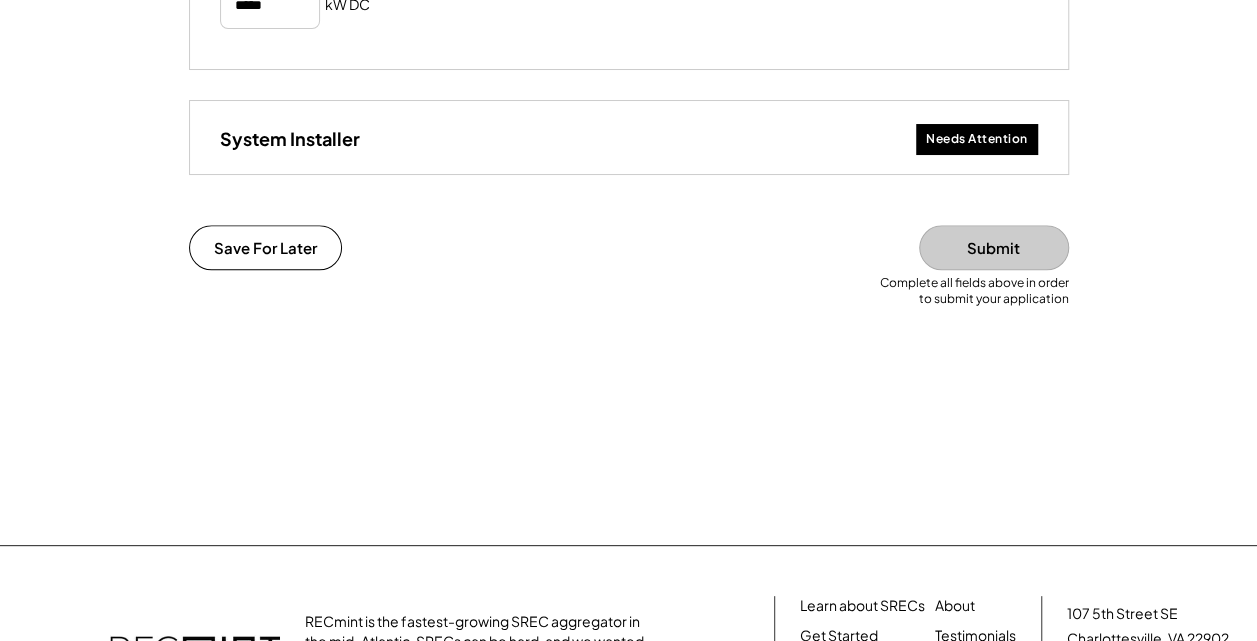 click on "Needs Attention" at bounding box center [977, 139] 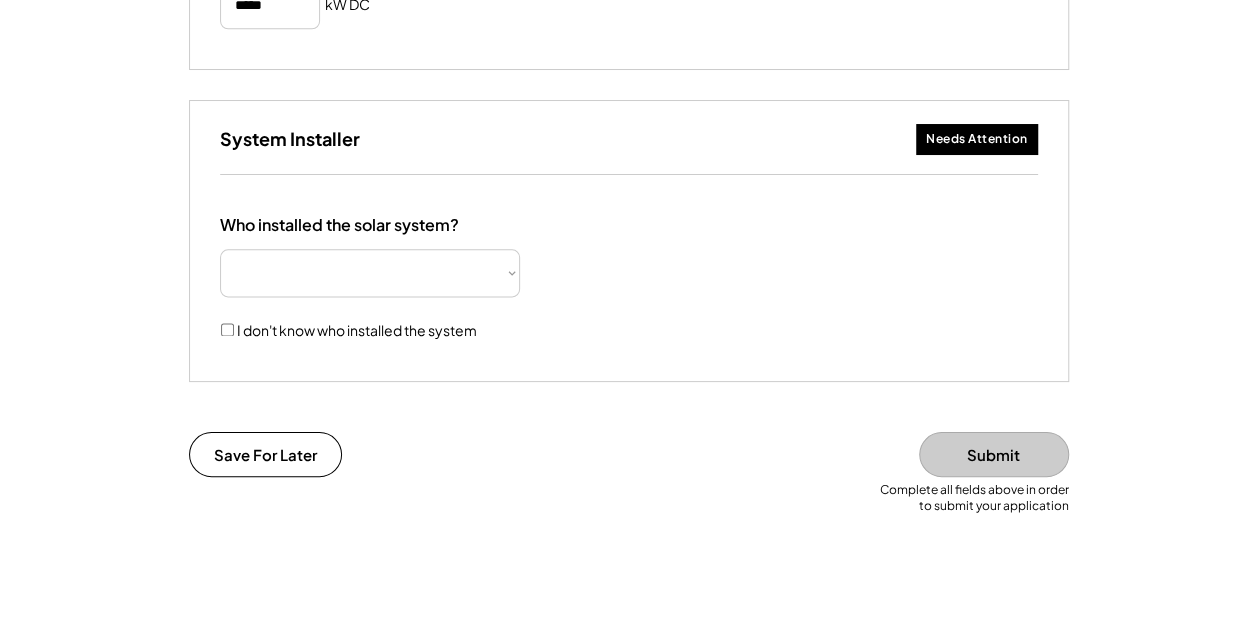 click on "**********" at bounding box center (370, 273) 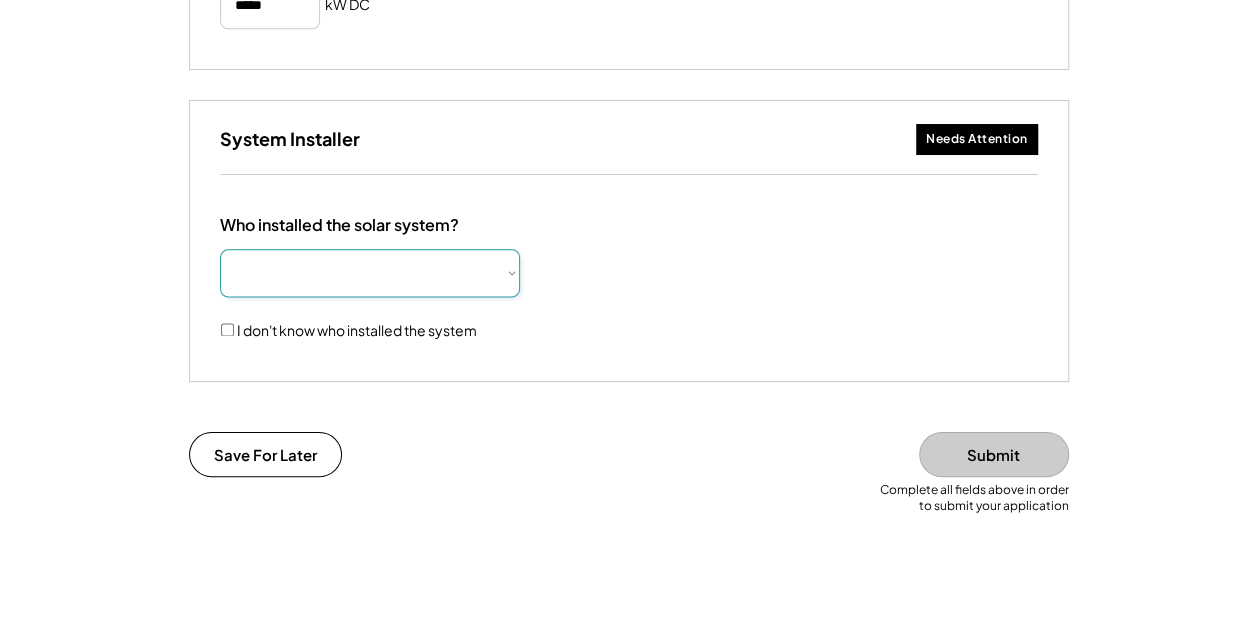 click on "**********" at bounding box center (370, 273) 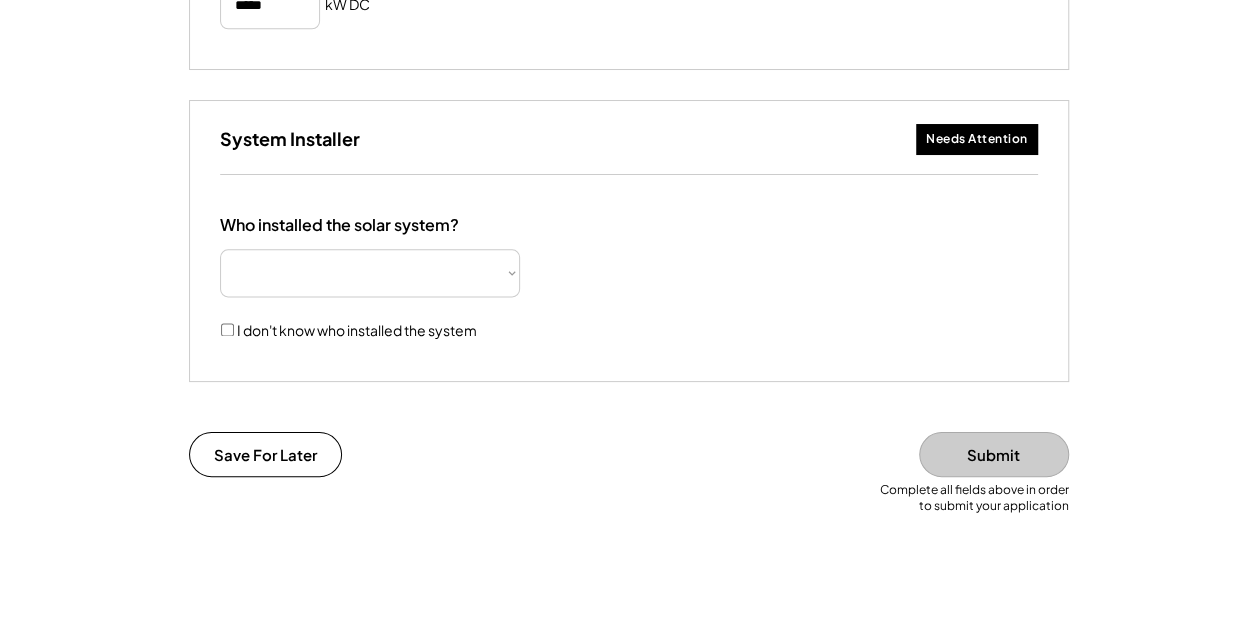 click on "Needs Attention" at bounding box center [977, 139] 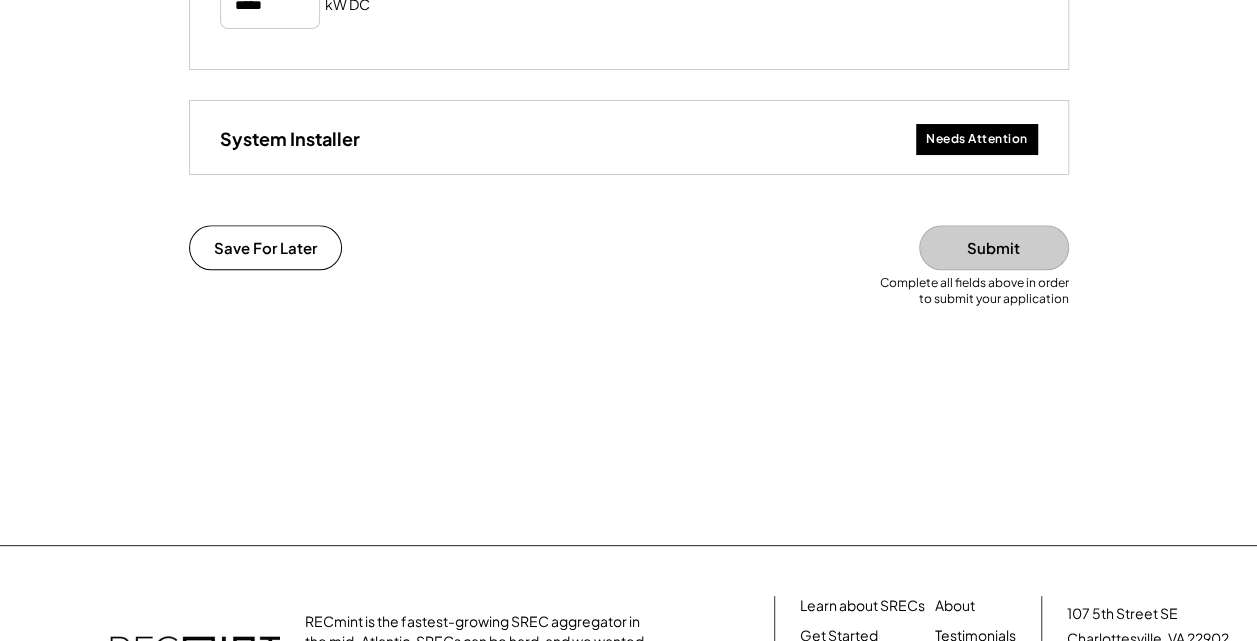 click on "Needs Attention" at bounding box center [977, 139] 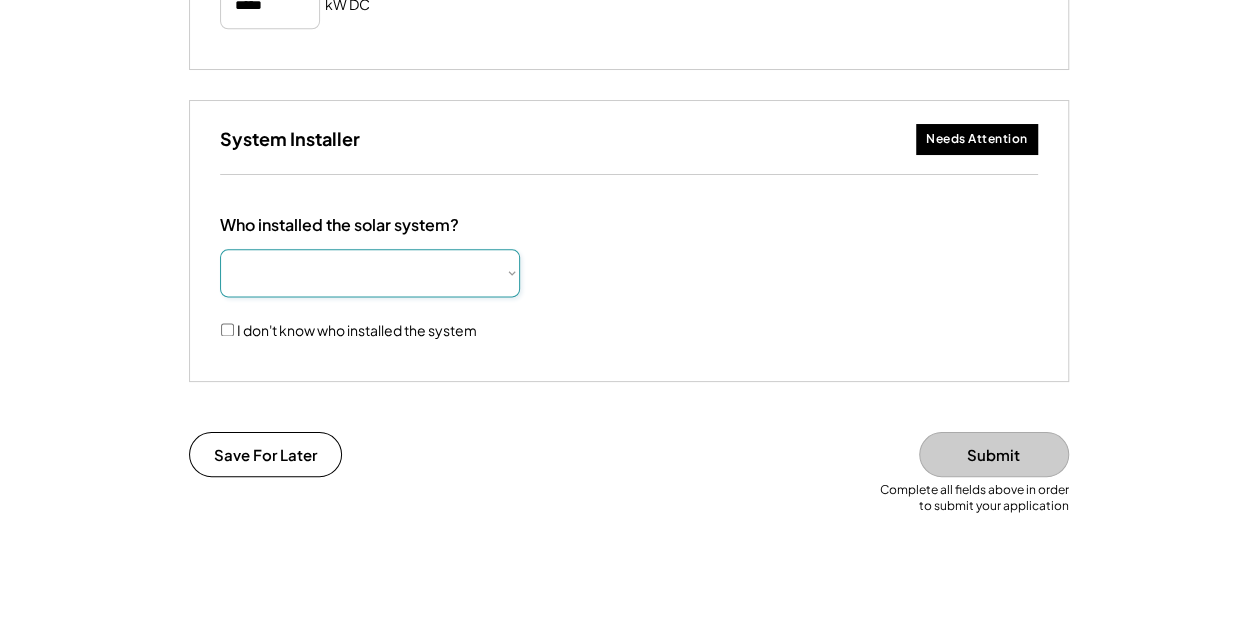 click on "**********" at bounding box center [370, 273] 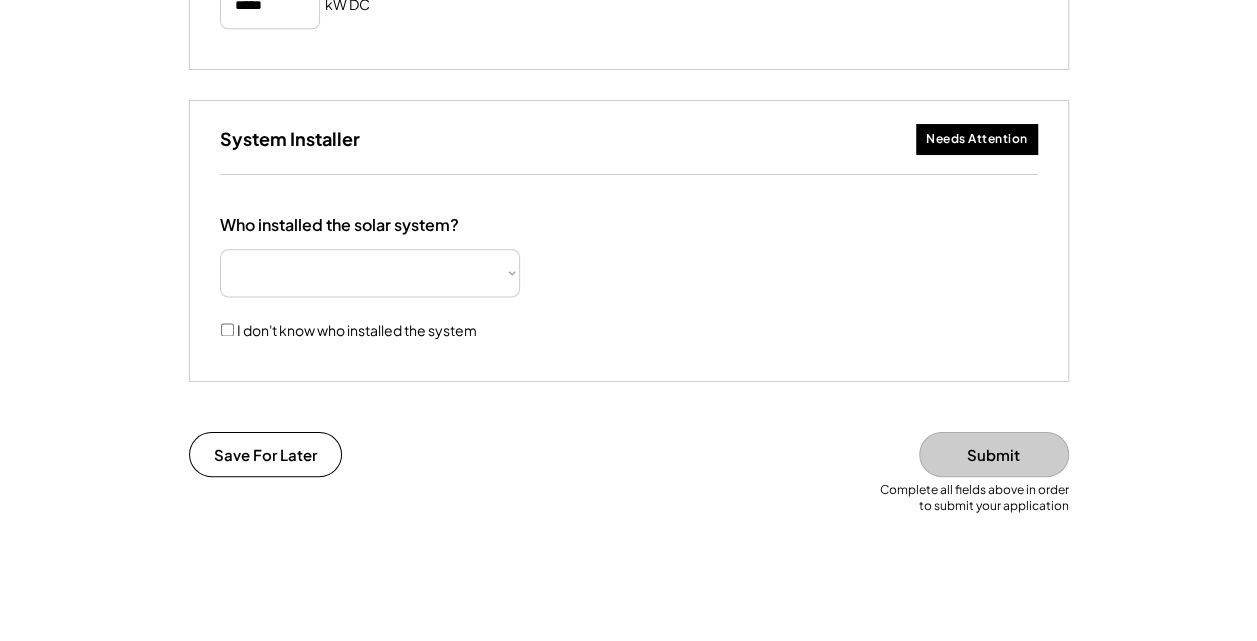 click on "**********" at bounding box center (629, 278) 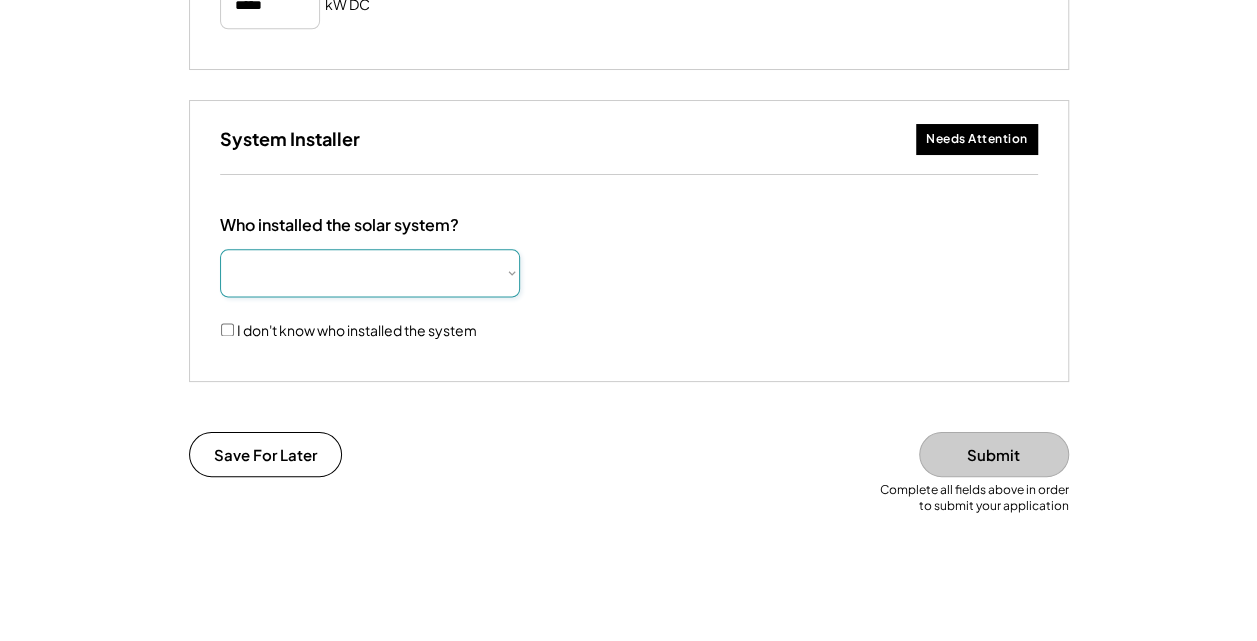 click on "**********" at bounding box center [370, 273] 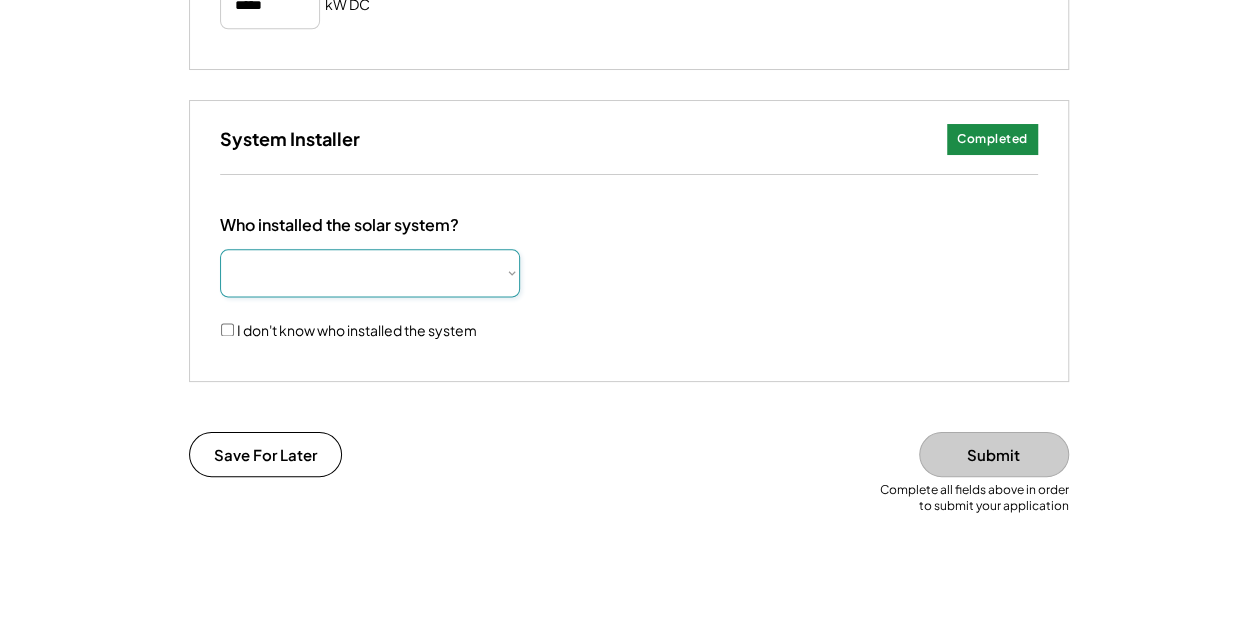 click on "**********" at bounding box center (370, 273) 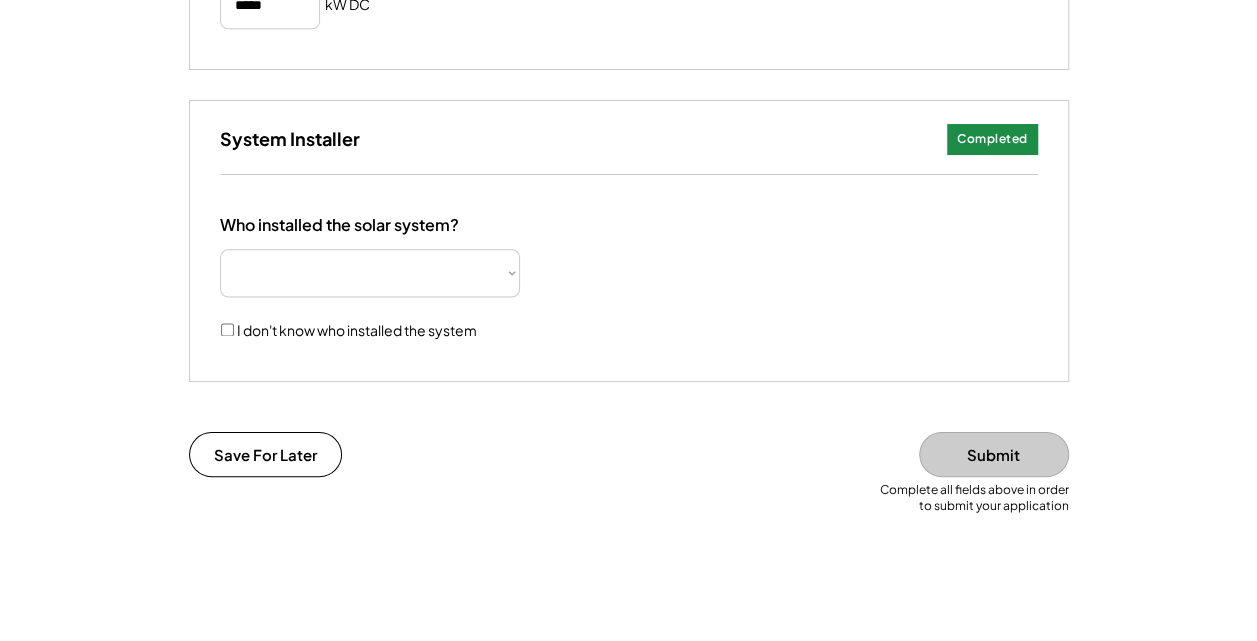 click on "**********" at bounding box center (628, -198) 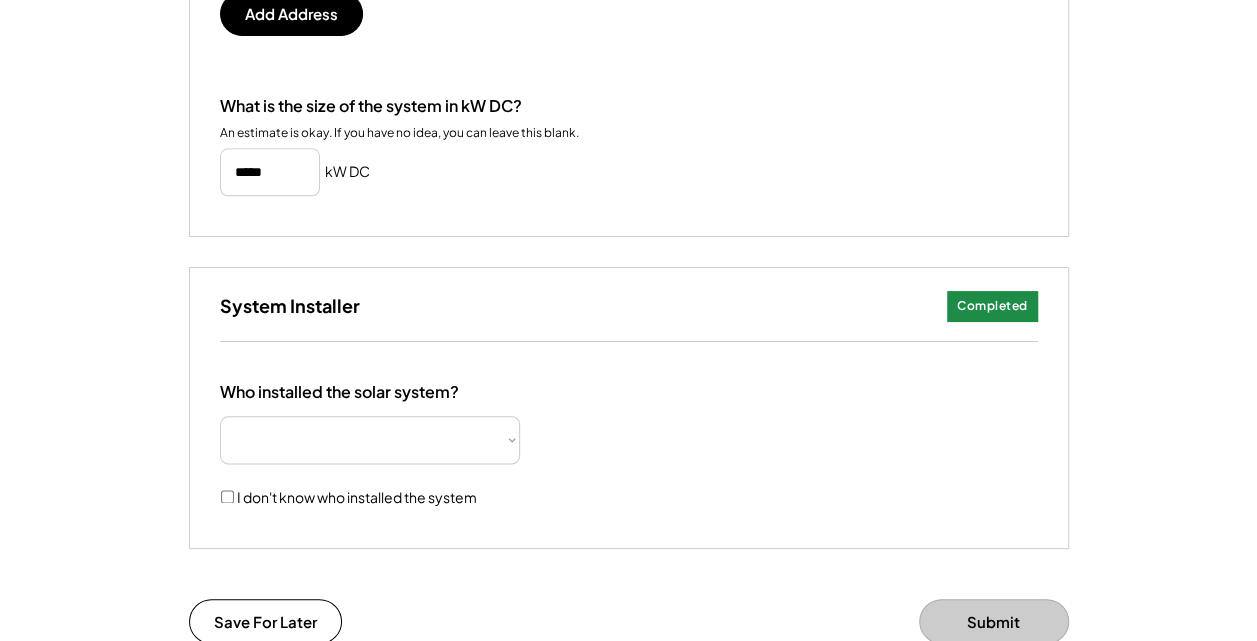scroll, scrollTop: 959, scrollLeft: 0, axis: vertical 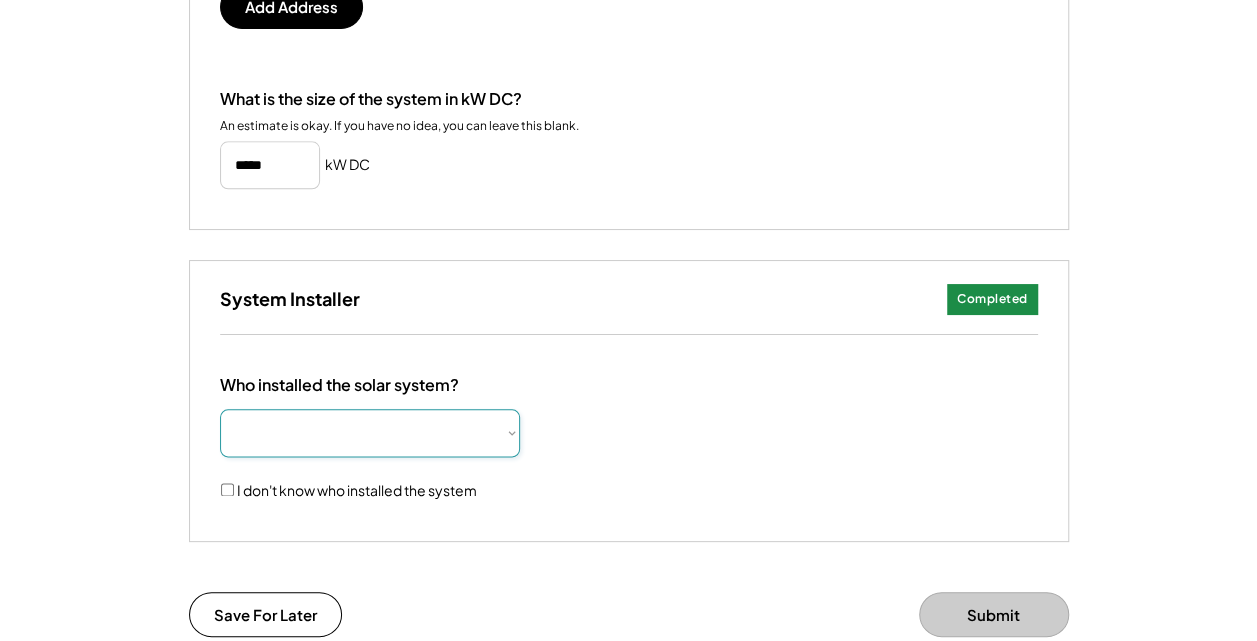 click on "**********" at bounding box center [370, 433] 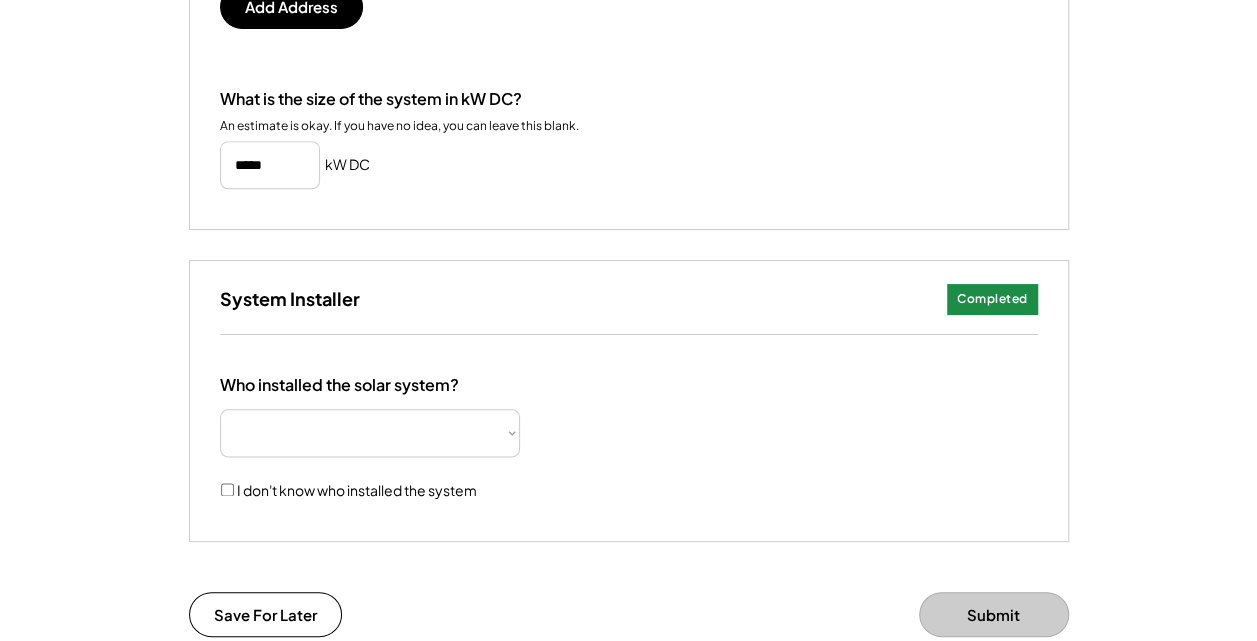 click on "**********" at bounding box center [628, -38] 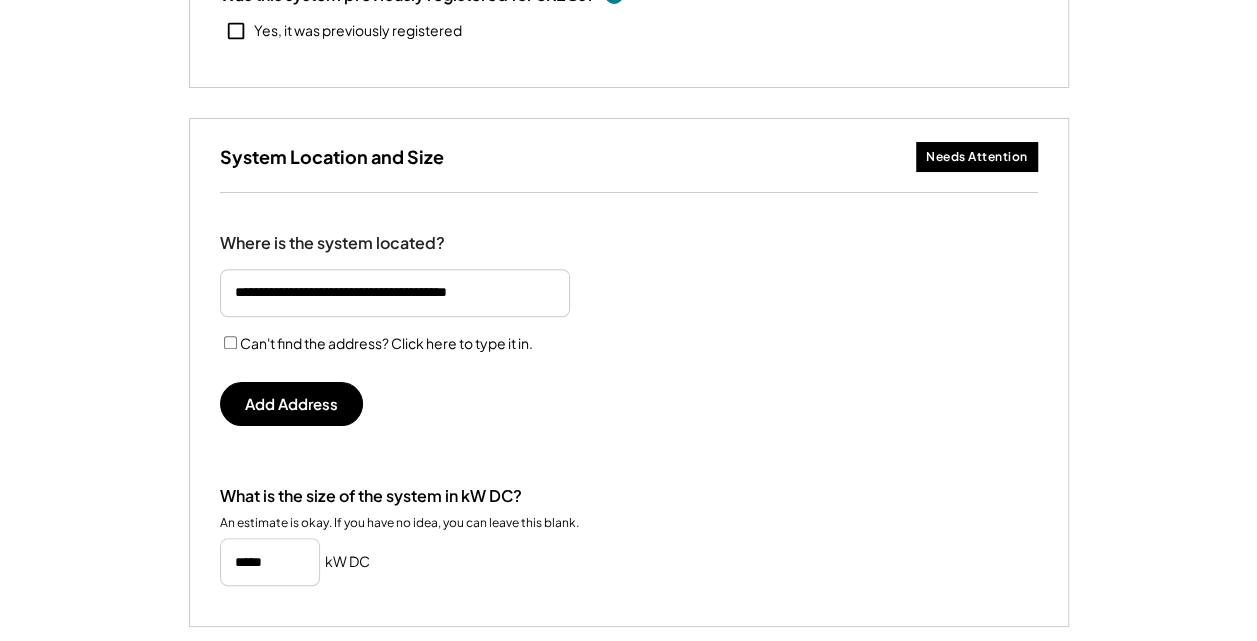 scroll, scrollTop: 559, scrollLeft: 0, axis: vertical 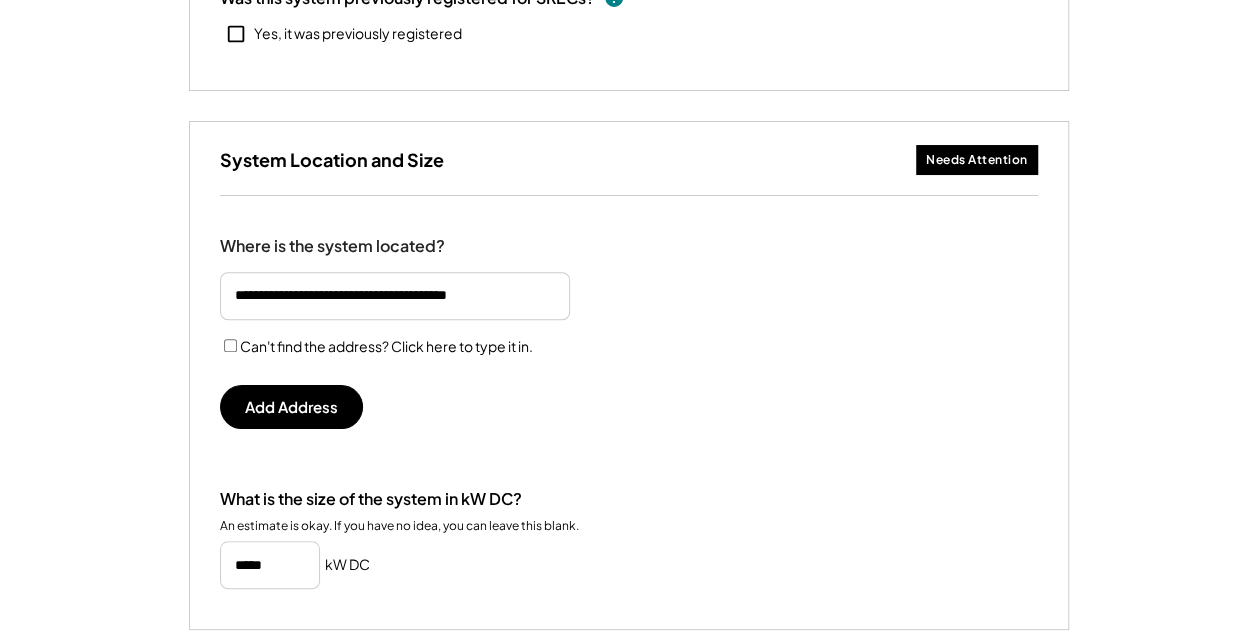 click on "Needs Attention" at bounding box center (977, 160) 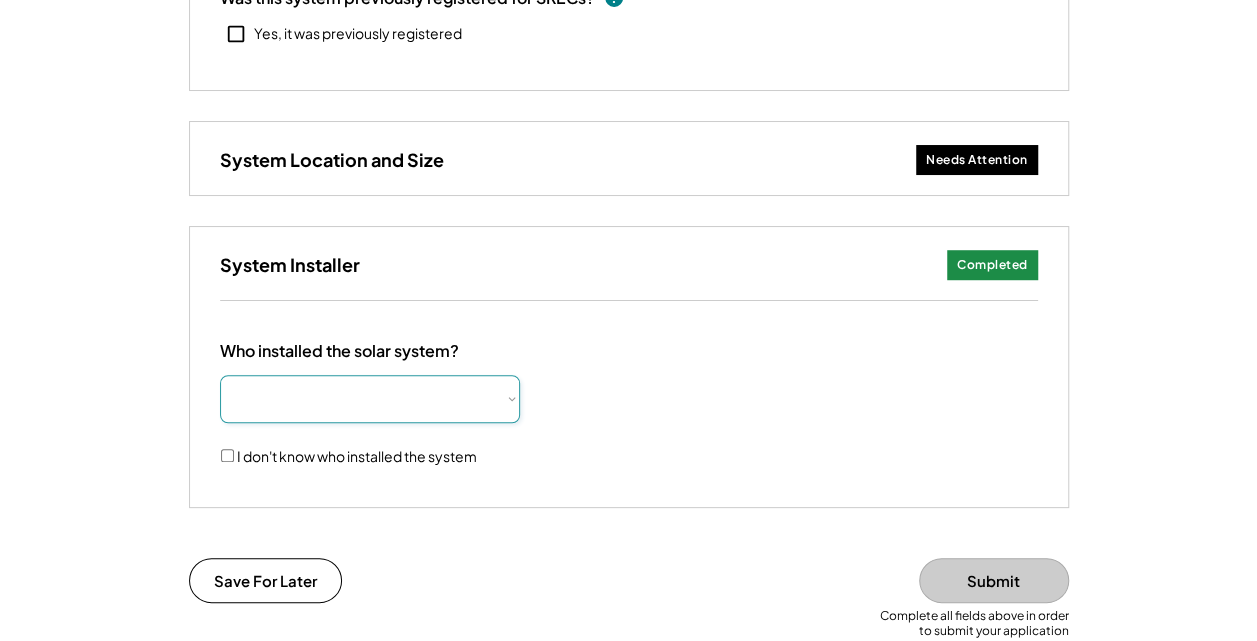 click on "**********" at bounding box center (370, 399) 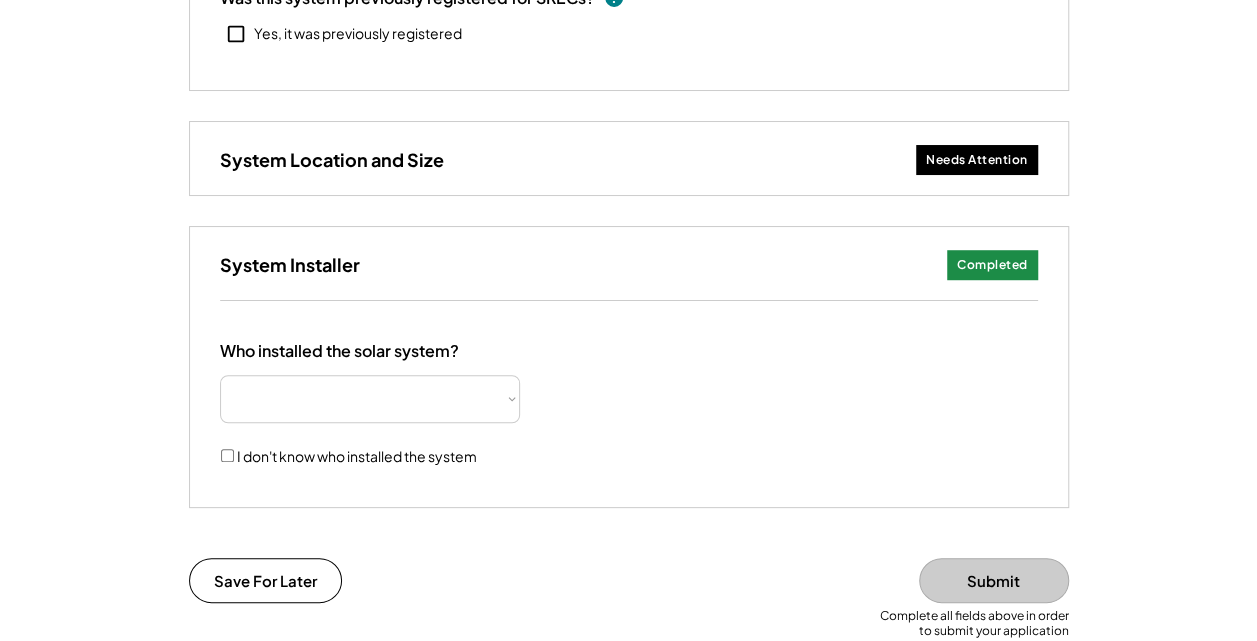 click on "I don't know who installed the system" at bounding box center [347, 456] 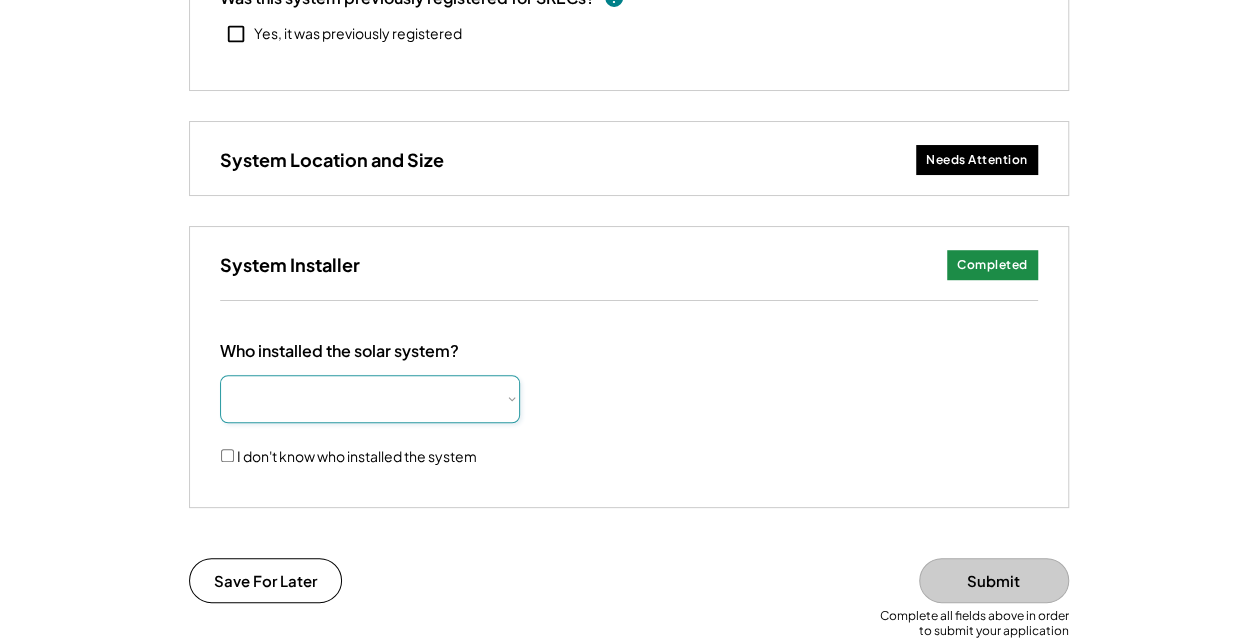 click on "**********" at bounding box center [370, 399] 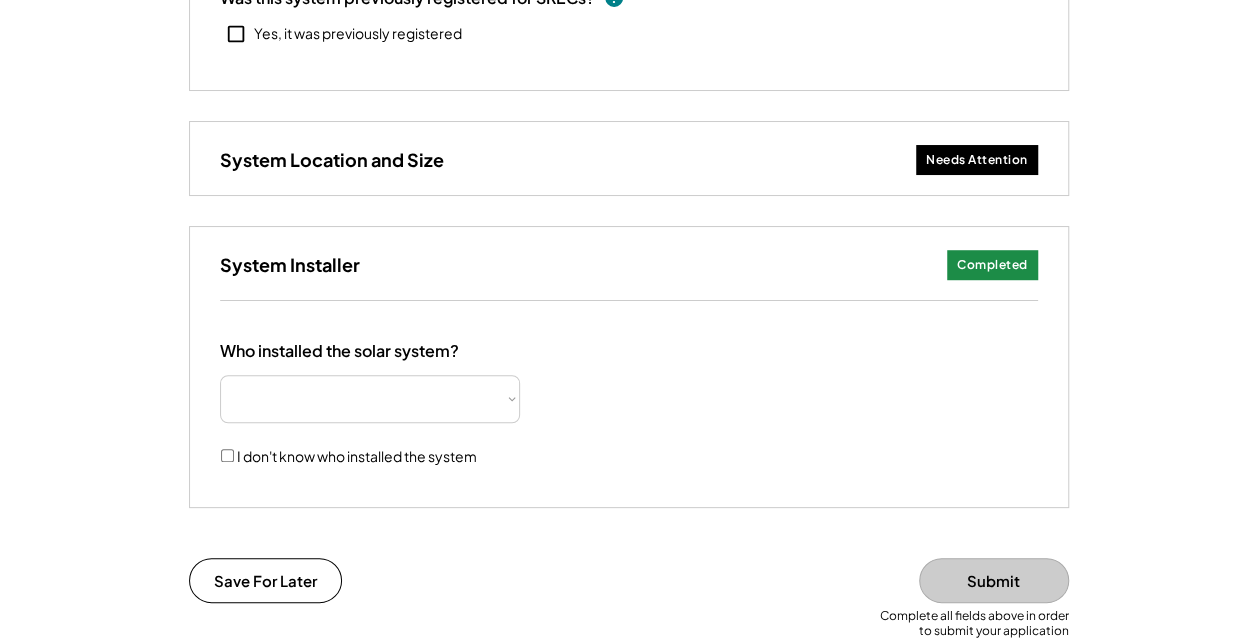click on "Completed" at bounding box center (992, 265) 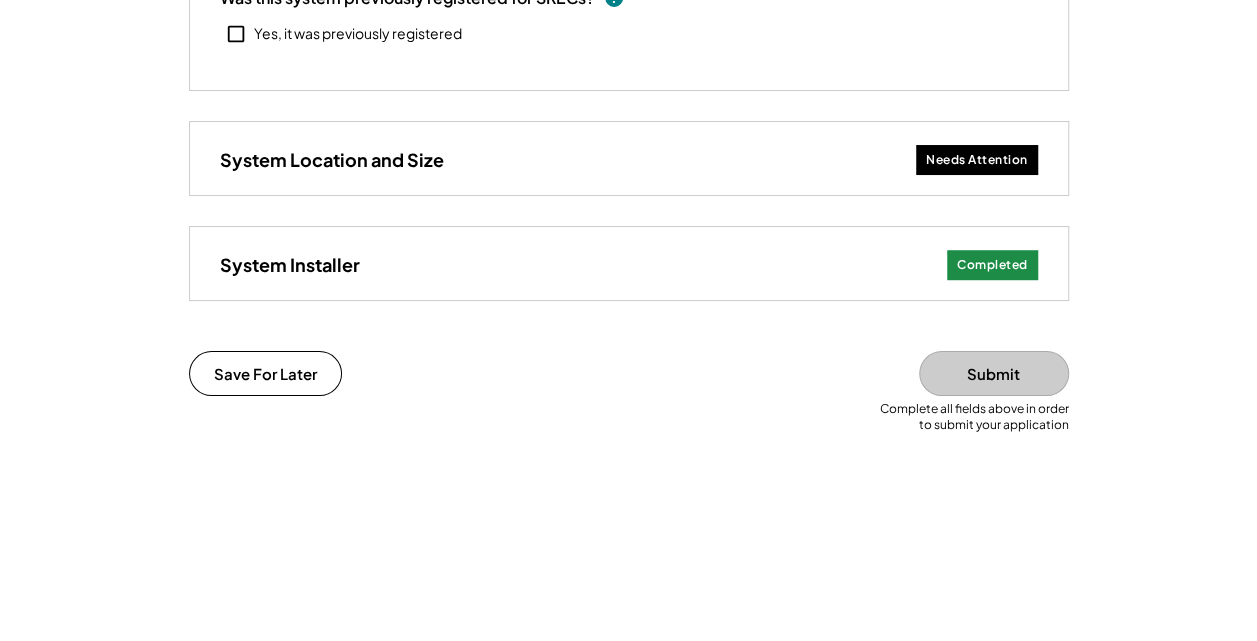 click on "Needs Attention" at bounding box center [977, 160] 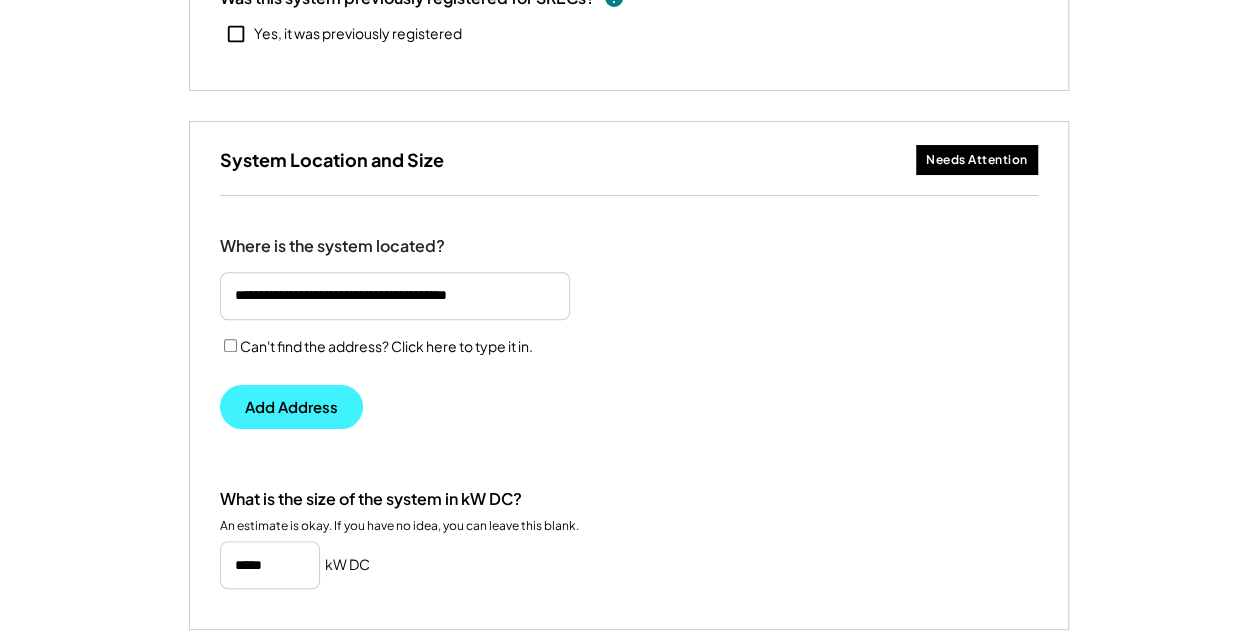 click on "Add Address" at bounding box center (291, 407) 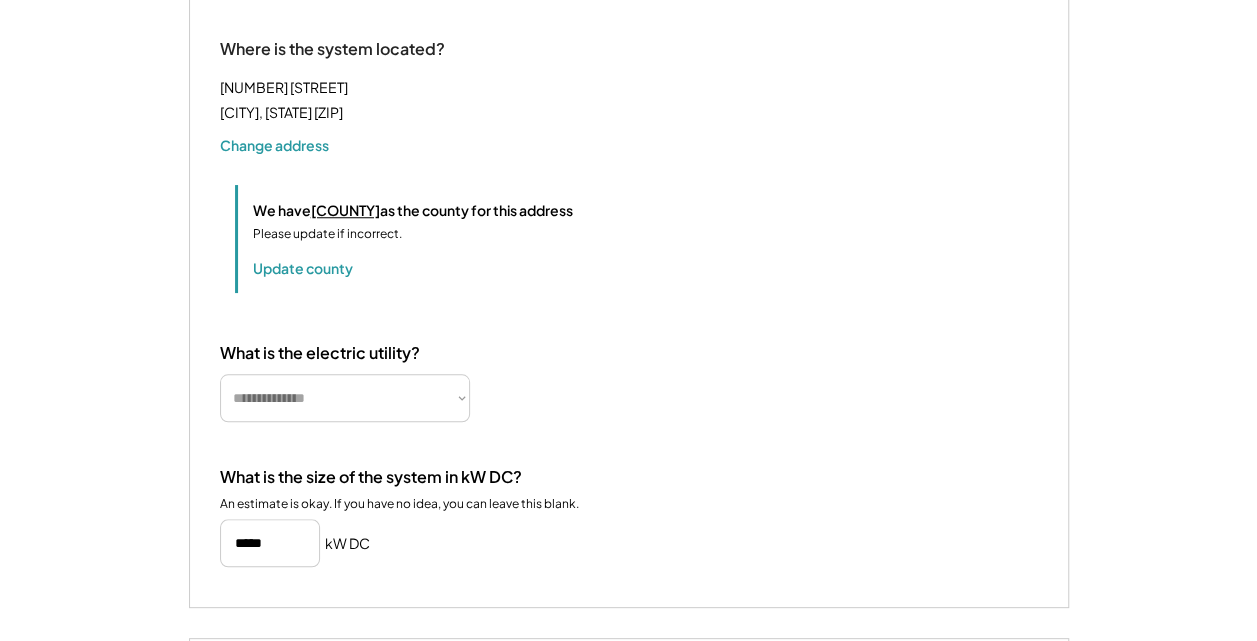 scroll, scrollTop: 759, scrollLeft: 0, axis: vertical 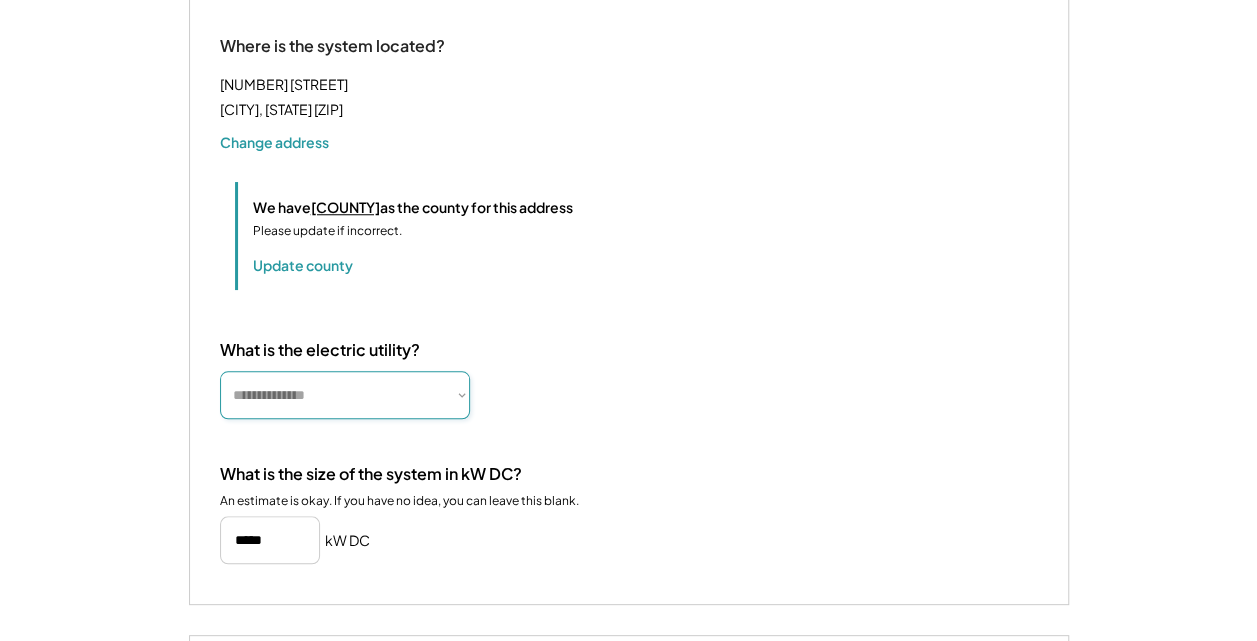 click on "**********" at bounding box center (345, 395) 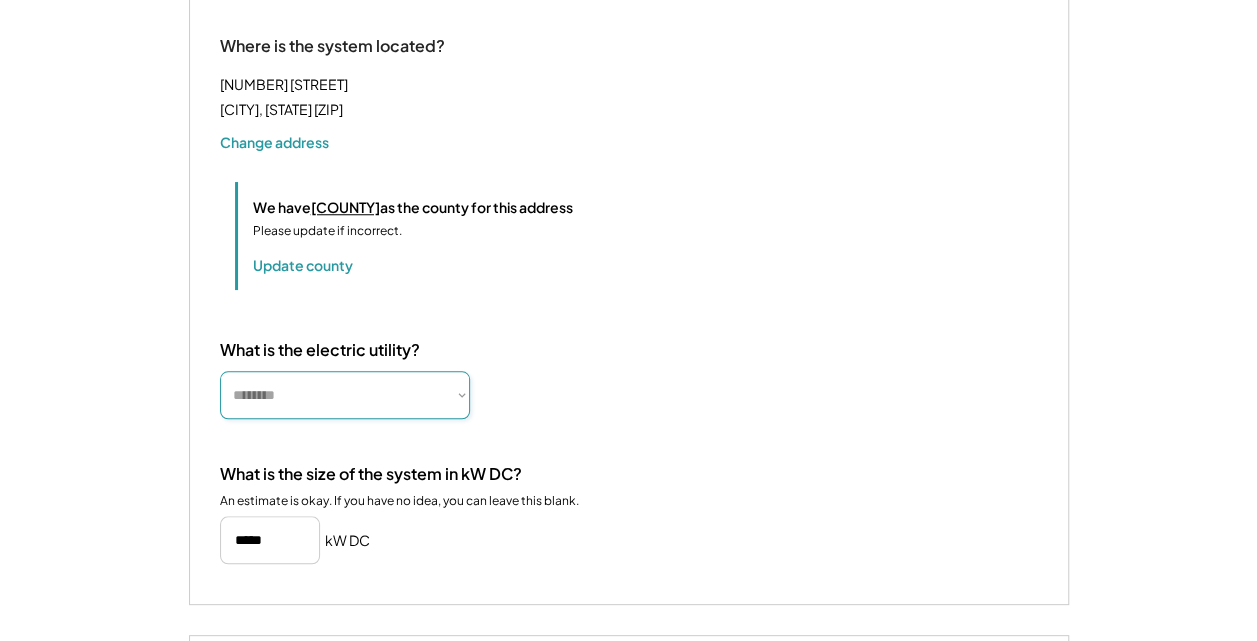 click on "**********" at bounding box center (345, 395) 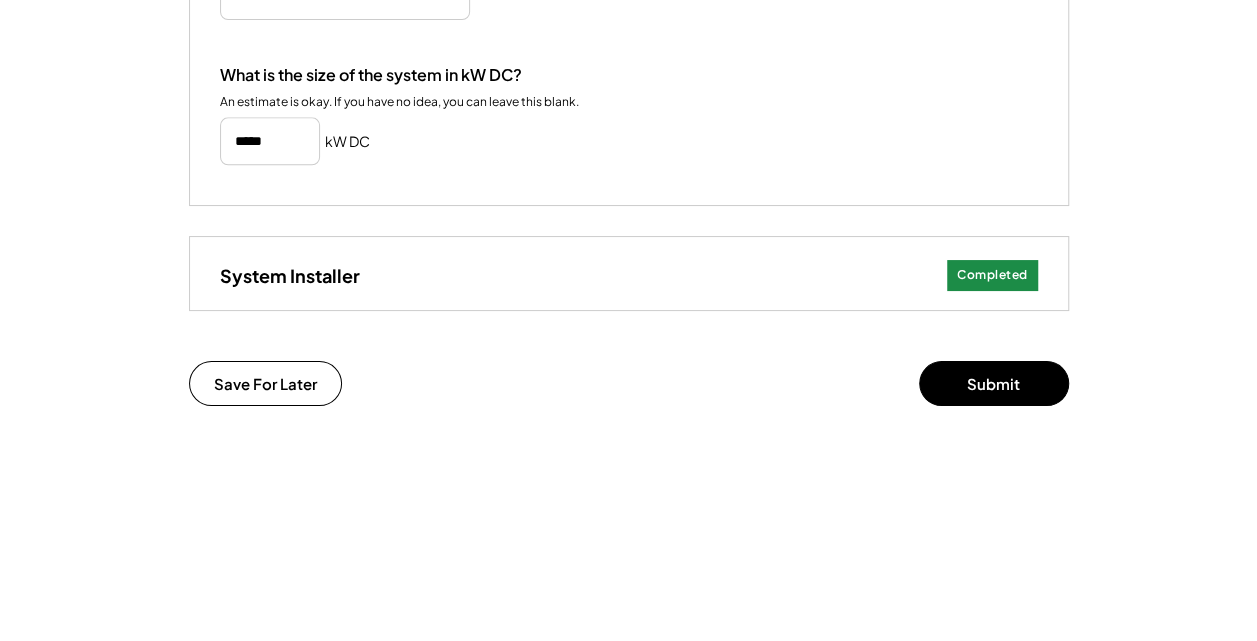 scroll, scrollTop: 1199, scrollLeft: 0, axis: vertical 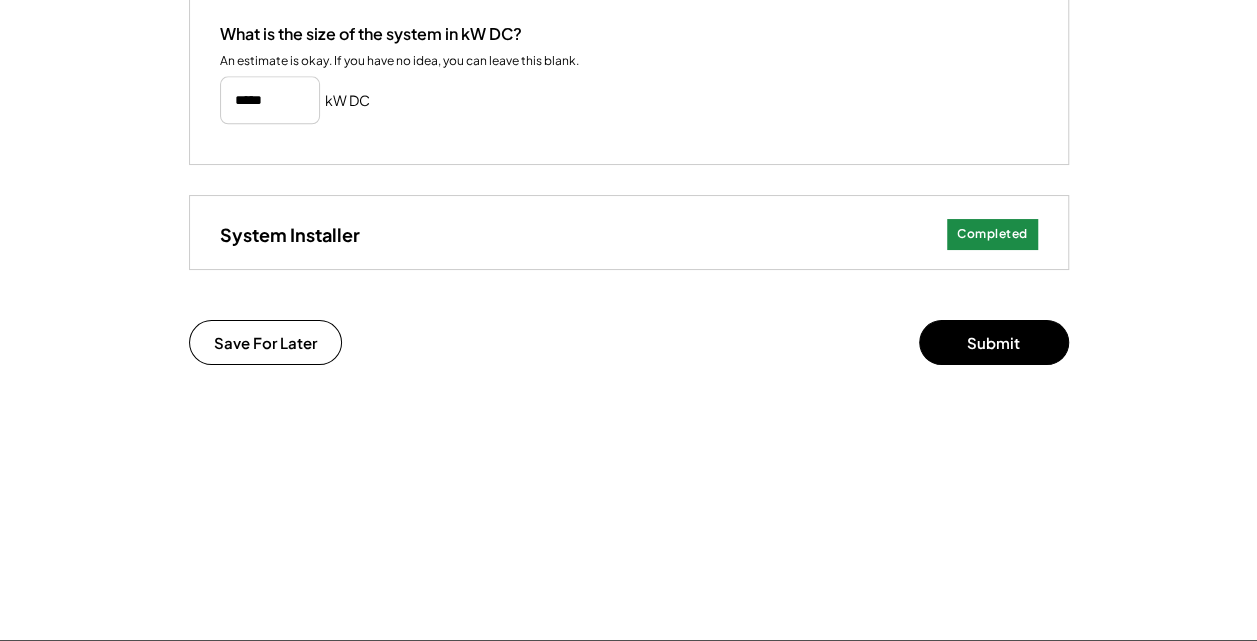 click on "System Installer" at bounding box center [290, 234] 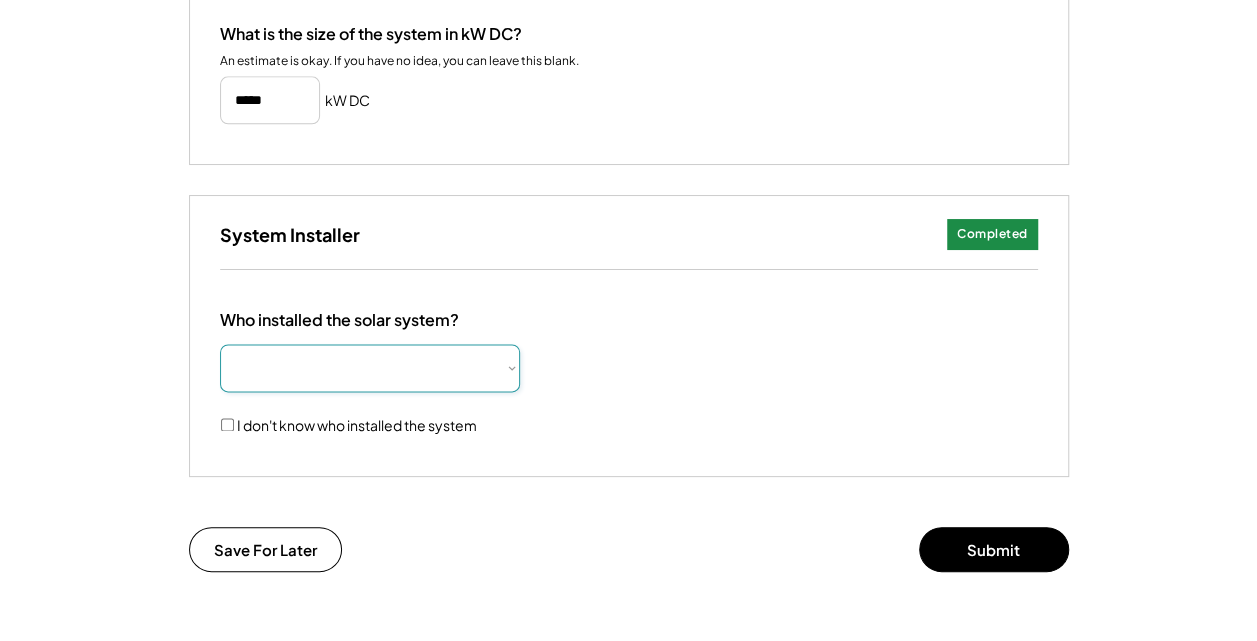 click on "**********" at bounding box center (370, 368) 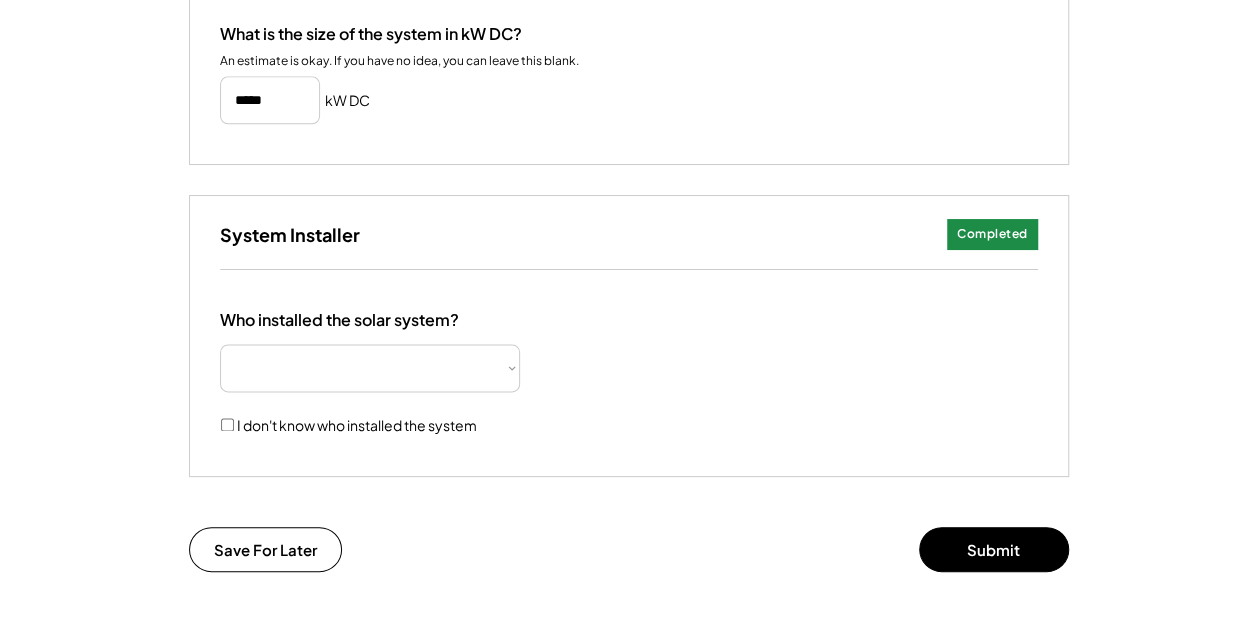 click on "**********" at bounding box center [629, 373] 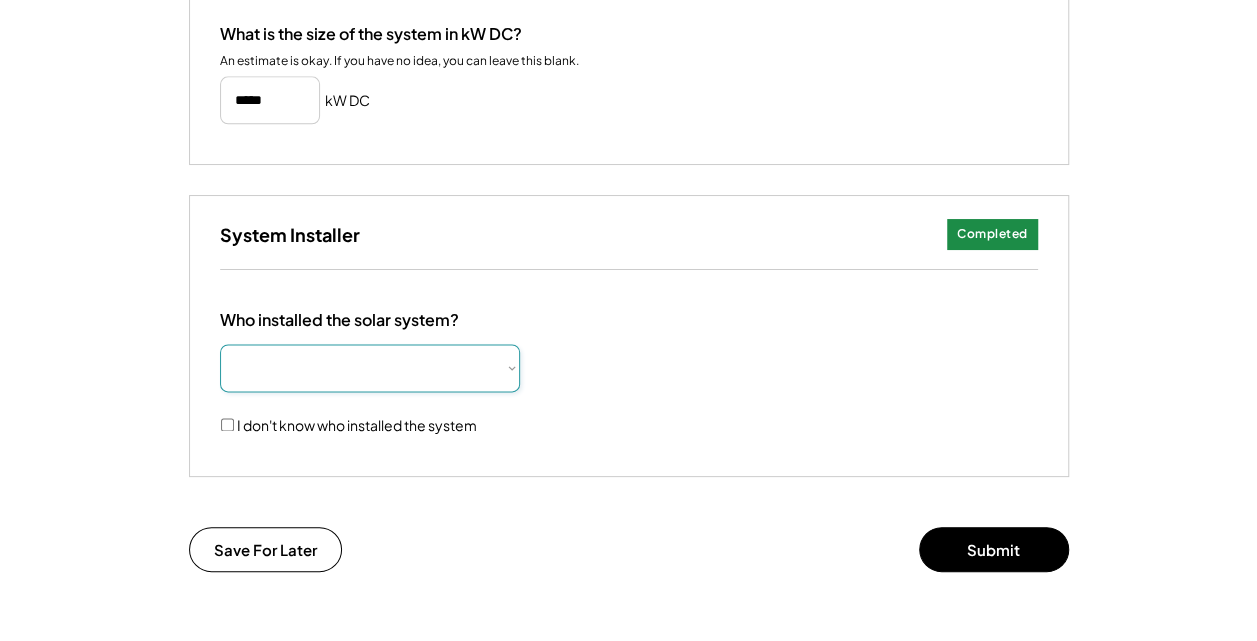 click on "**********" at bounding box center [370, 368] 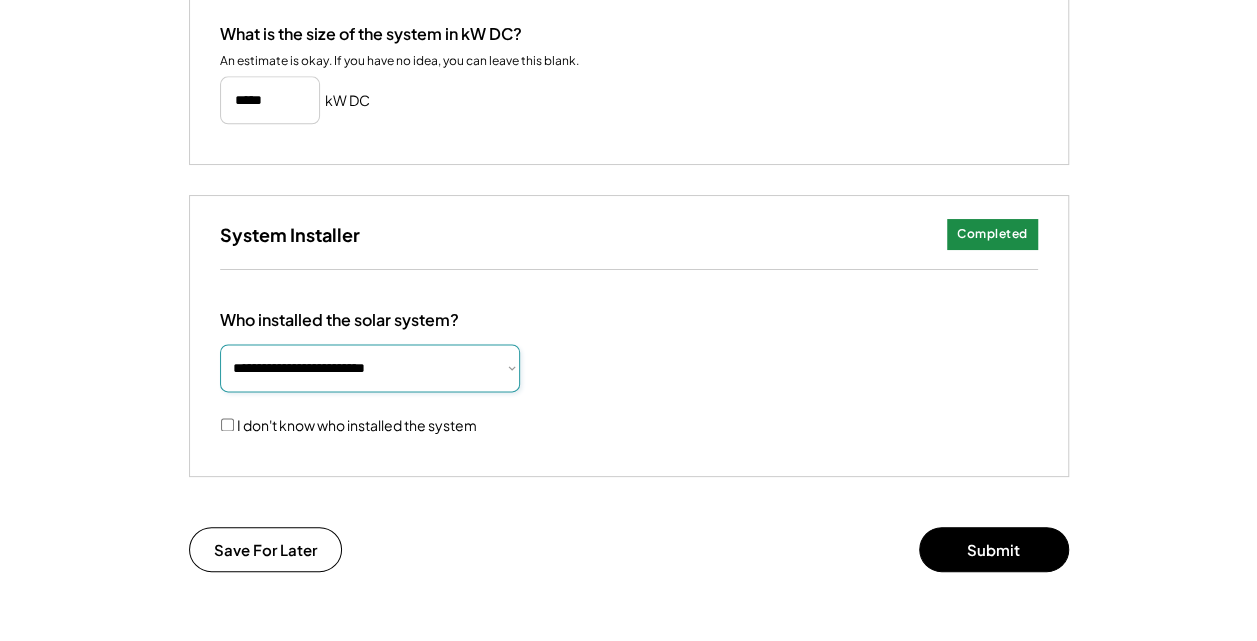 click on "**********" at bounding box center [370, 368] 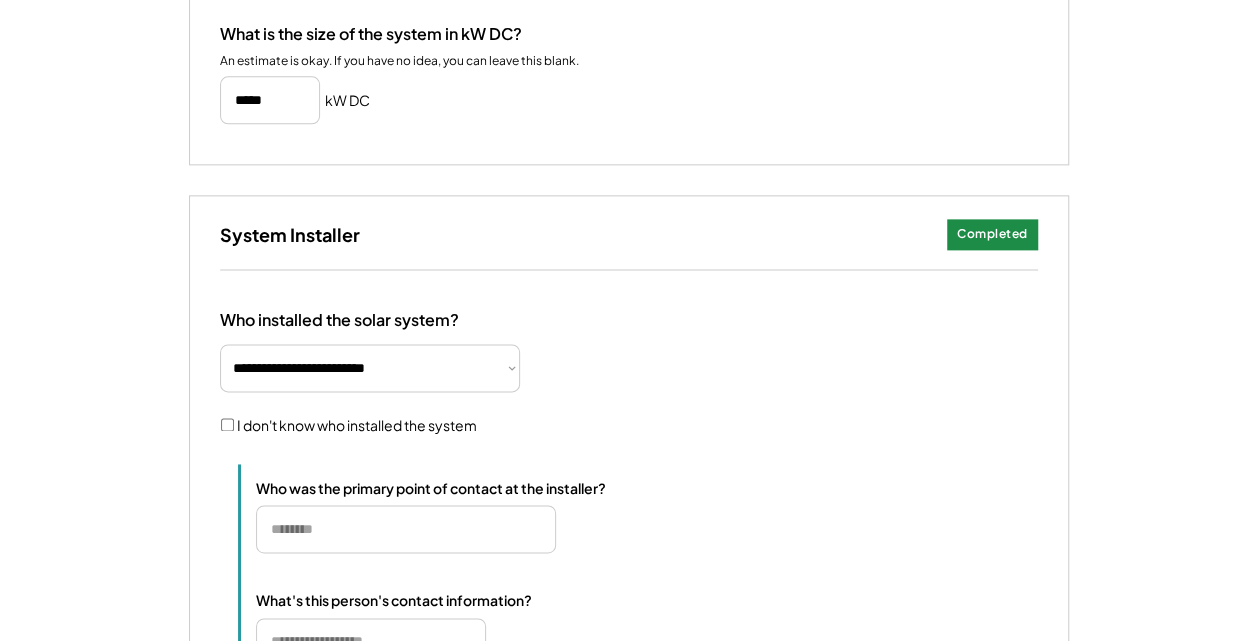 type 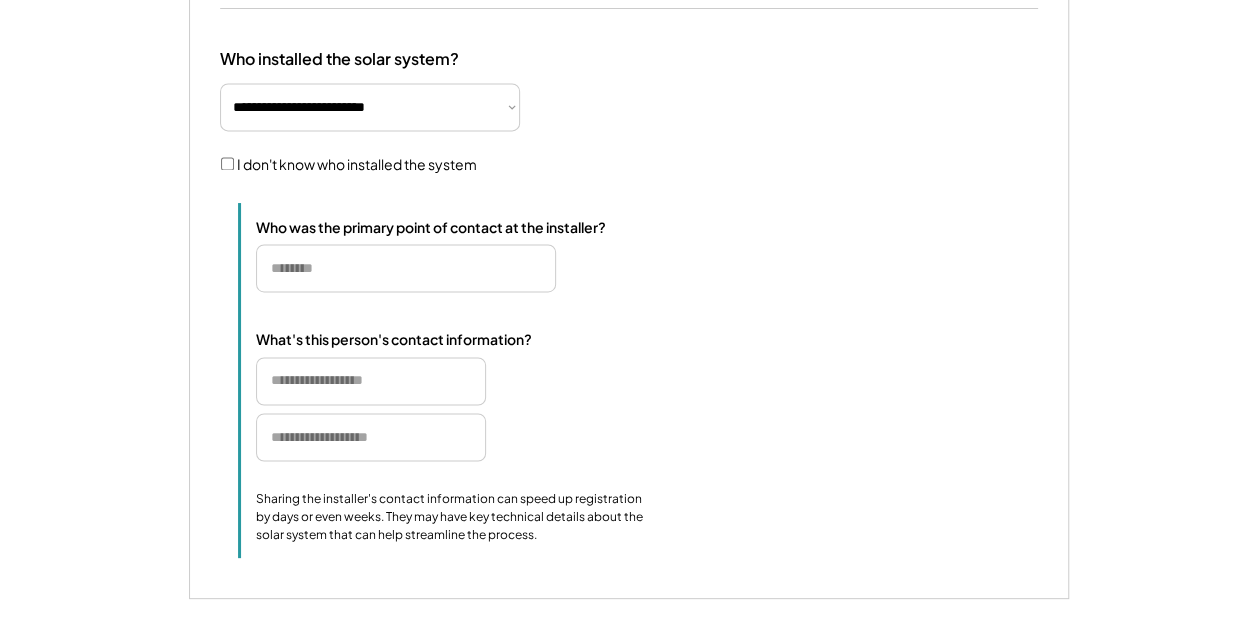 scroll, scrollTop: 1479, scrollLeft: 0, axis: vertical 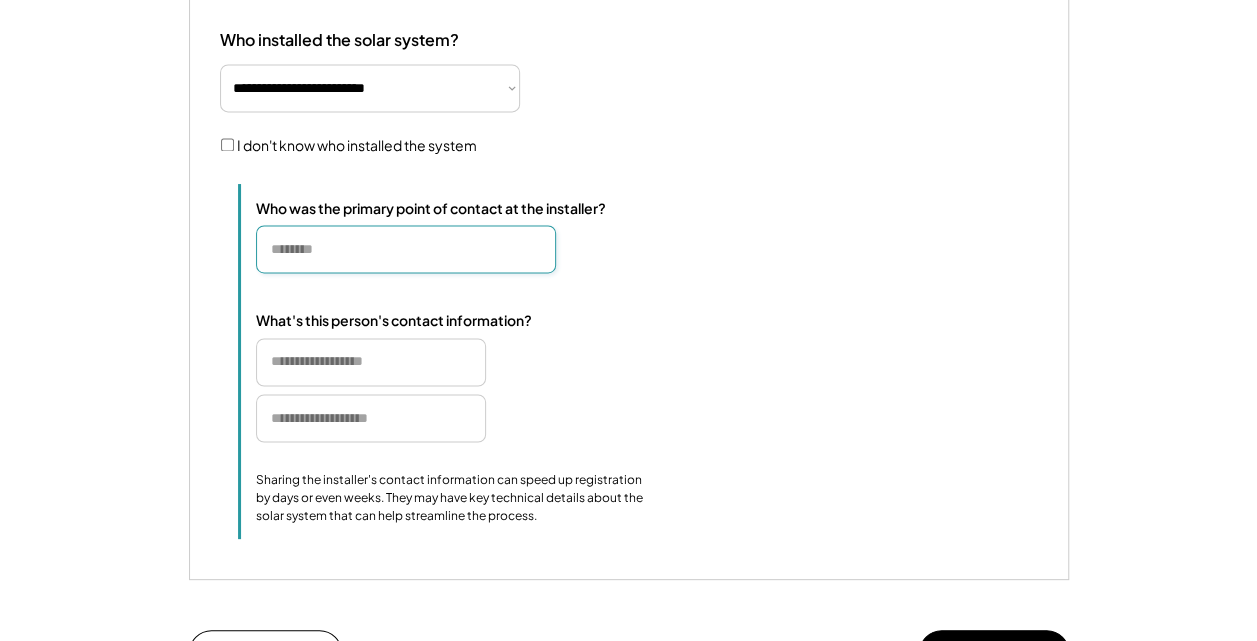 click at bounding box center [406, 249] 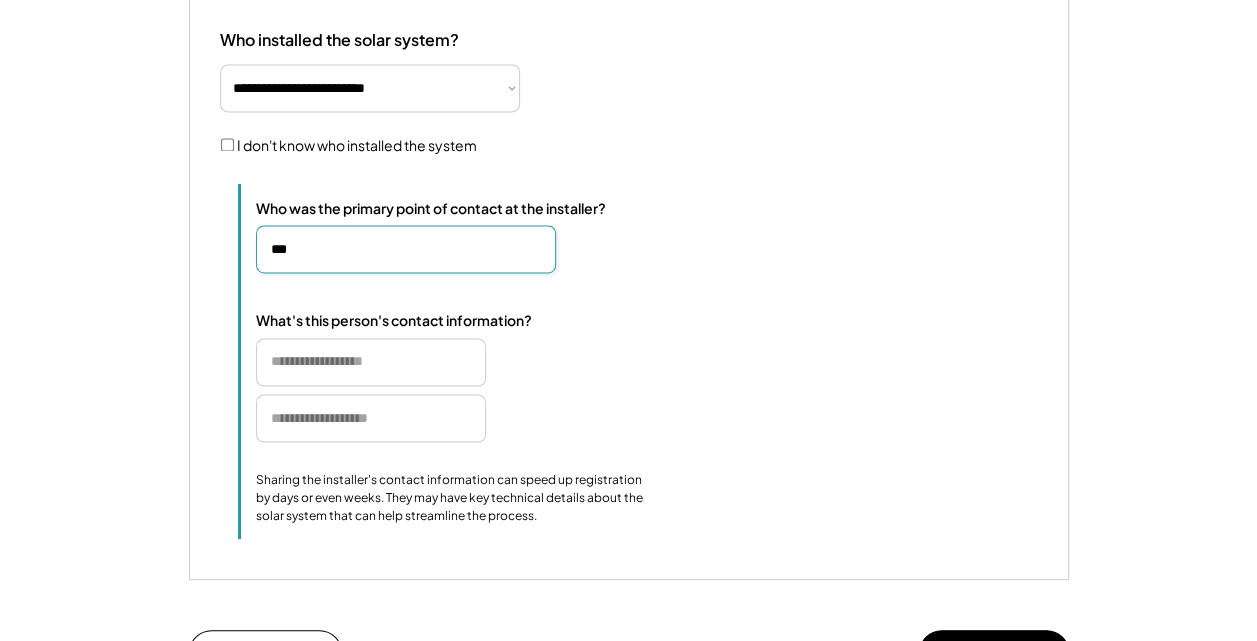 type on "***" 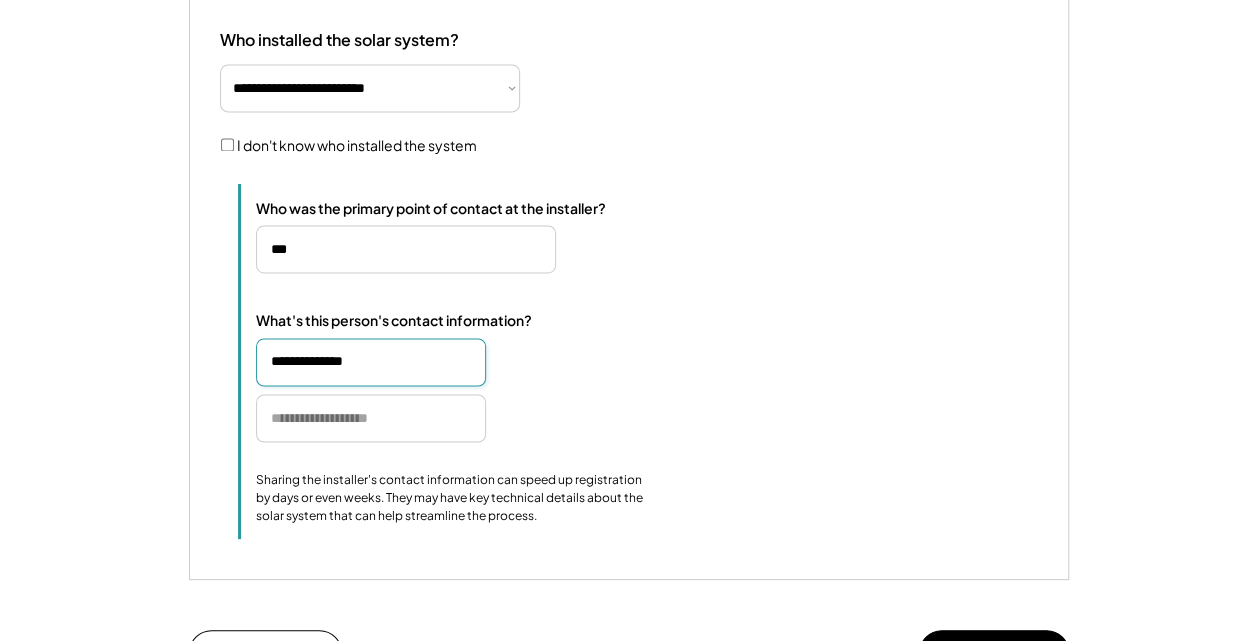 type on "**********" 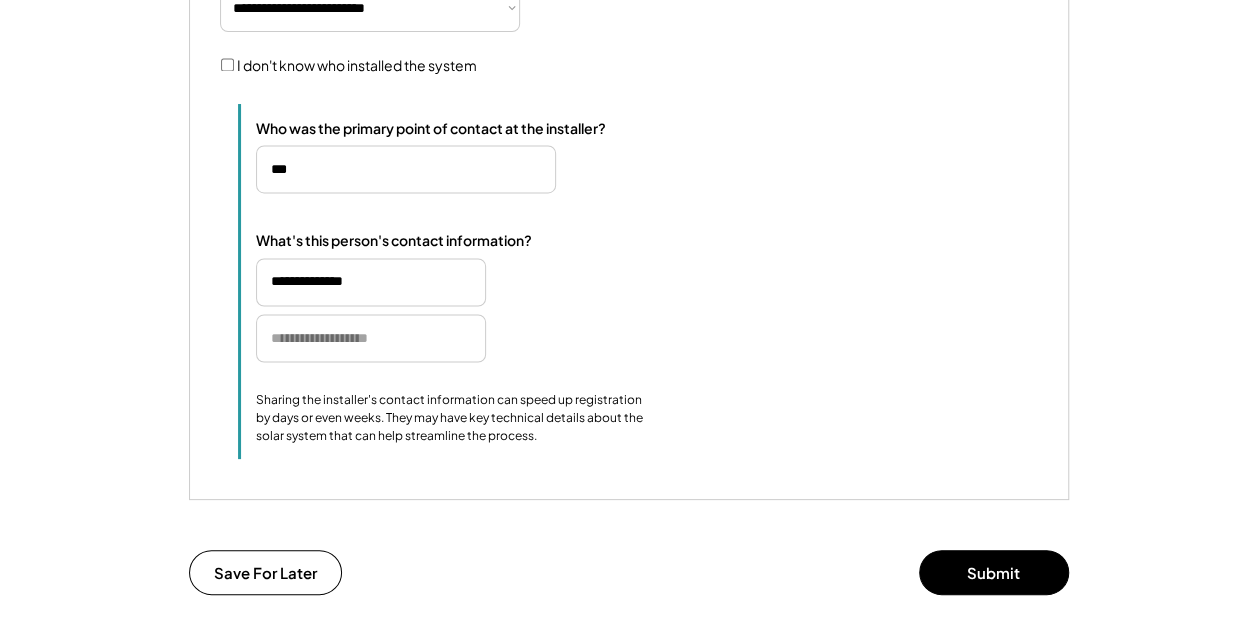 scroll, scrollTop: 1599, scrollLeft: 0, axis: vertical 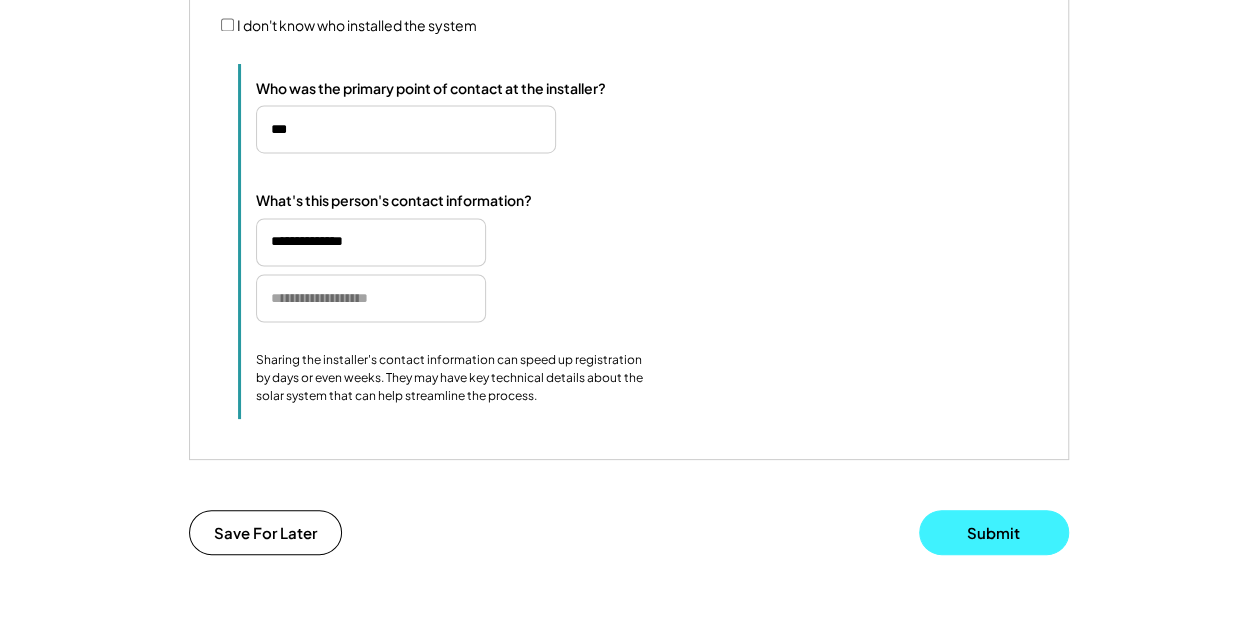 click on "Submit" at bounding box center [994, 532] 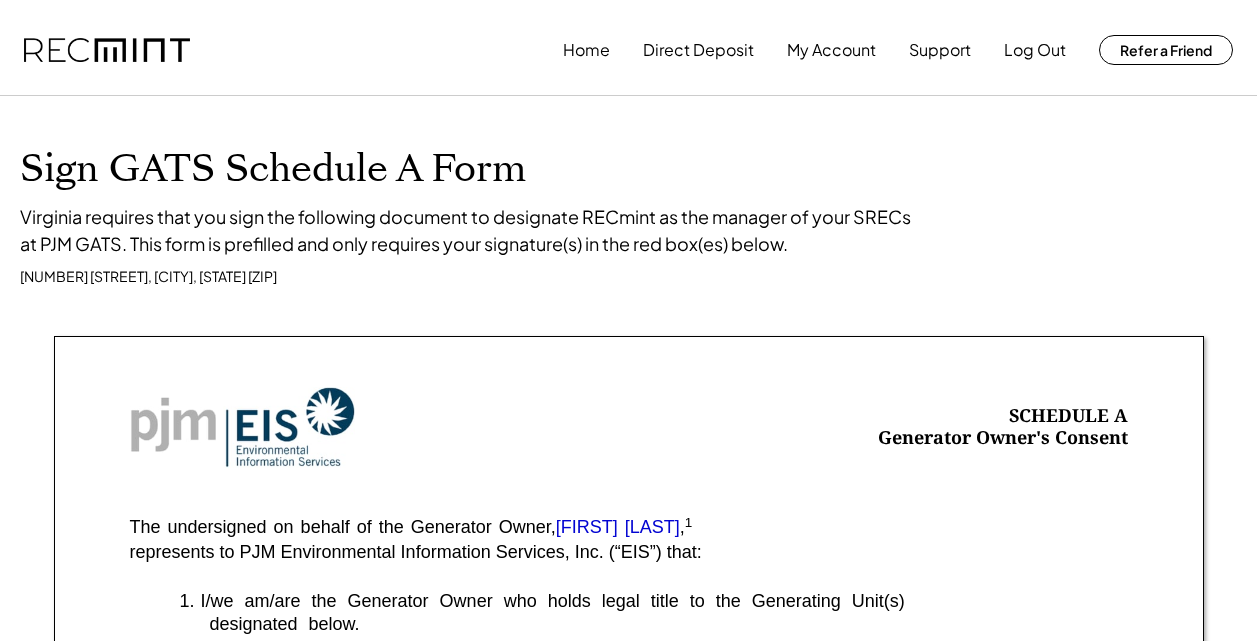 scroll, scrollTop: 0, scrollLeft: 0, axis: both 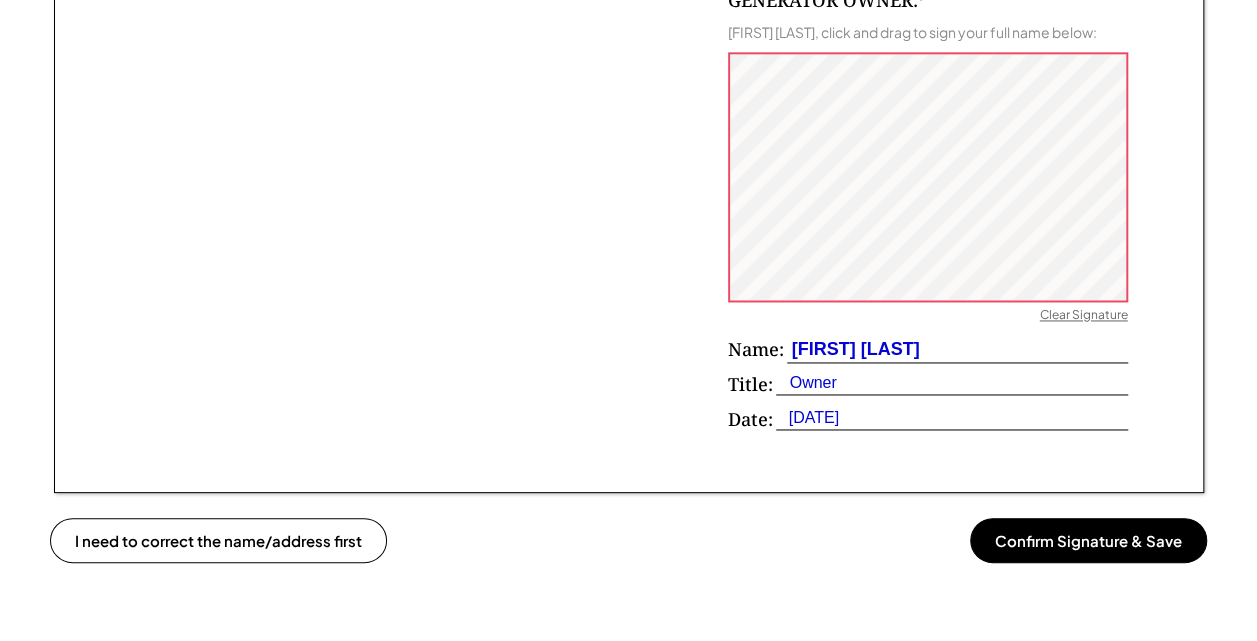 click on "Confirm Signature & Save" at bounding box center (1088, 540) 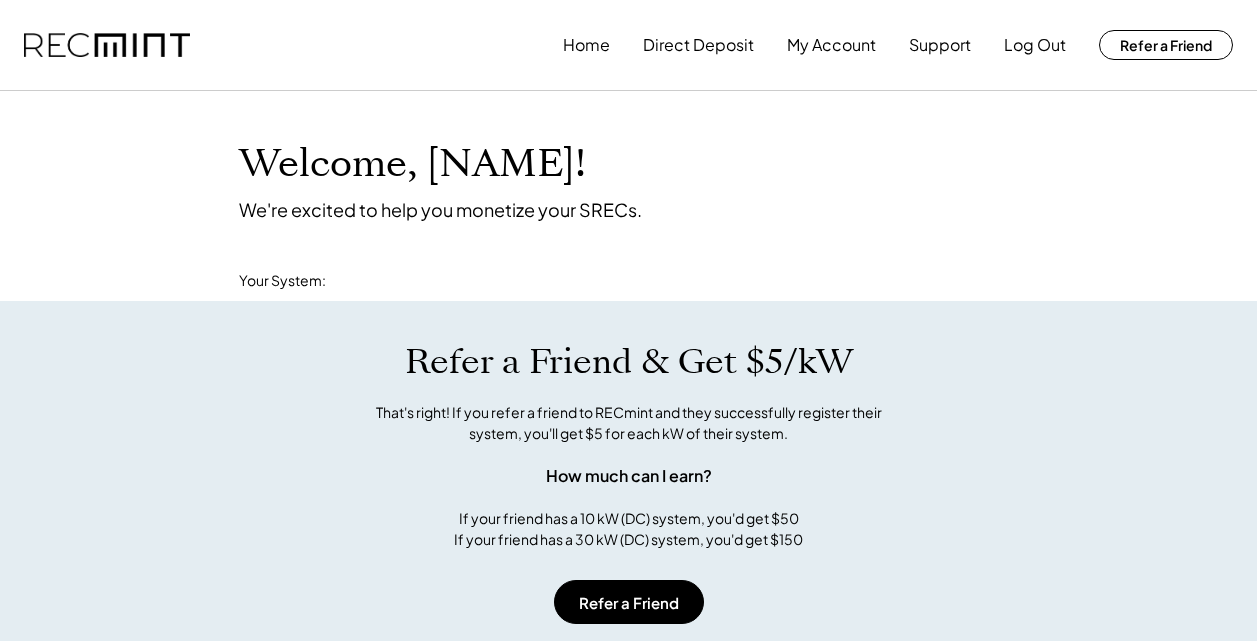 scroll, scrollTop: 0, scrollLeft: 0, axis: both 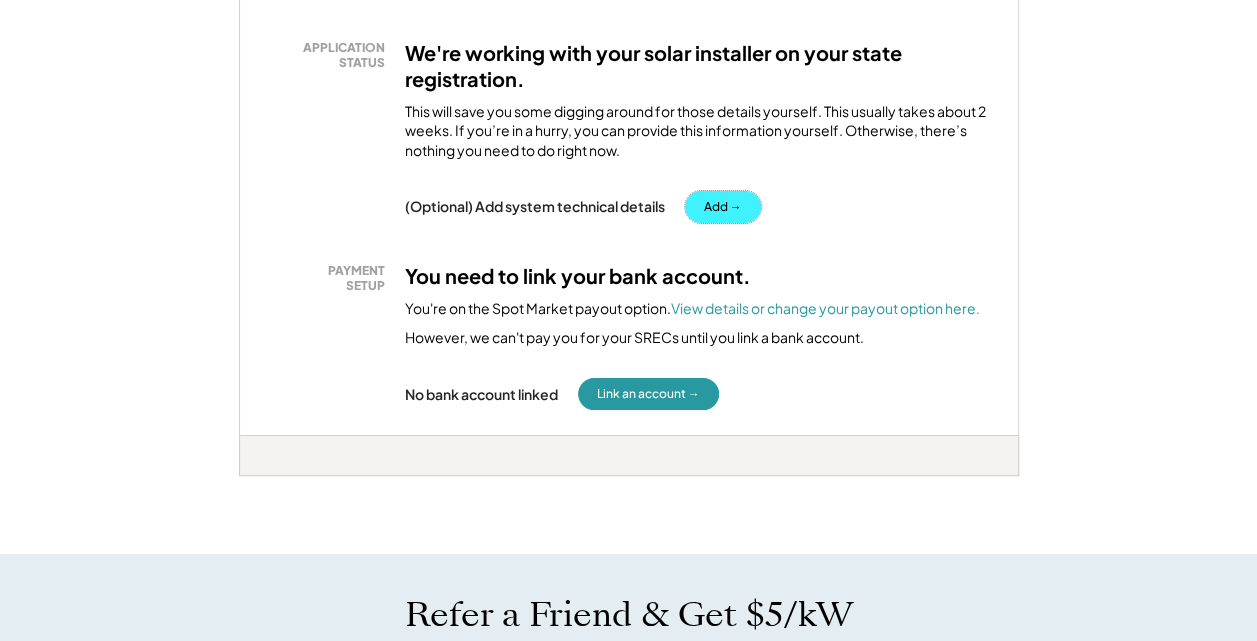 click on "Add →" at bounding box center [723, 207] 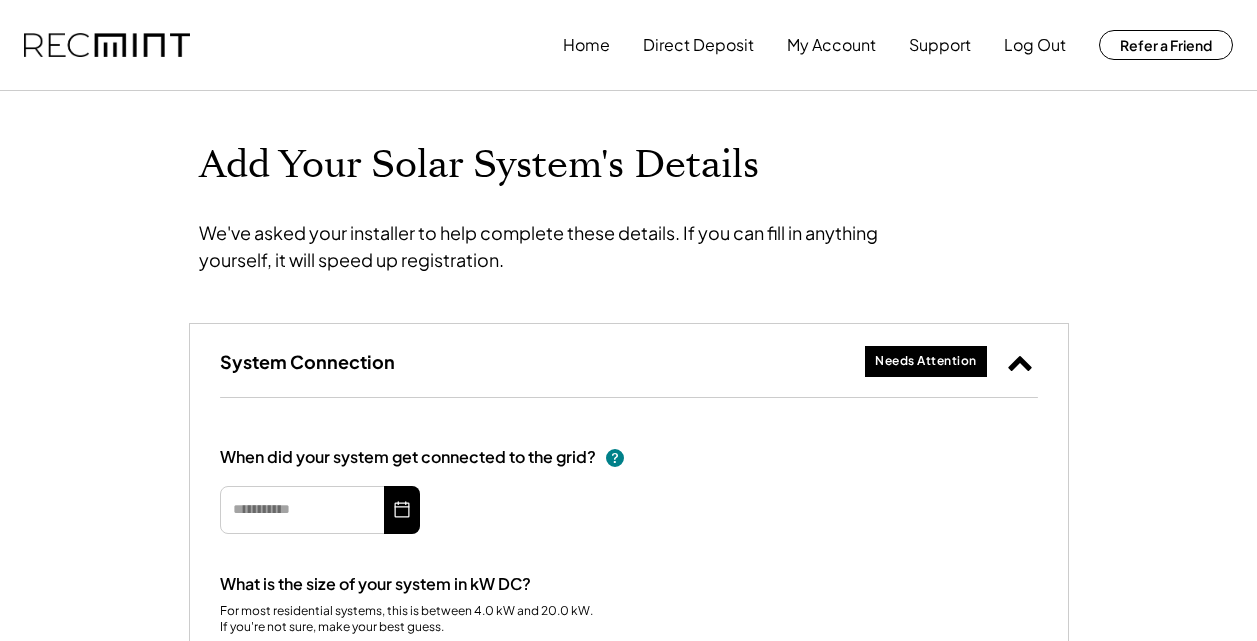 scroll, scrollTop: 0, scrollLeft: 0, axis: both 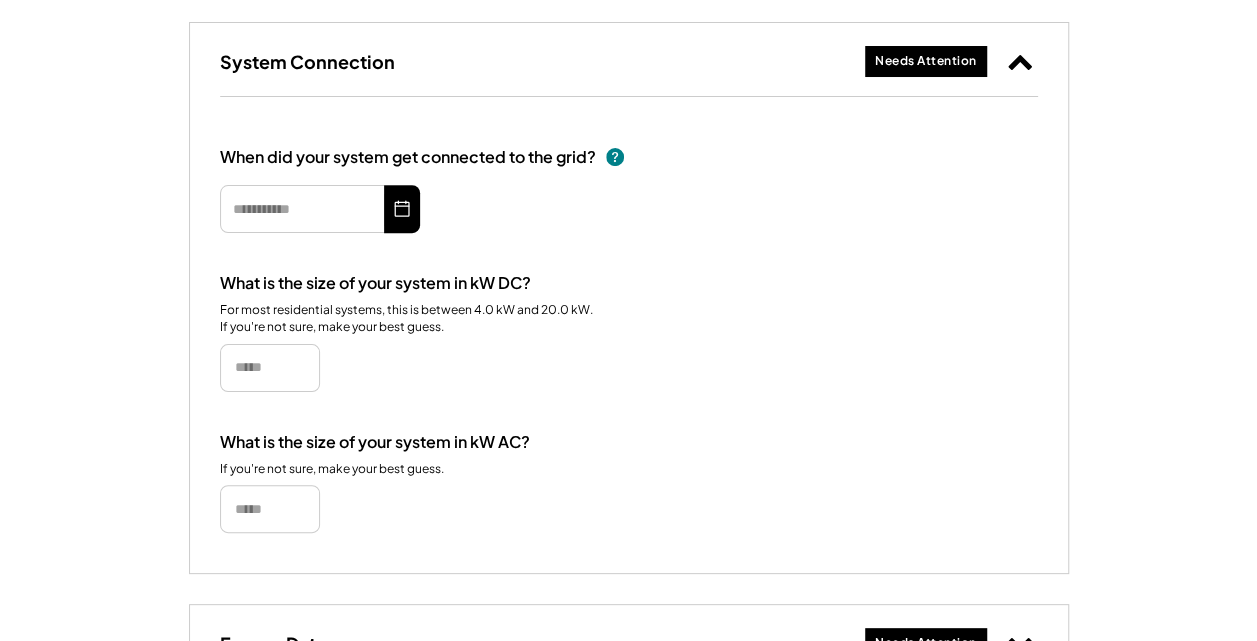 click 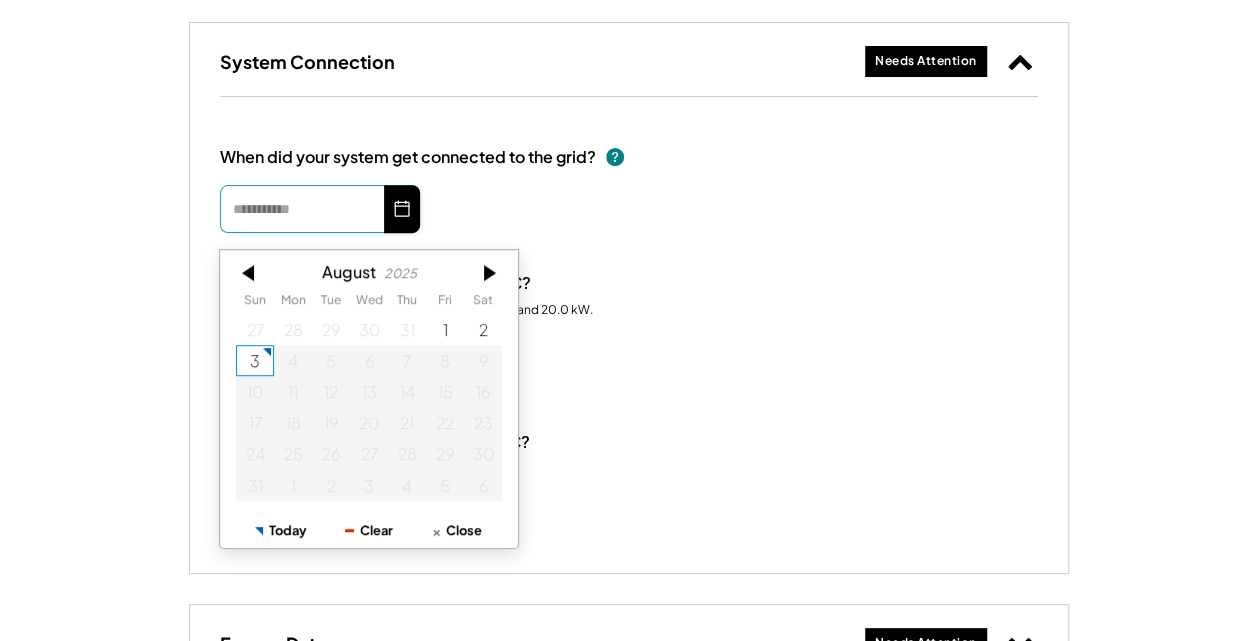 click at bounding box center [320, 209] 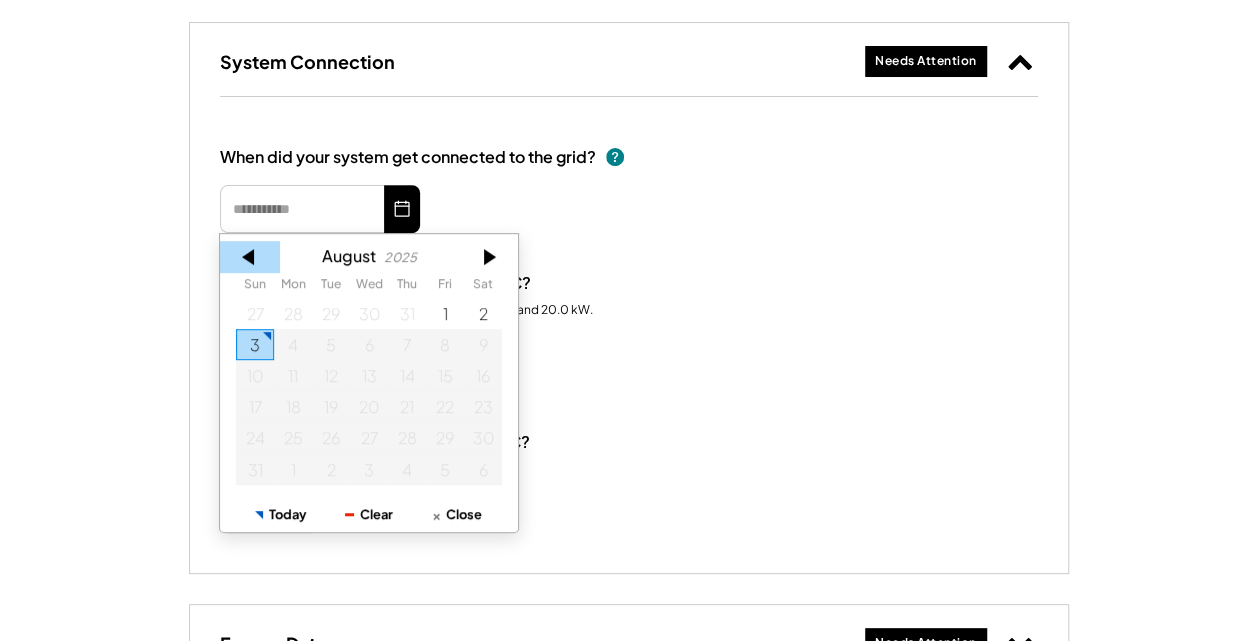 click at bounding box center (250, 257) 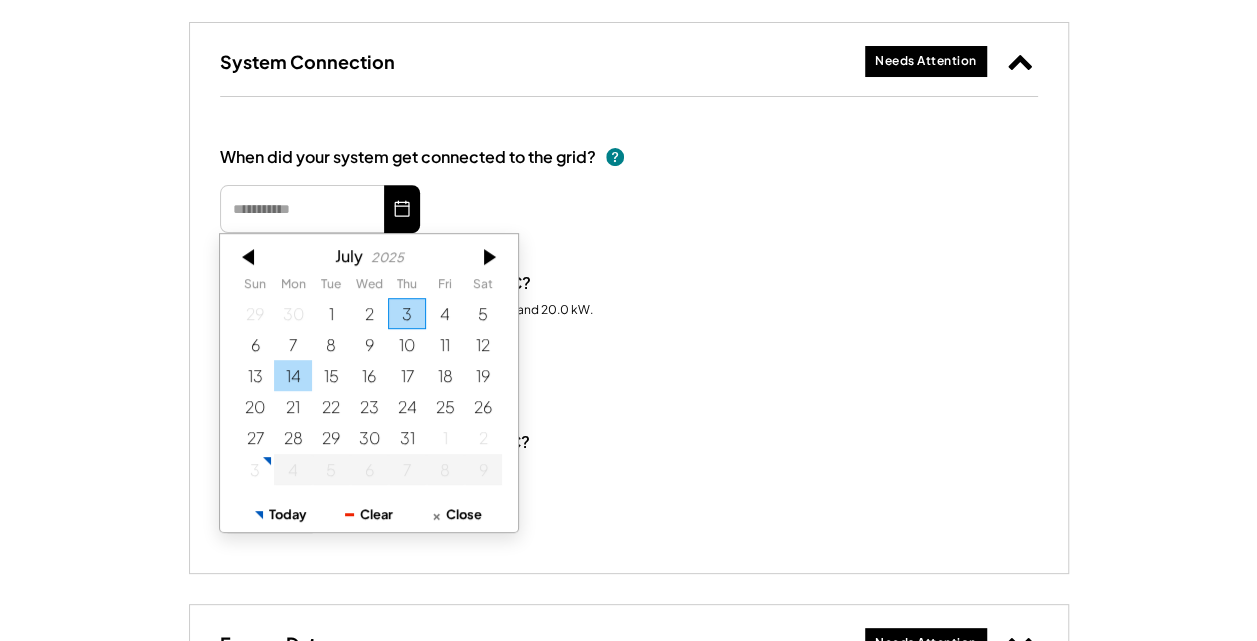 click on "14" at bounding box center [293, 375] 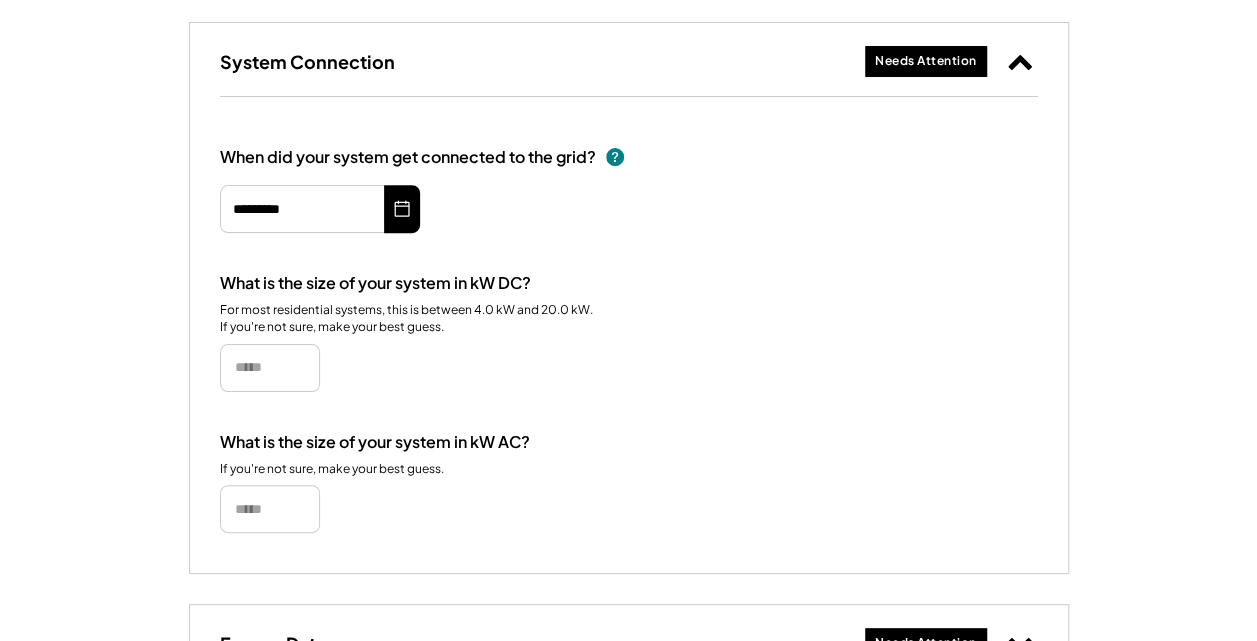 scroll, scrollTop: 120, scrollLeft: 0, axis: vertical 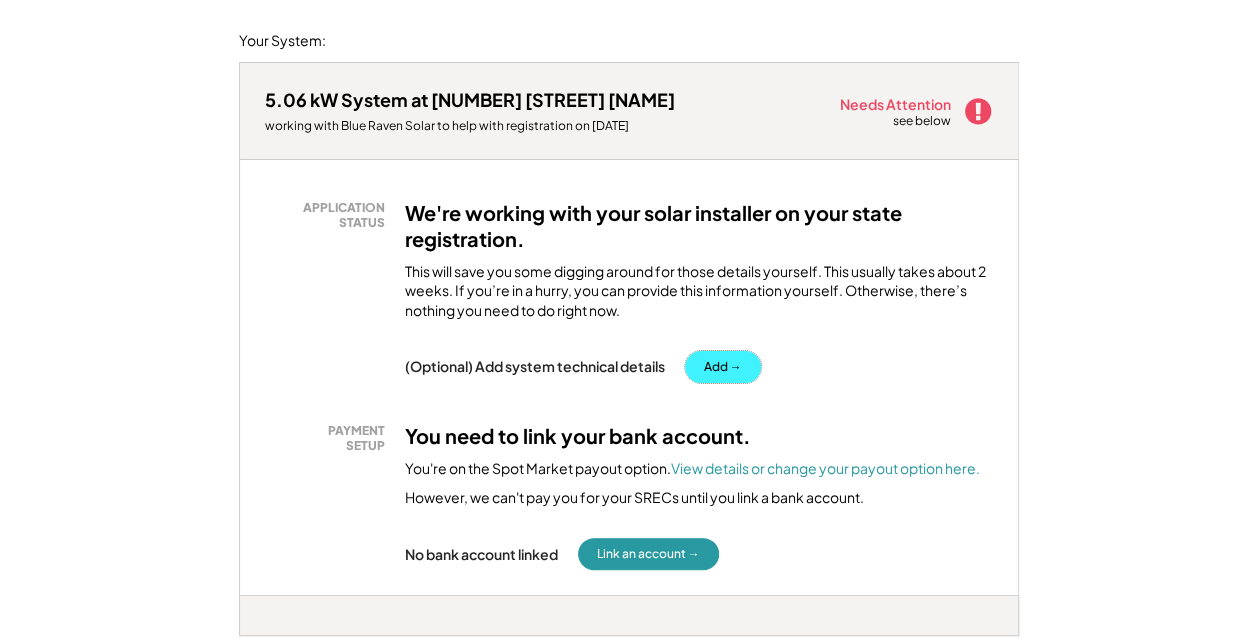 click on "Add →" at bounding box center [723, 367] 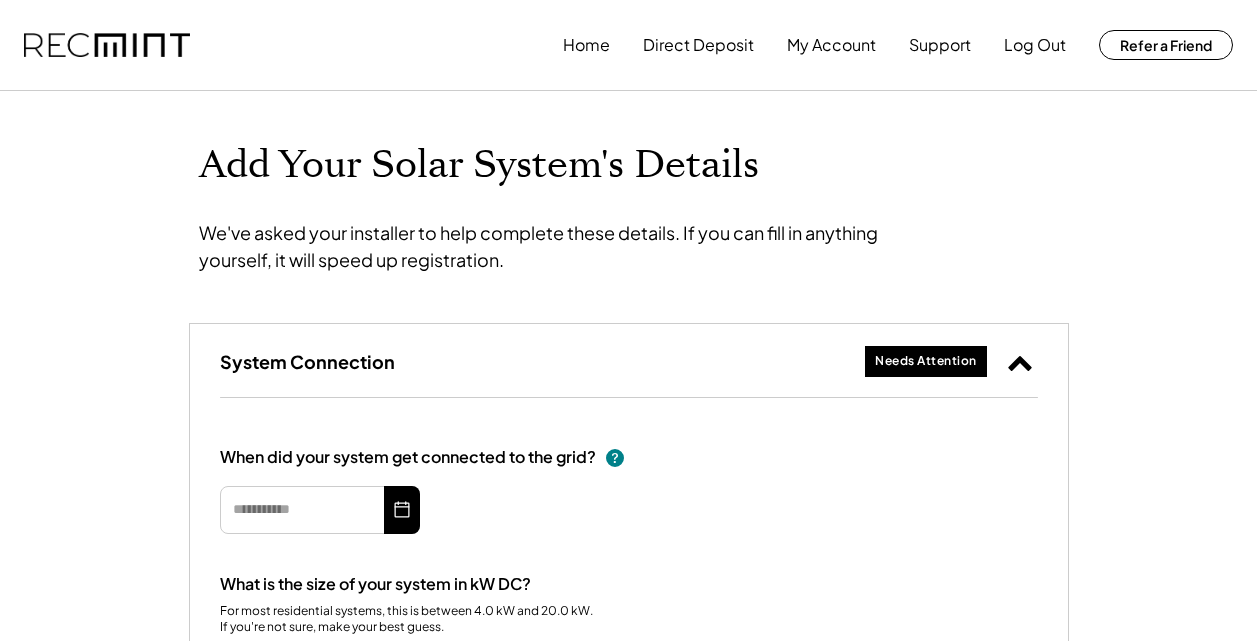 scroll, scrollTop: 0, scrollLeft: 0, axis: both 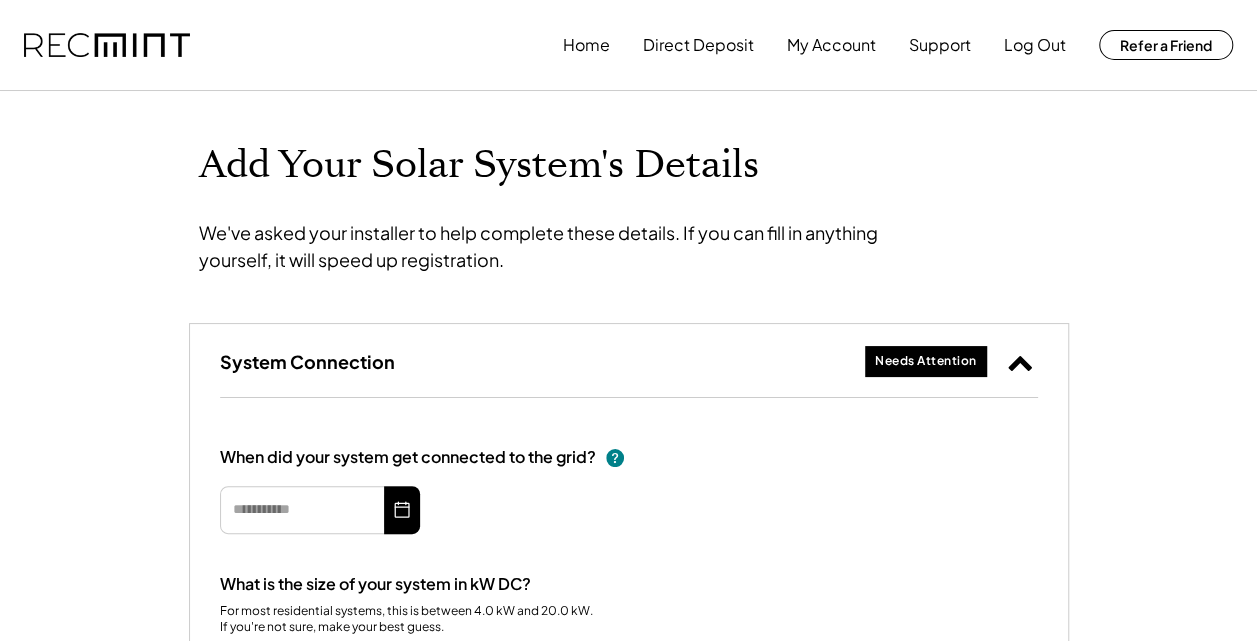 type on "*********" 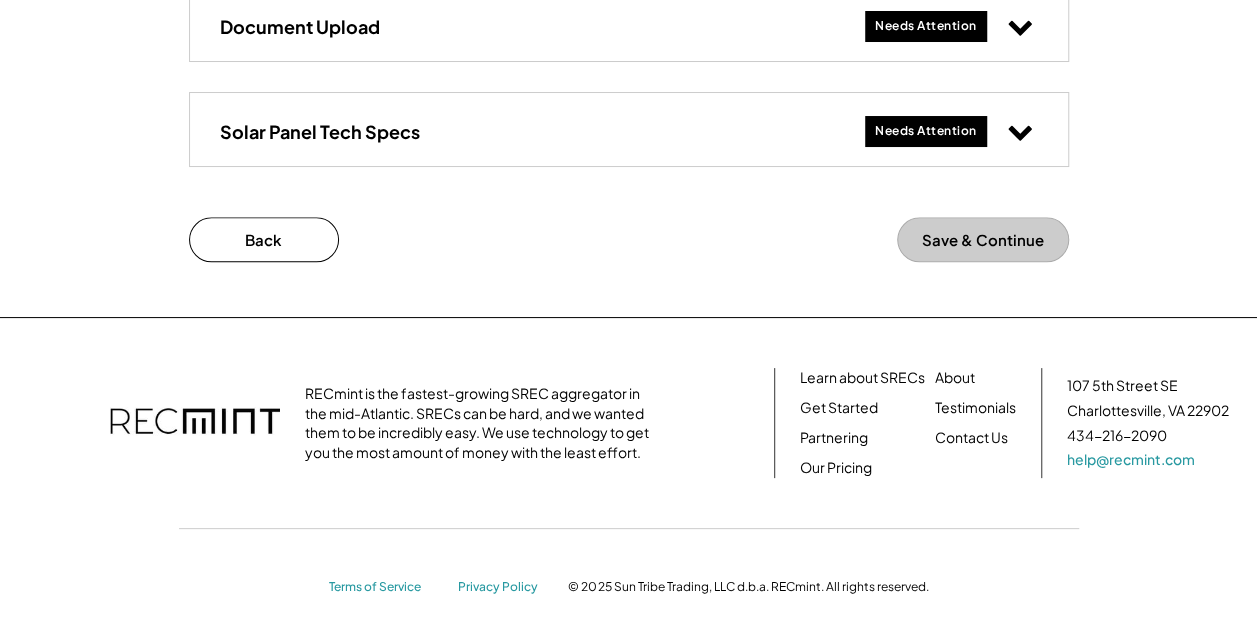 scroll, scrollTop: 1044, scrollLeft: 0, axis: vertical 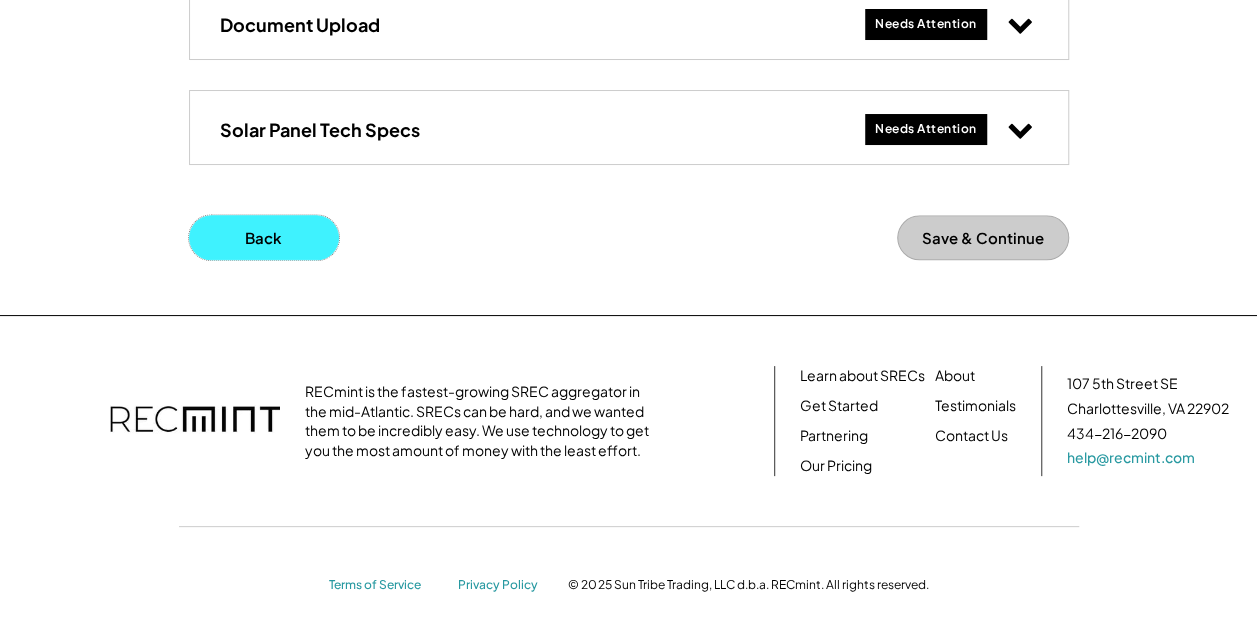 click on "Back" at bounding box center (264, 237) 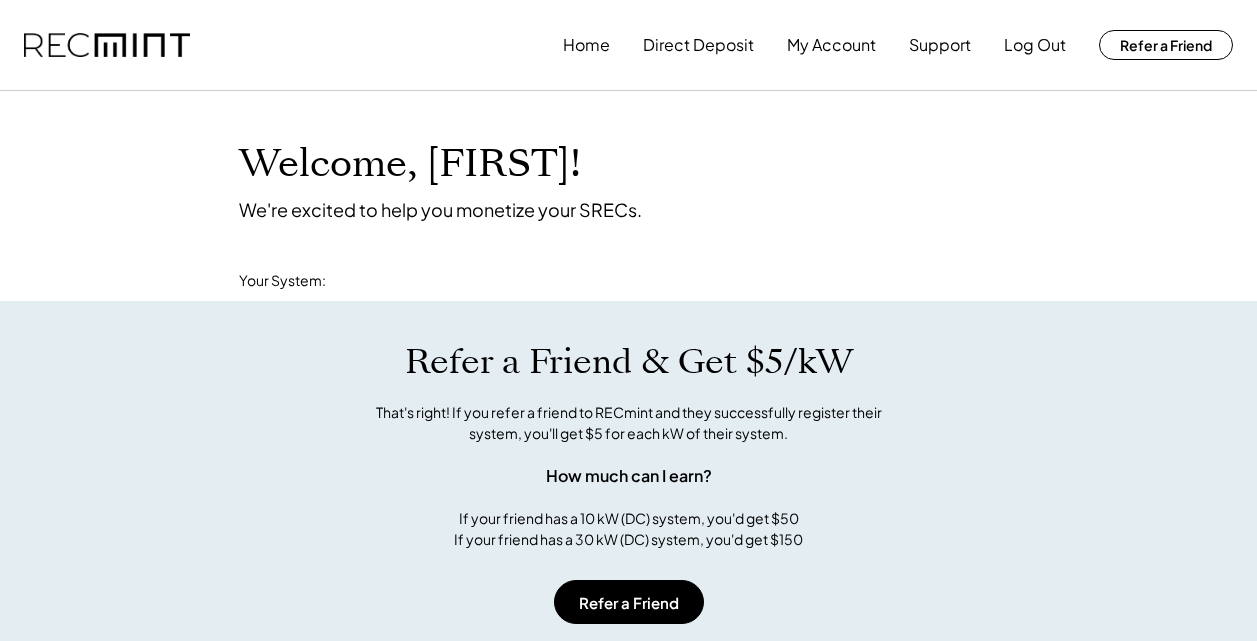 scroll, scrollTop: 0, scrollLeft: 0, axis: both 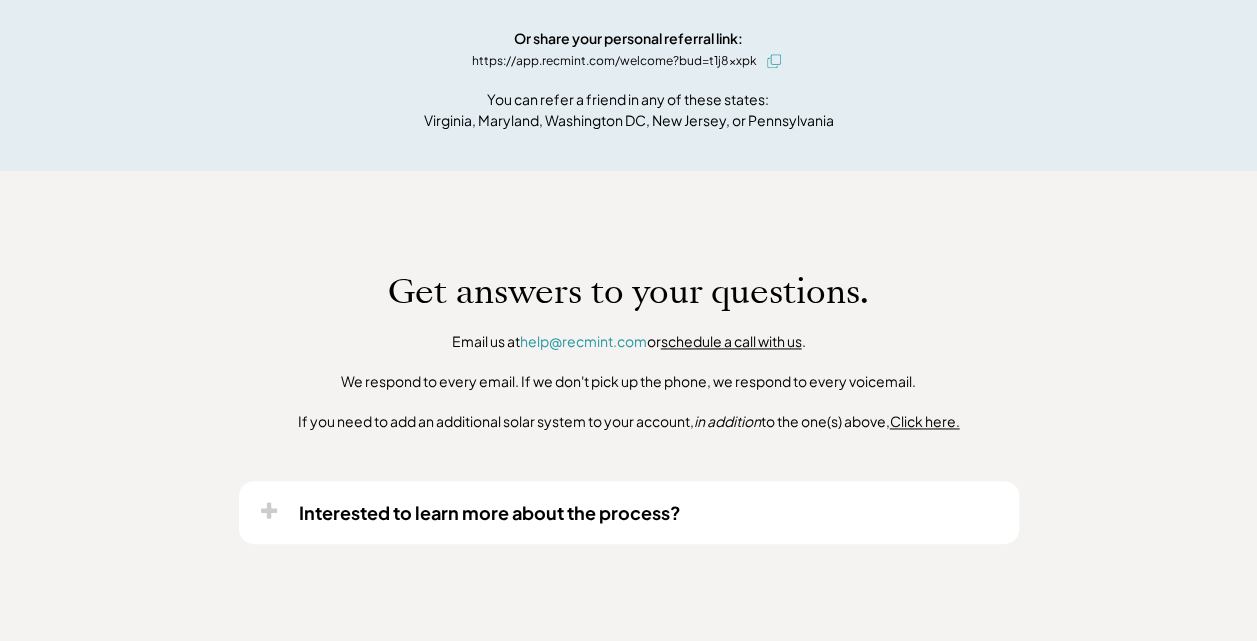 click on "Get answers to your questions. Email us at  help@recmint.com  or  schedule a call with us . We respond to every email. If we don't pick up the phone, we respond to every voicemail. If you need to add an additional solar system to your account,  in addition  to the one(s) above,  Click here. Interested to learn more about the process?" at bounding box center [628, 408] 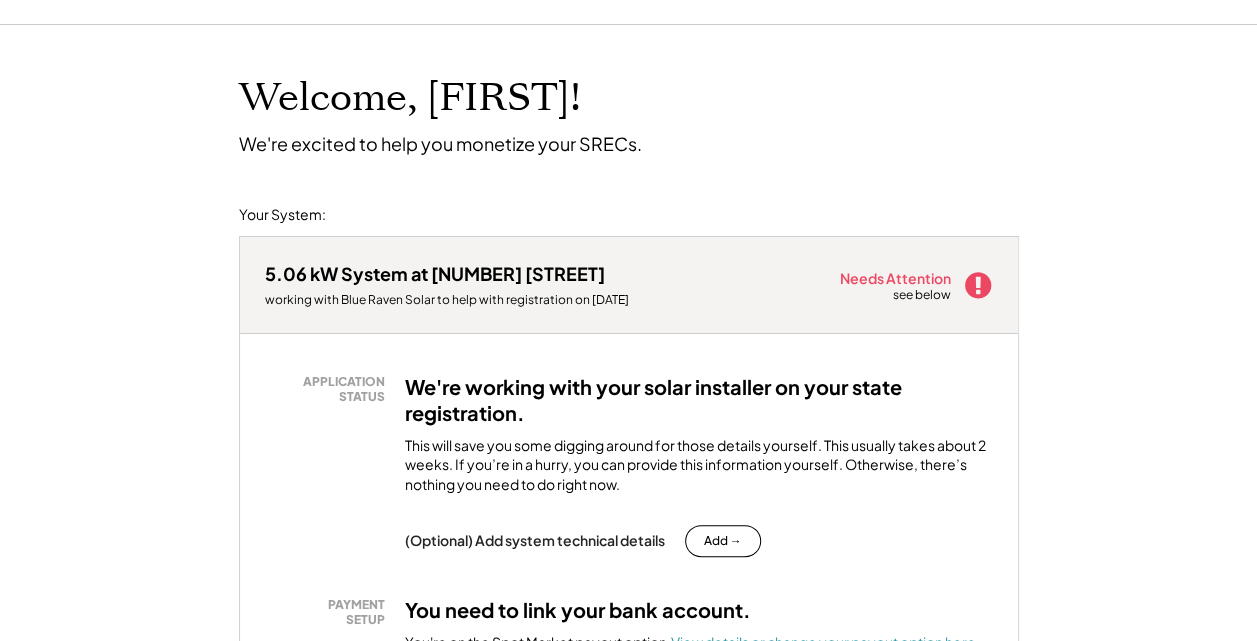 scroll, scrollTop: 0, scrollLeft: 0, axis: both 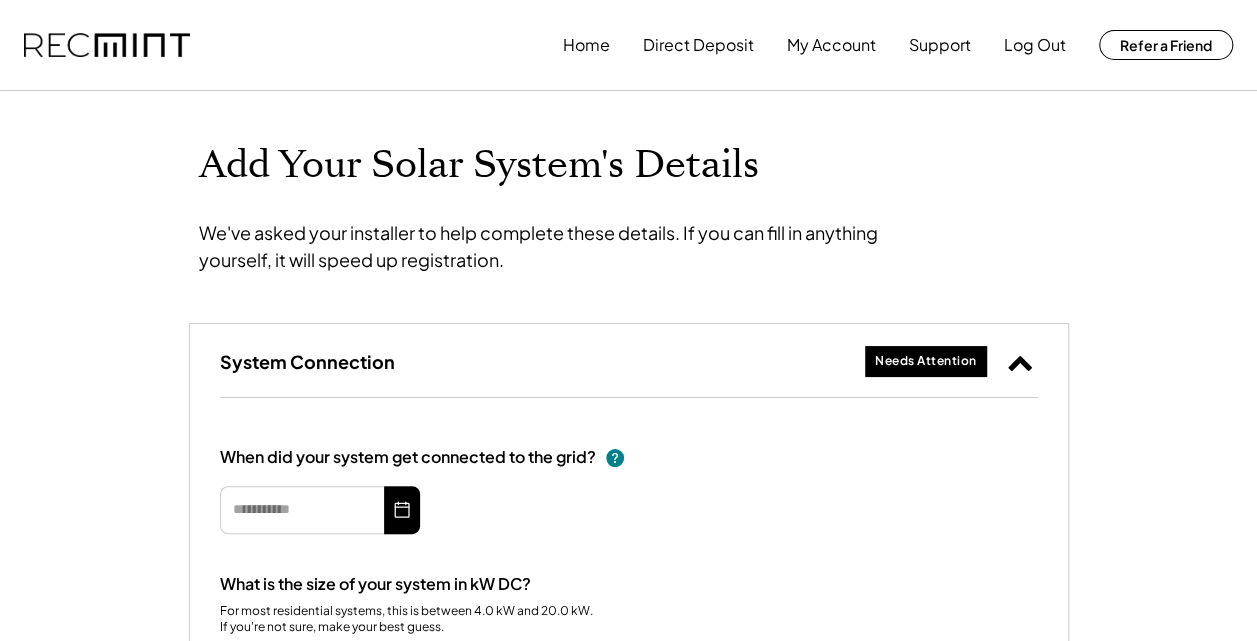 type on "*********" 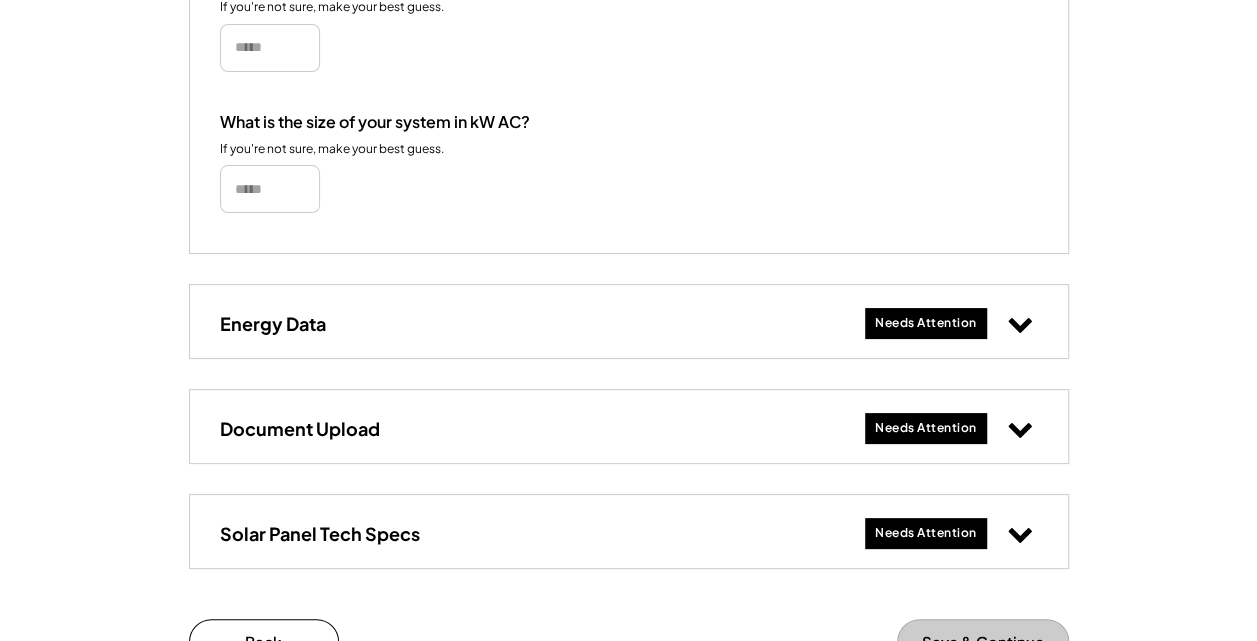 scroll, scrollTop: 760, scrollLeft: 0, axis: vertical 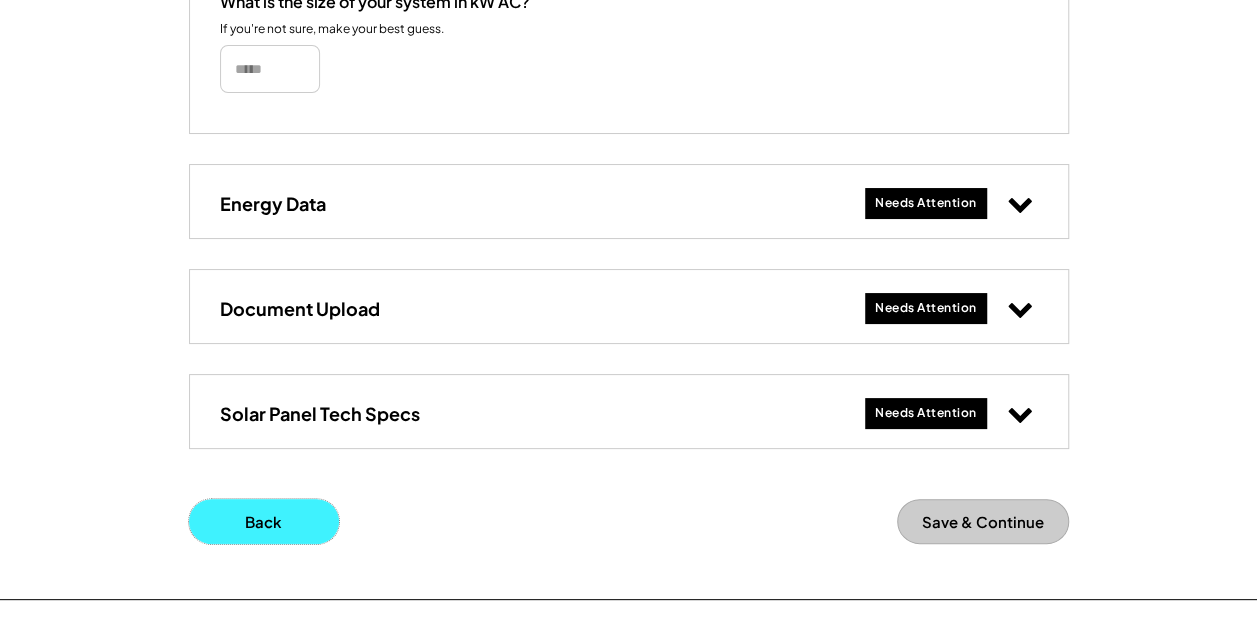 click on "Back" at bounding box center (264, 521) 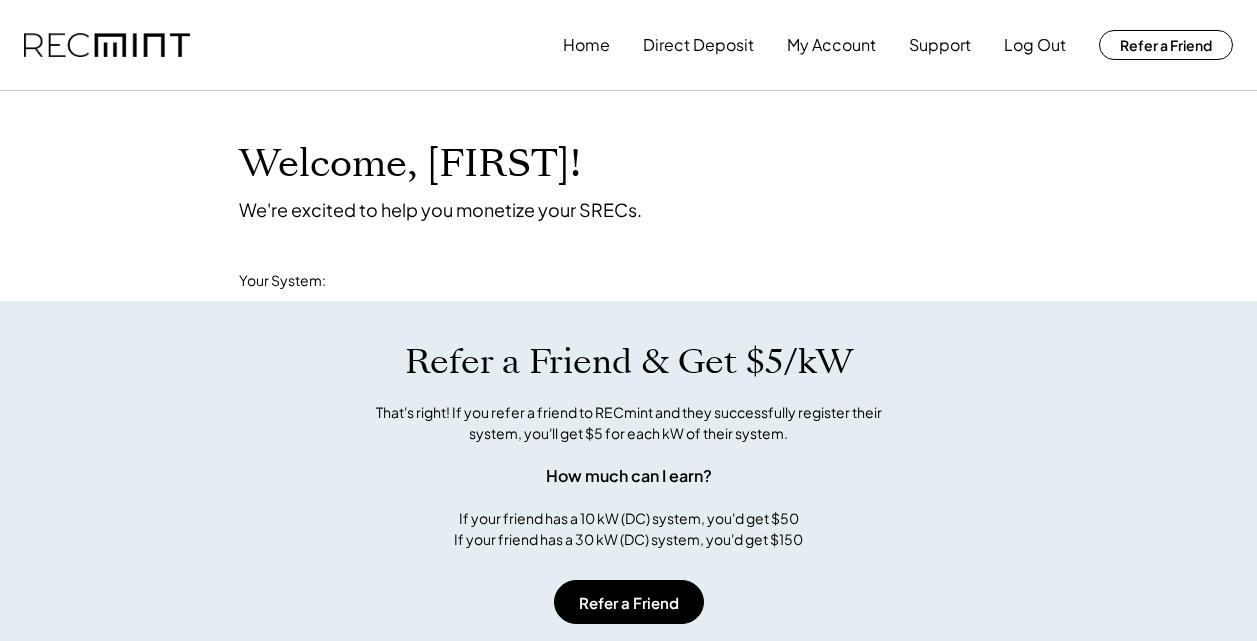 scroll, scrollTop: 0, scrollLeft: 0, axis: both 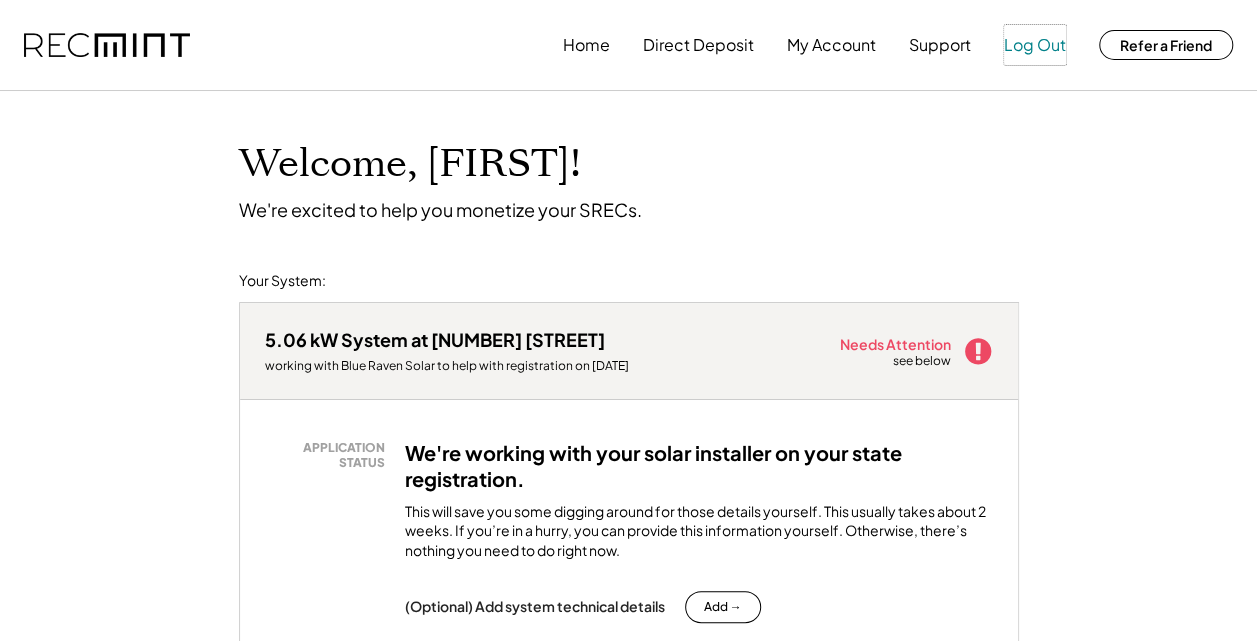 click on "Log Out" at bounding box center [1035, 45] 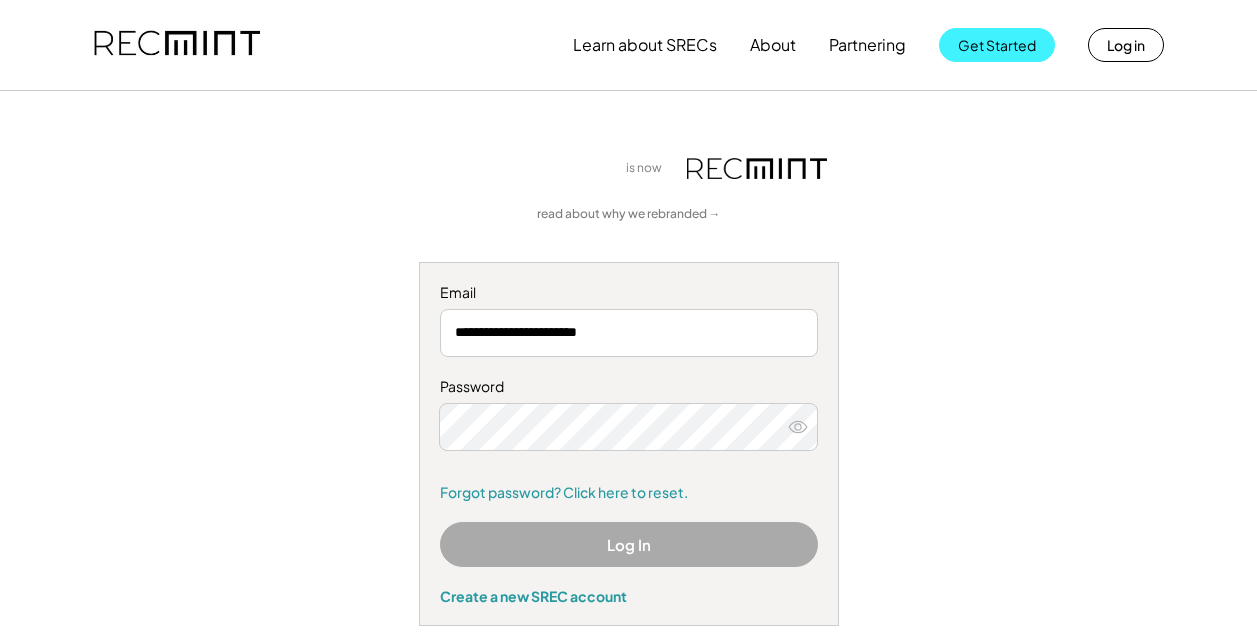 scroll, scrollTop: 0, scrollLeft: 0, axis: both 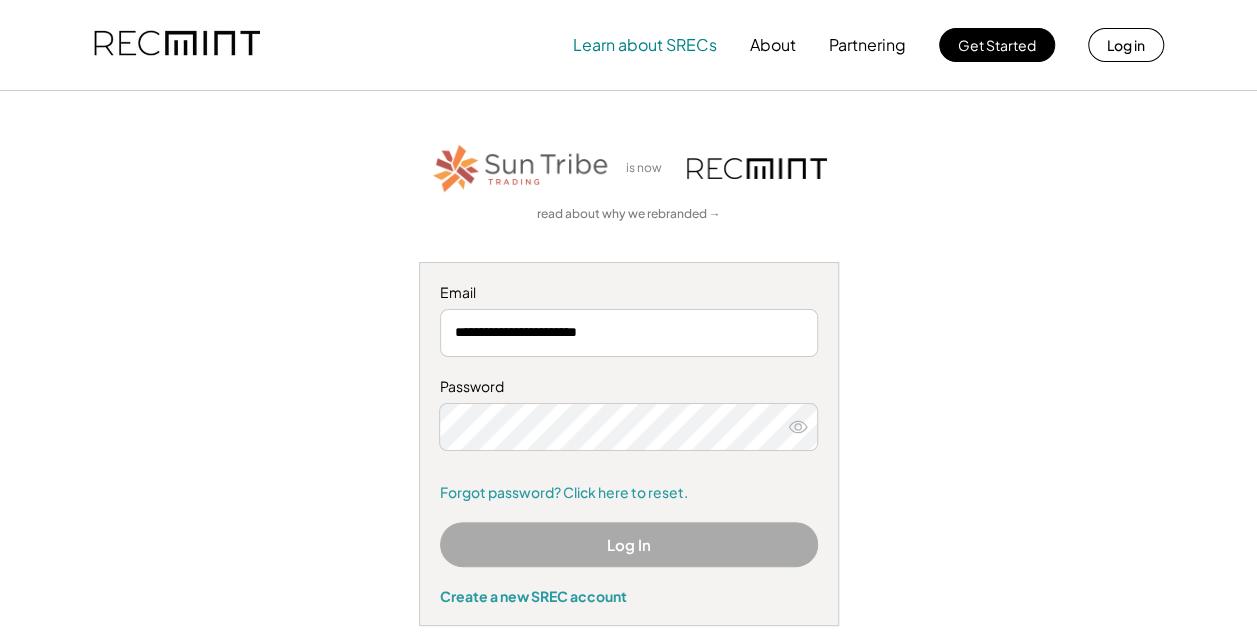click on "Learn about SRECs" at bounding box center [645, 45] 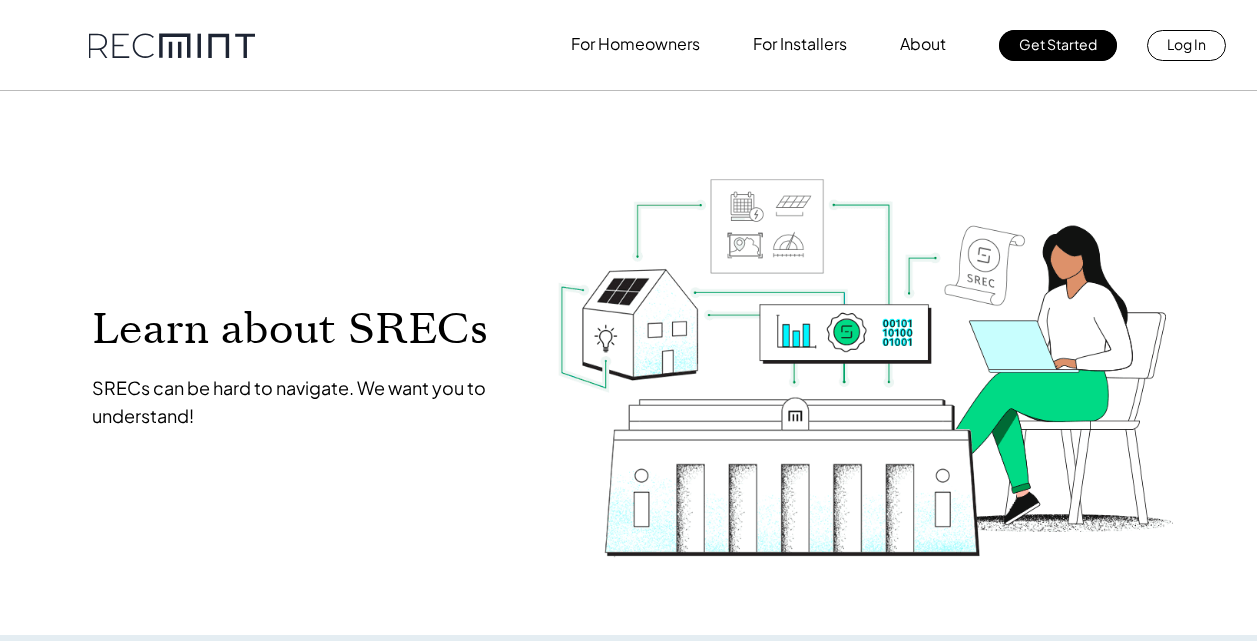 scroll, scrollTop: 0, scrollLeft: 0, axis: both 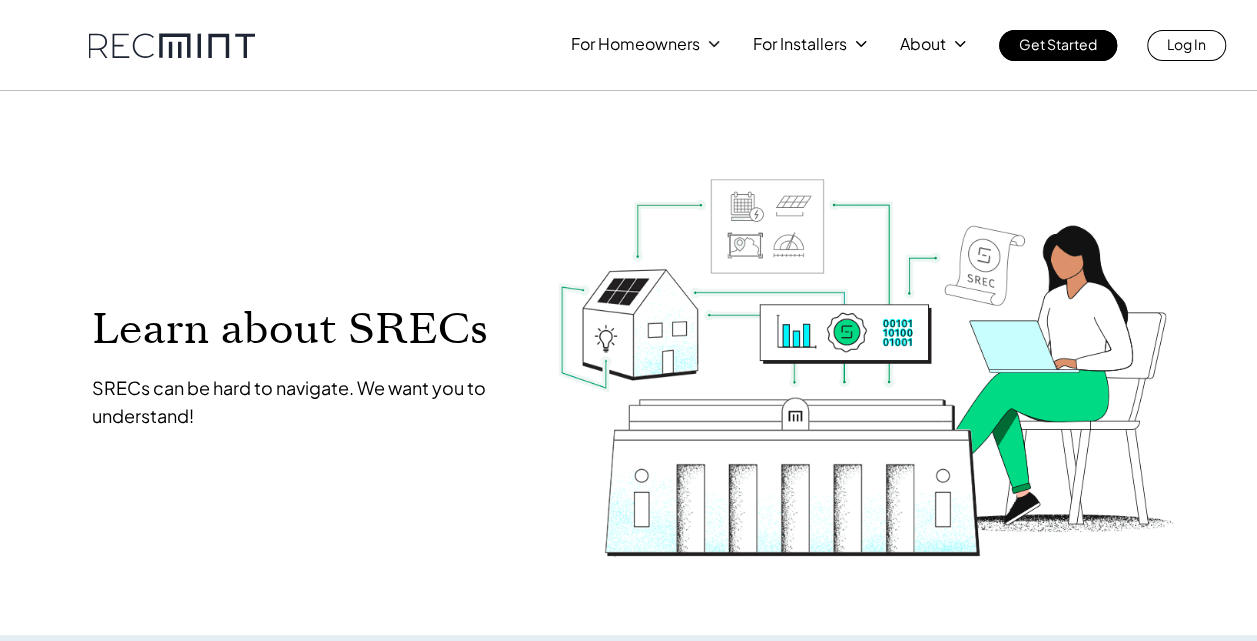 click on "Learn about SRECs SRECs can be hard to navigate. We want you to understand!" at bounding box center (629, 363) 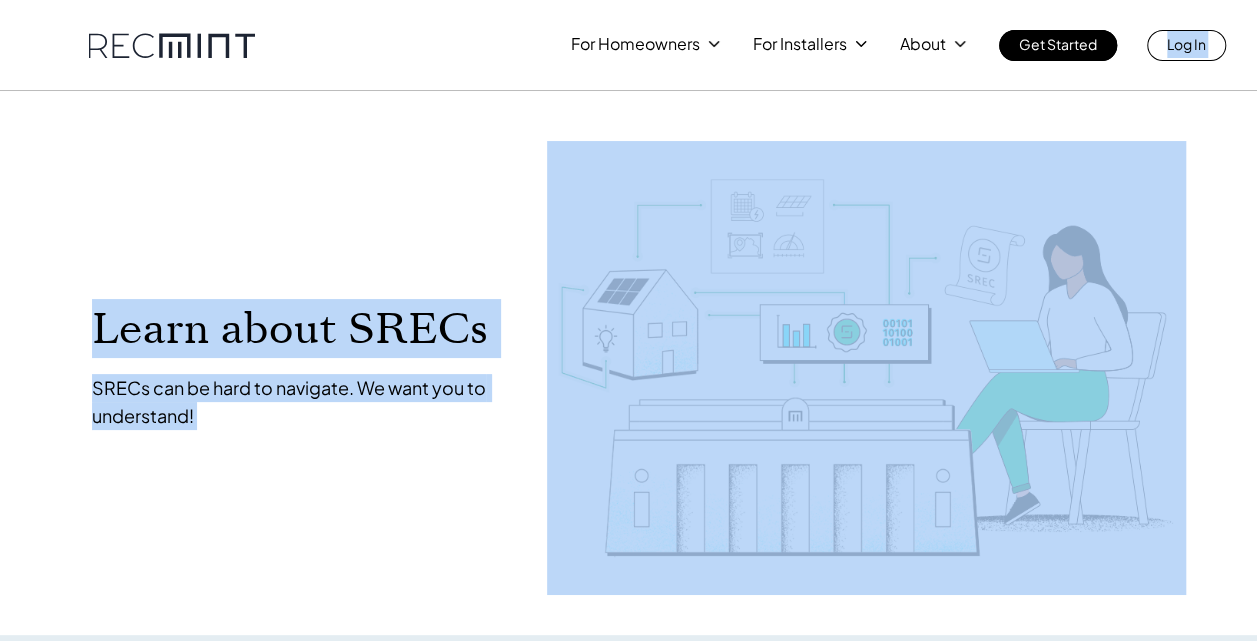 drag, startPoint x: 1190, startPoint y: 158, endPoint x: 1099, endPoint y: 68, distance: 127.98828 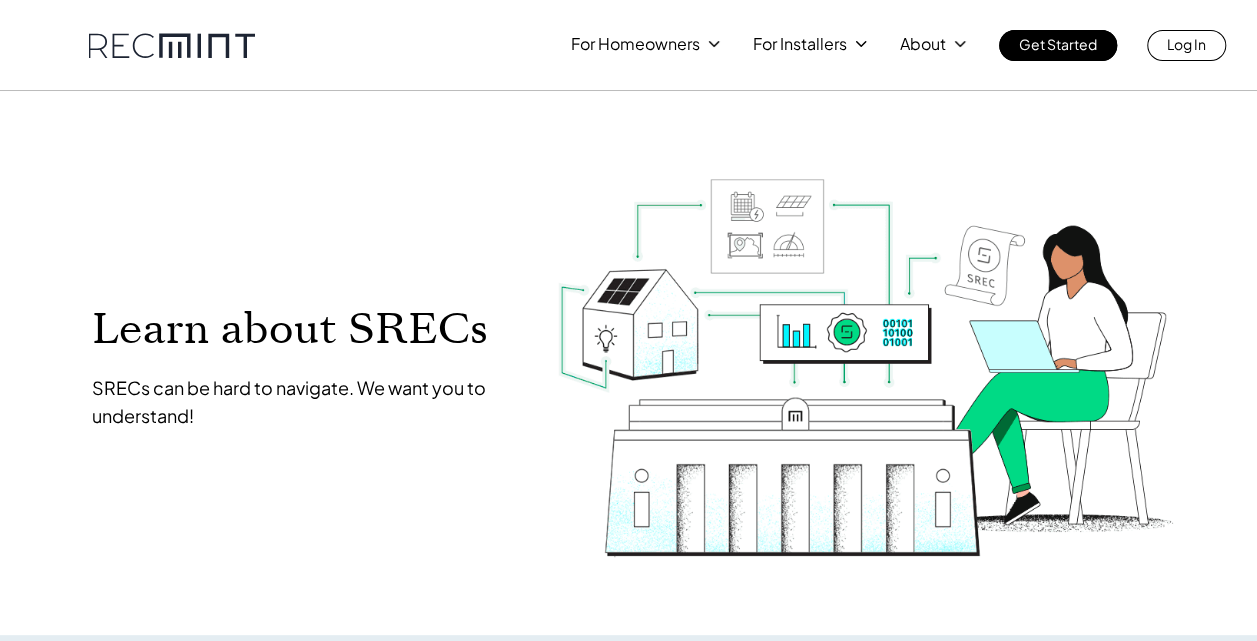 click on "For Homeowners For Installers About Get Started Log In" at bounding box center [629, 45] 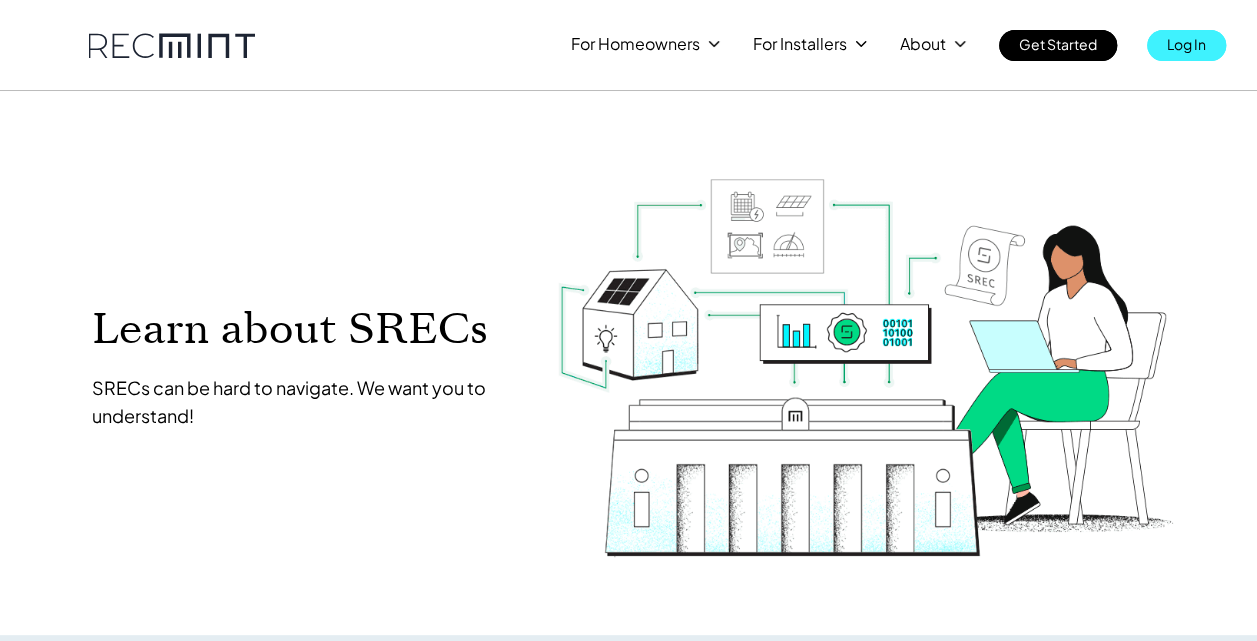 click on "Log In" at bounding box center [1186, 44] 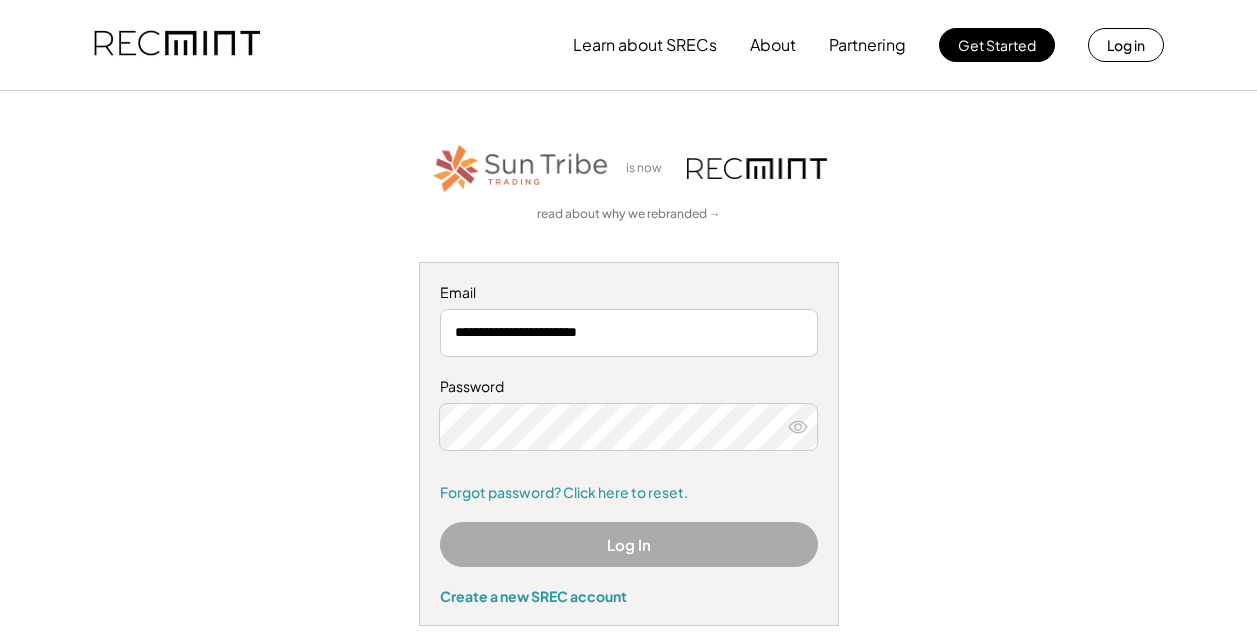 scroll, scrollTop: 0, scrollLeft: 0, axis: both 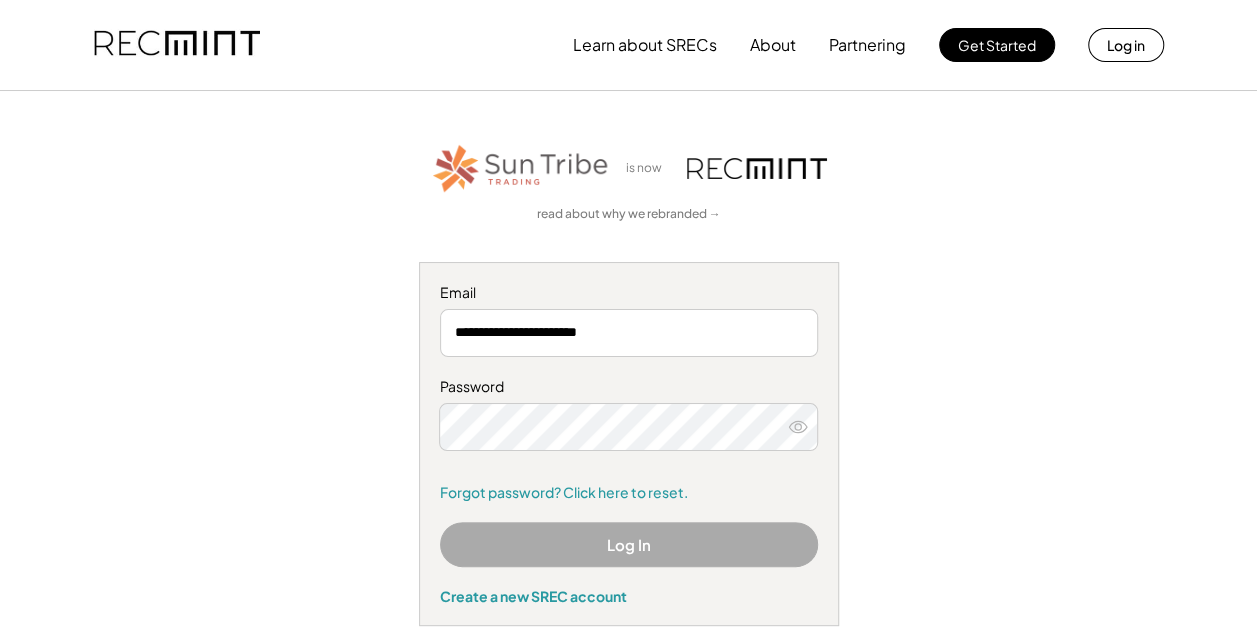 click on "**********" at bounding box center (628, 383) 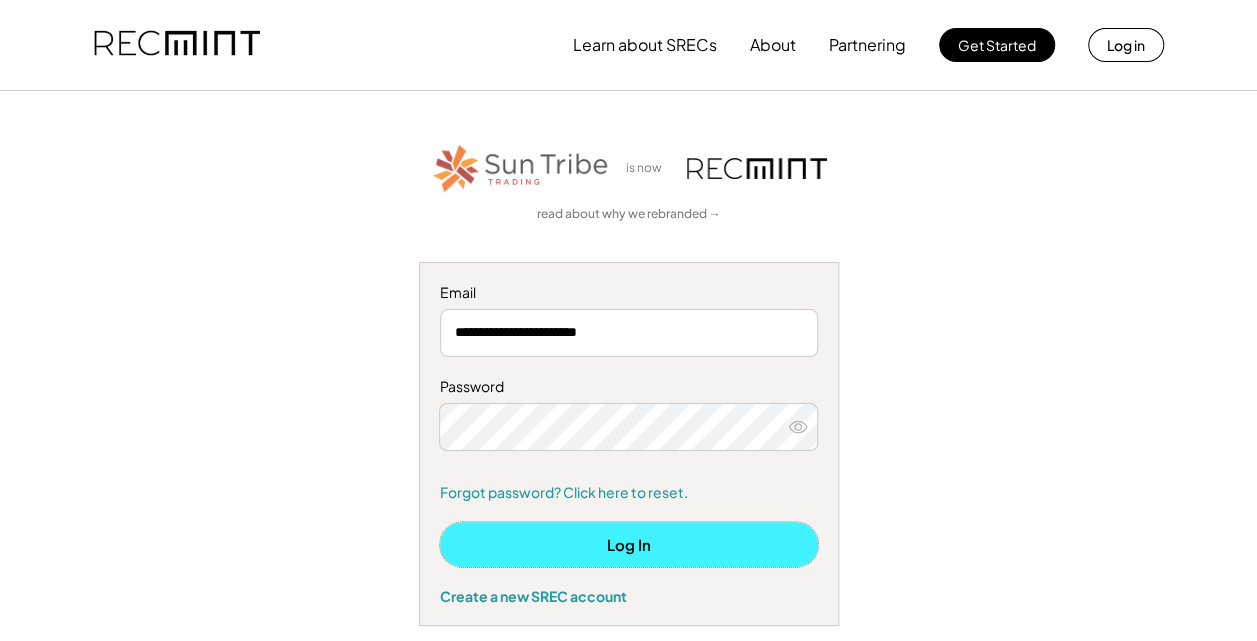 click on "Log In" at bounding box center [629, 544] 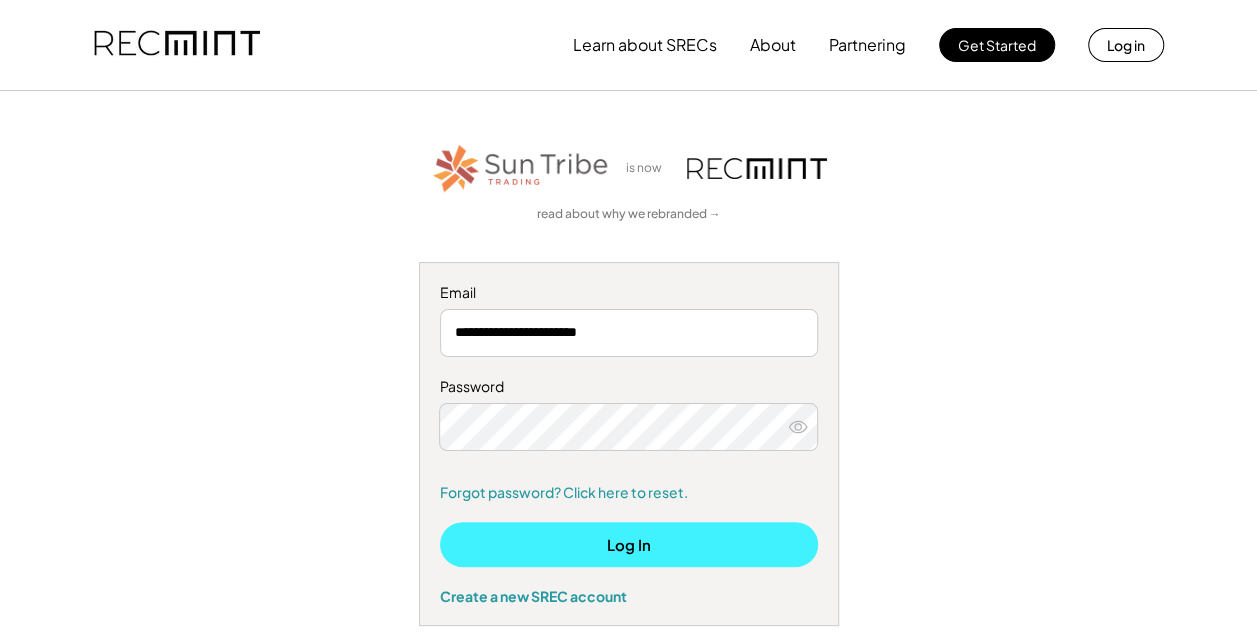 type 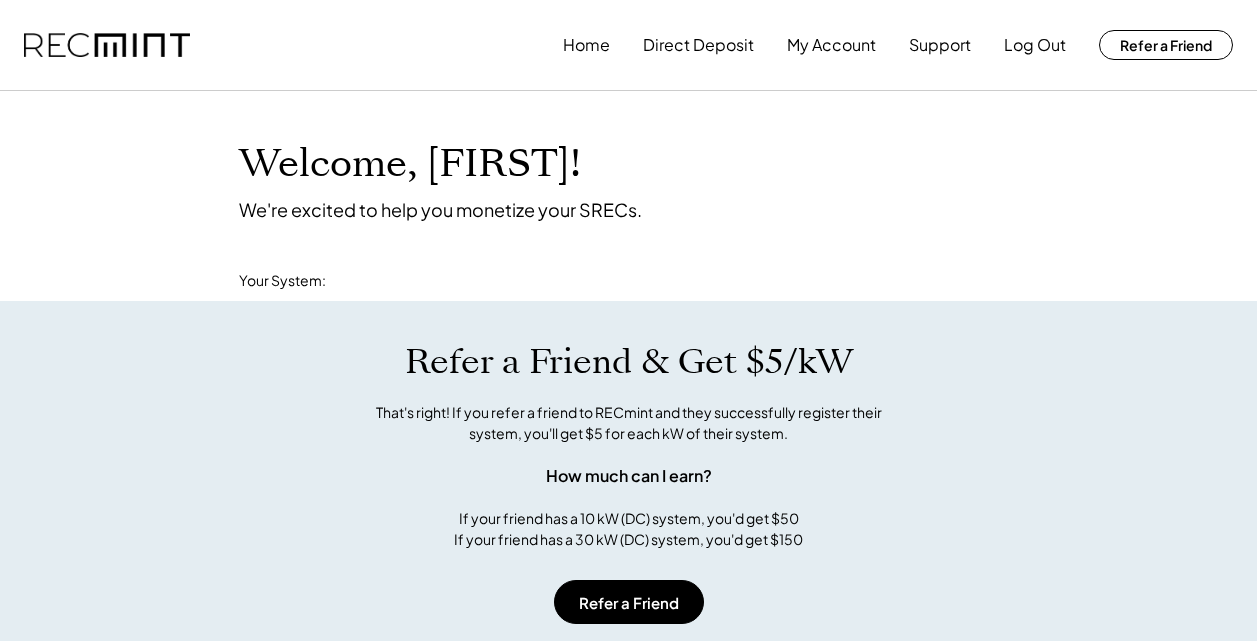 scroll, scrollTop: 0, scrollLeft: 0, axis: both 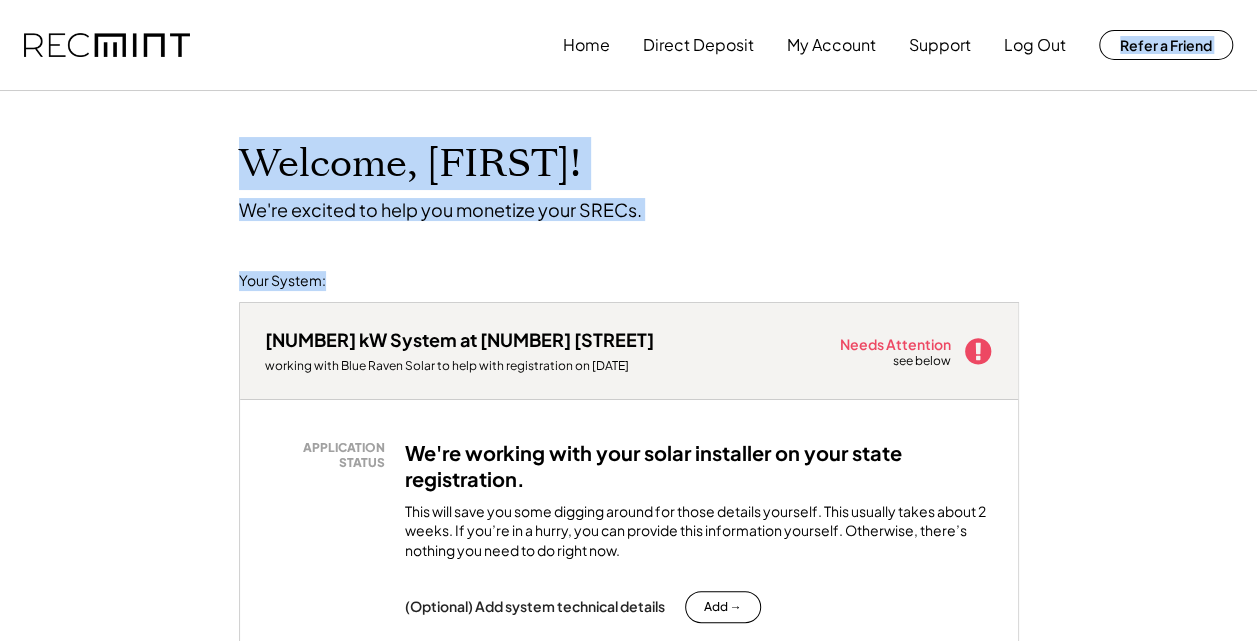 drag, startPoint x: 1138, startPoint y: 315, endPoint x: 760, endPoint y: -74, distance: 542.4067 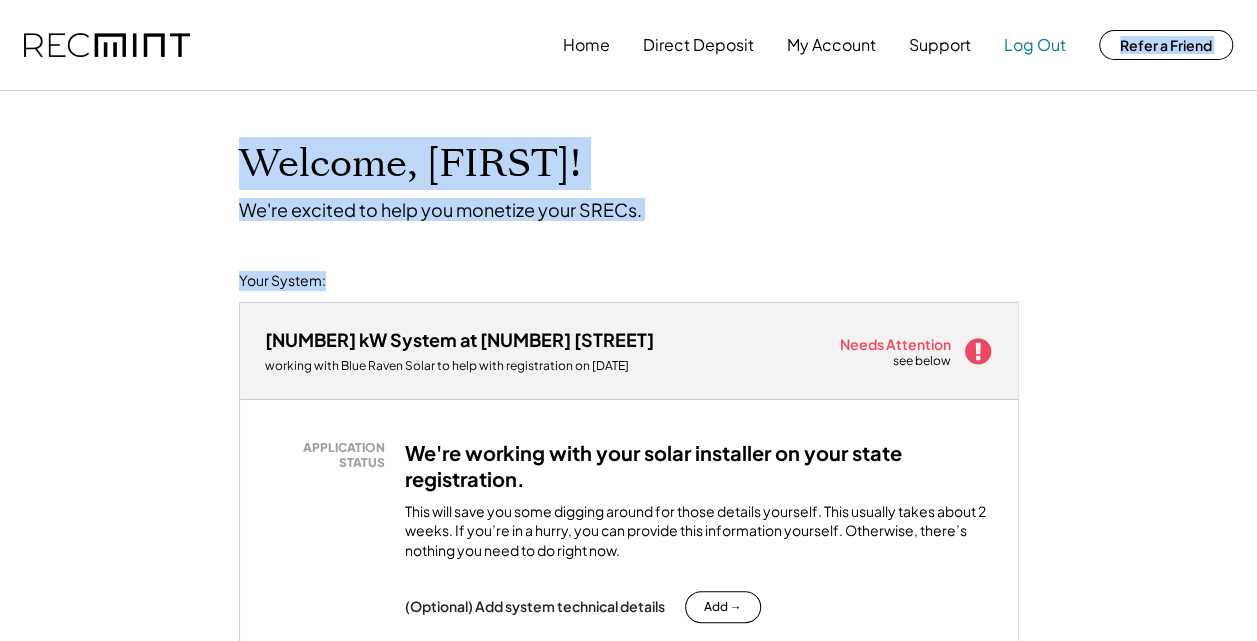 click on "Log Out" at bounding box center [1035, 45] 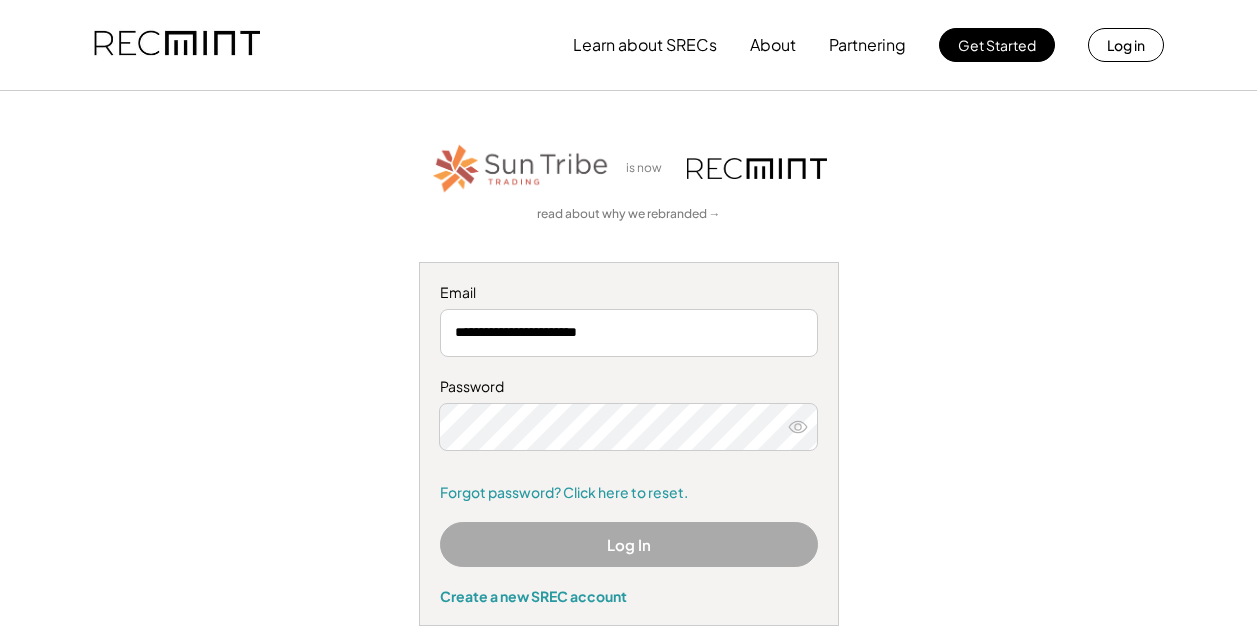 scroll, scrollTop: 0, scrollLeft: 0, axis: both 